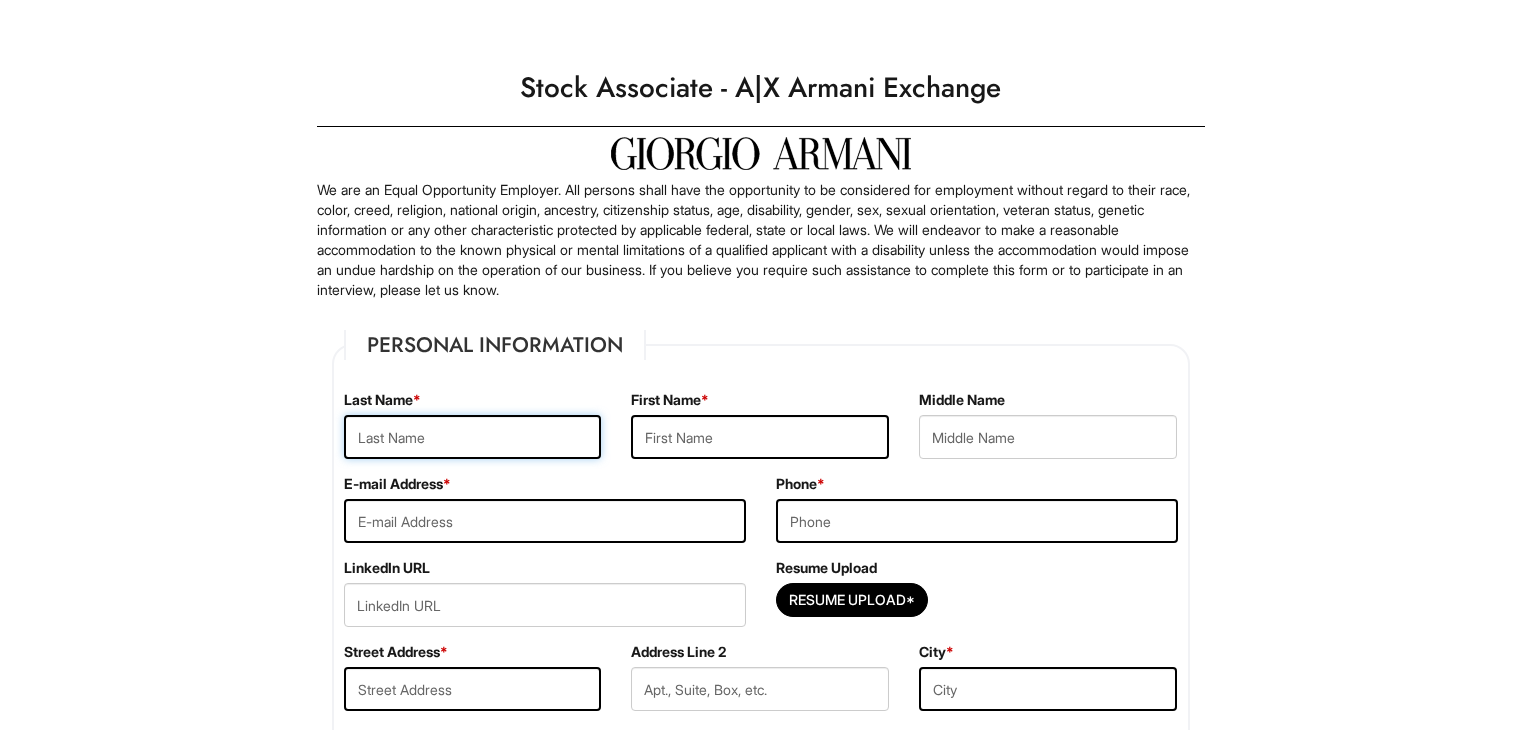 click at bounding box center [473, 437] 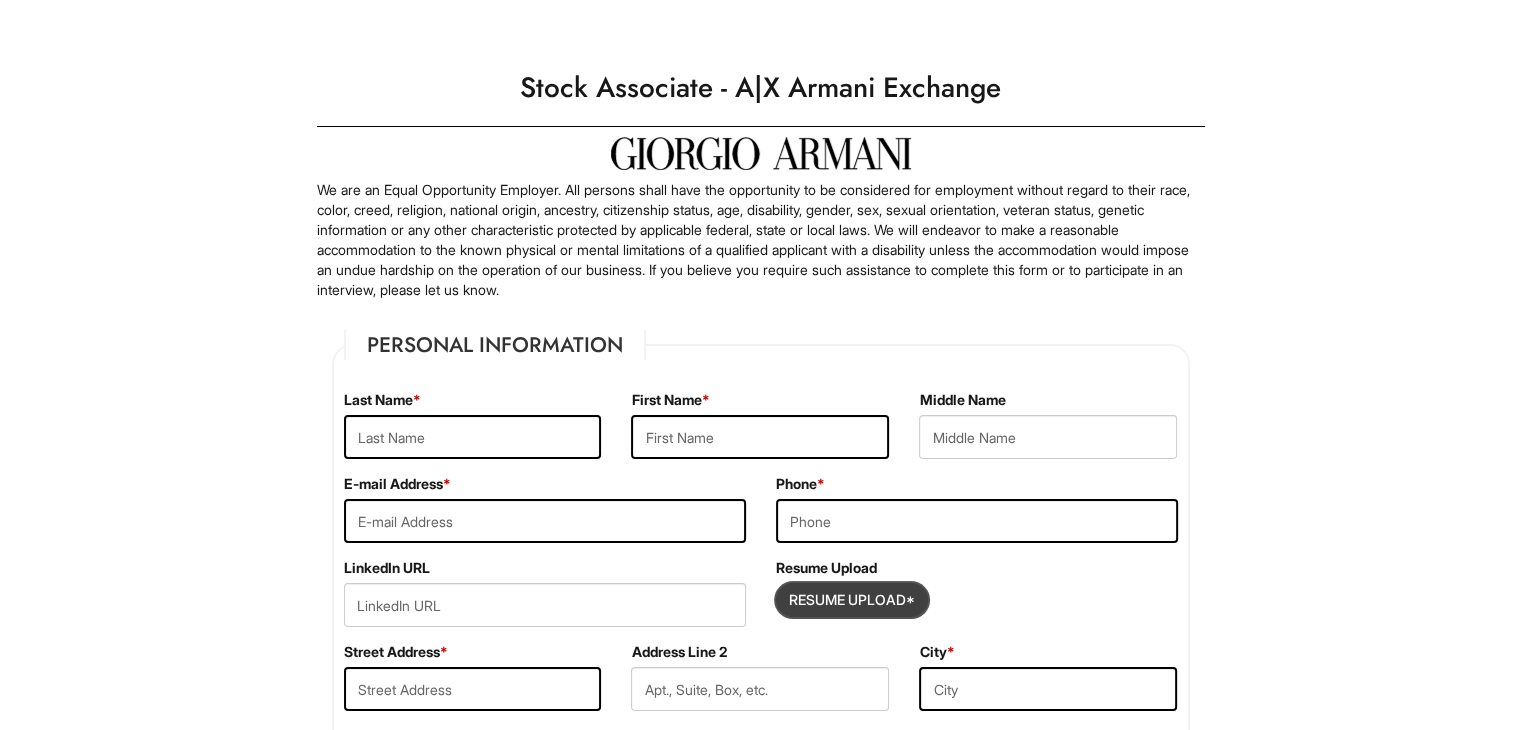 click at bounding box center [852, 600] 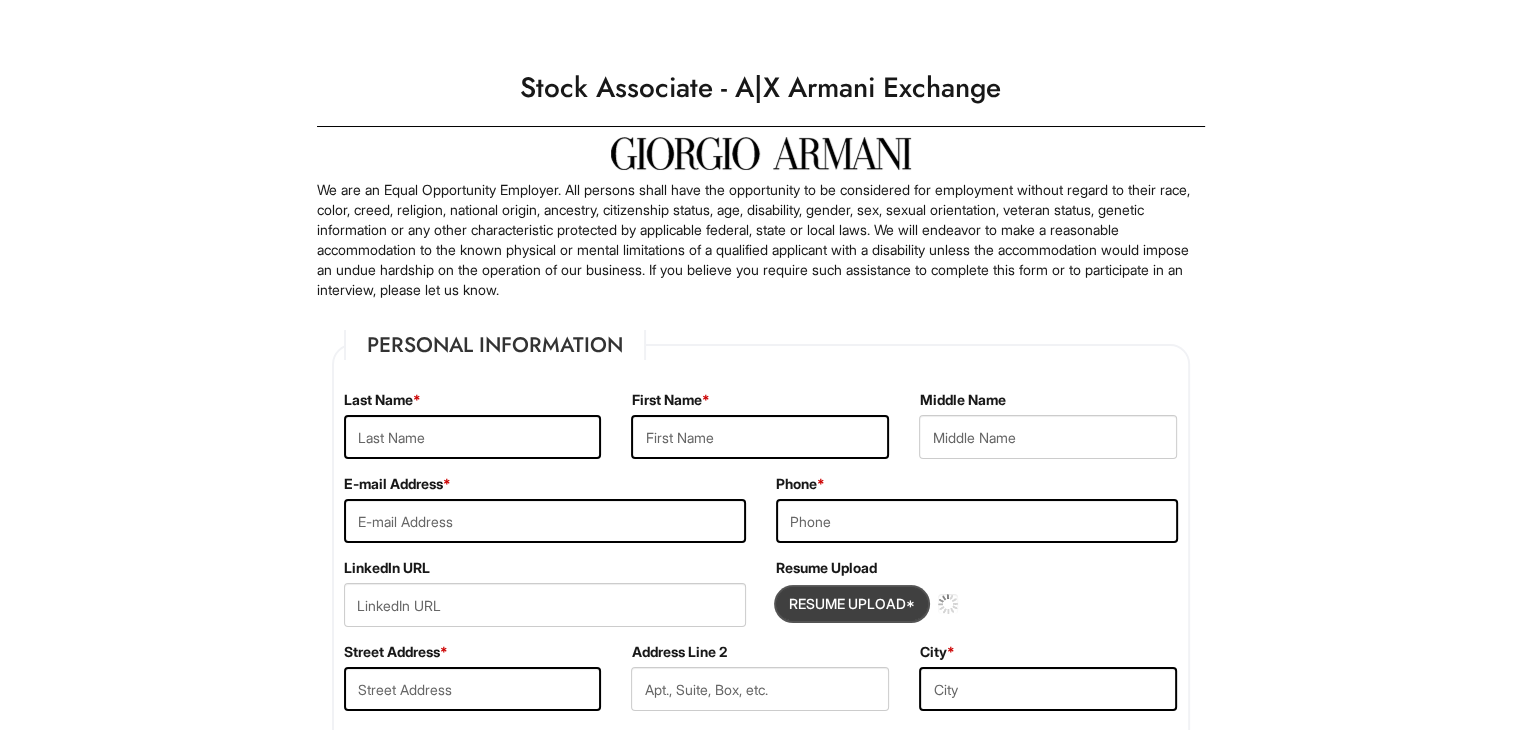 type 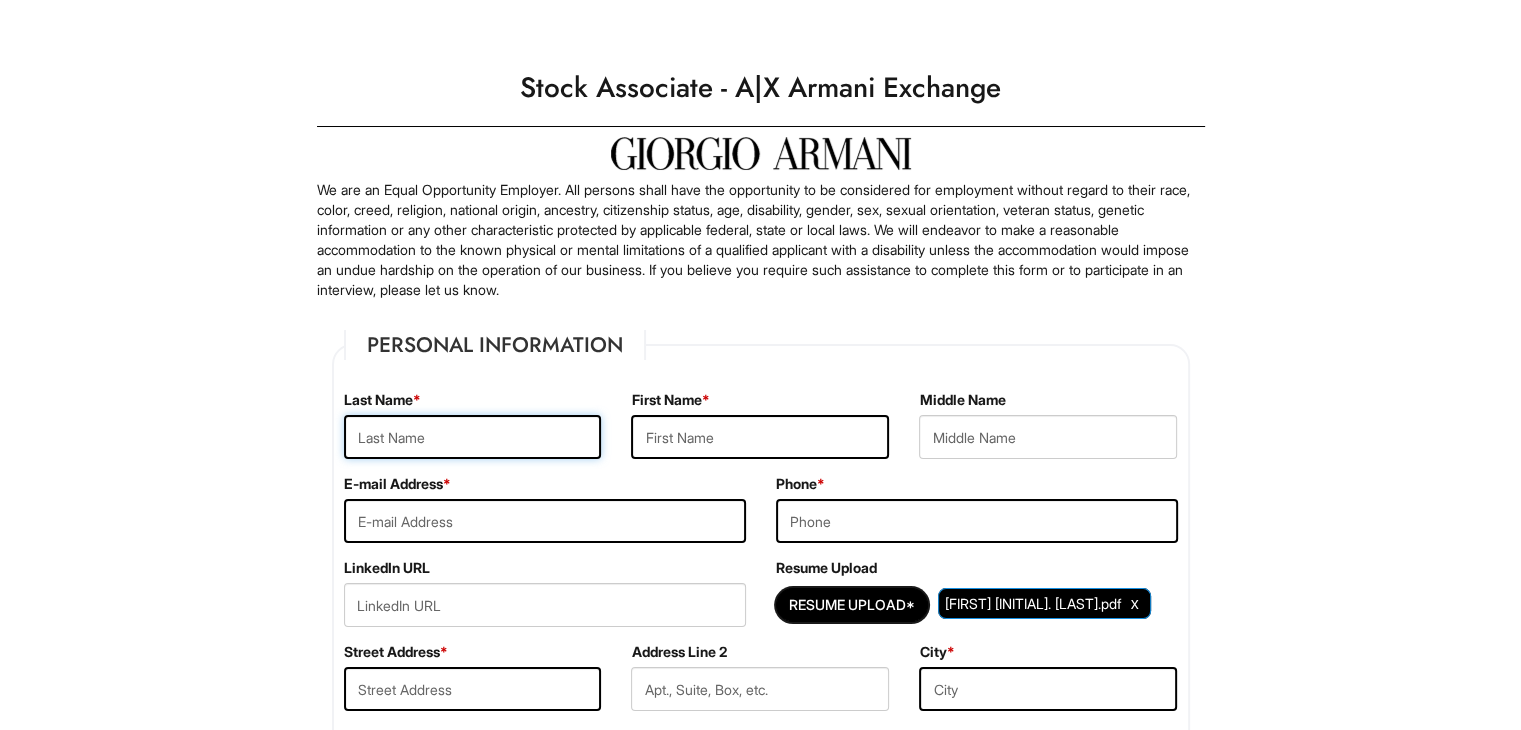 click at bounding box center [473, 437] 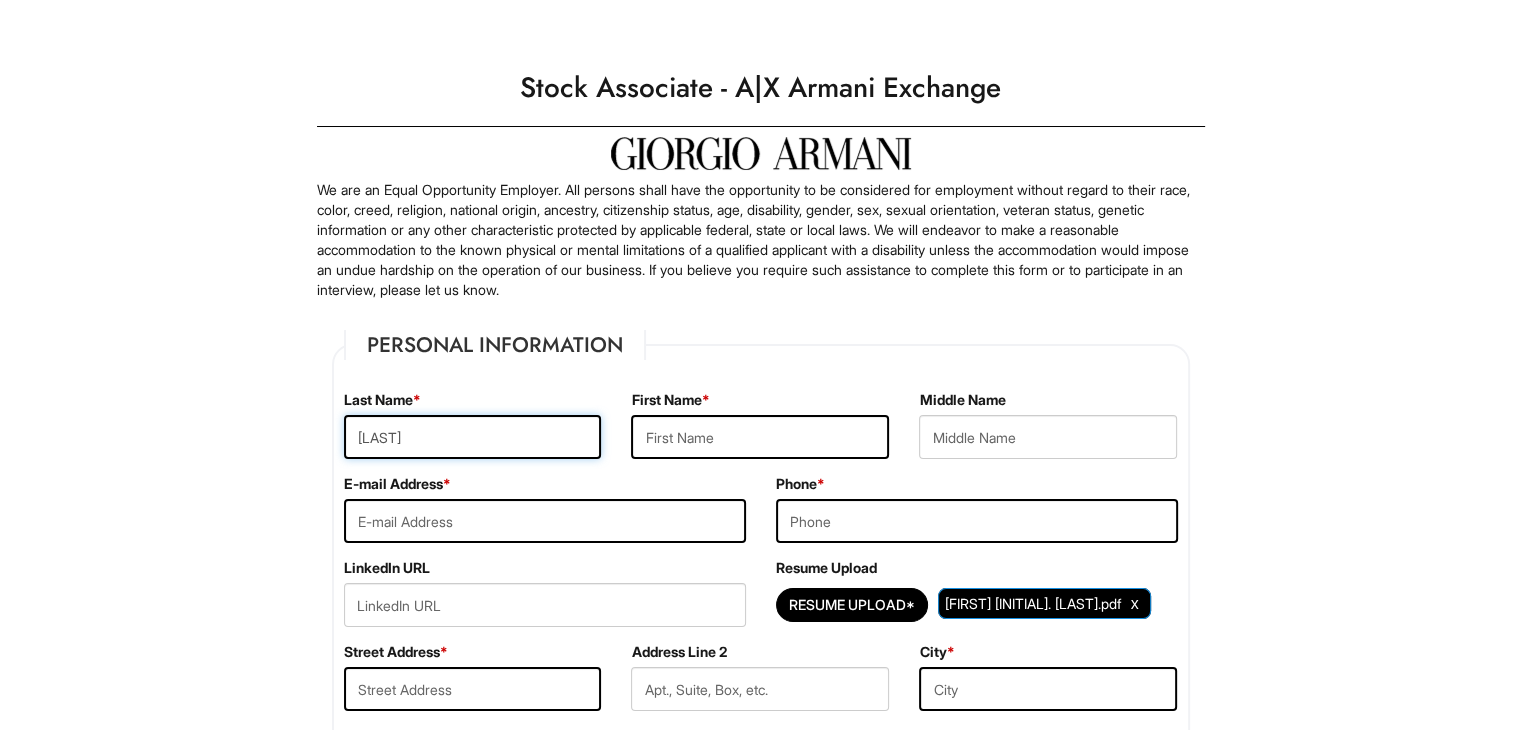 type on "[LAST]" 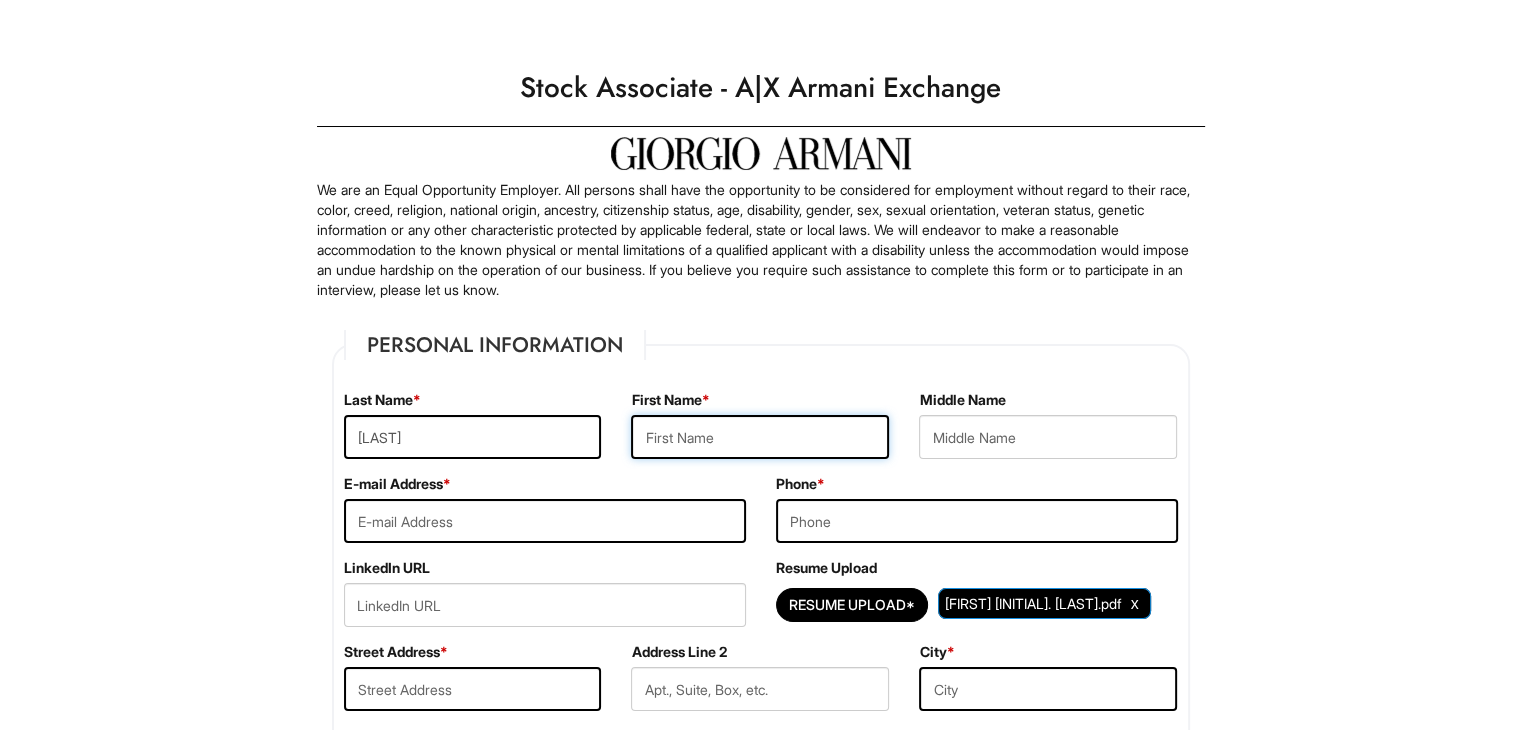 click at bounding box center [760, 437] 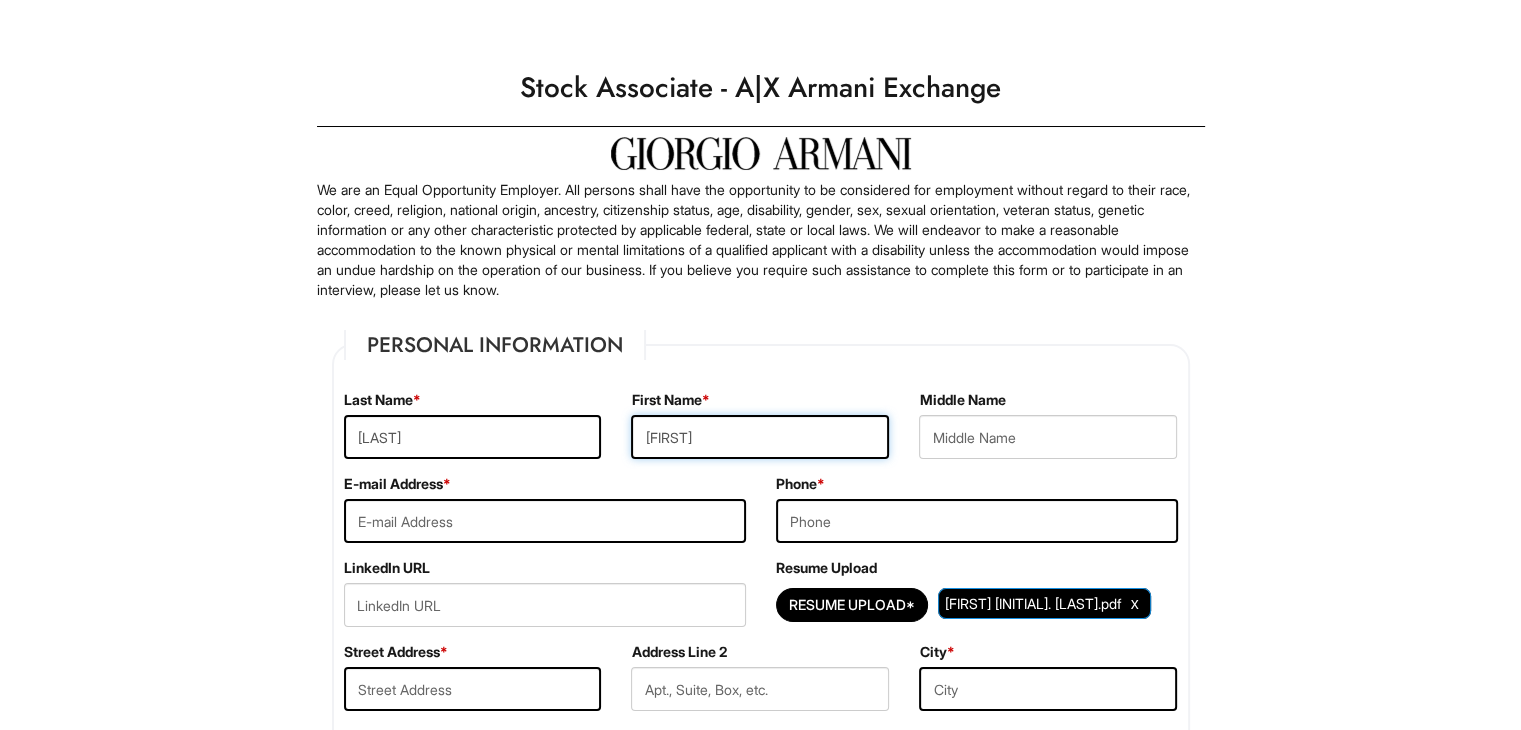 type on "[FIRST]" 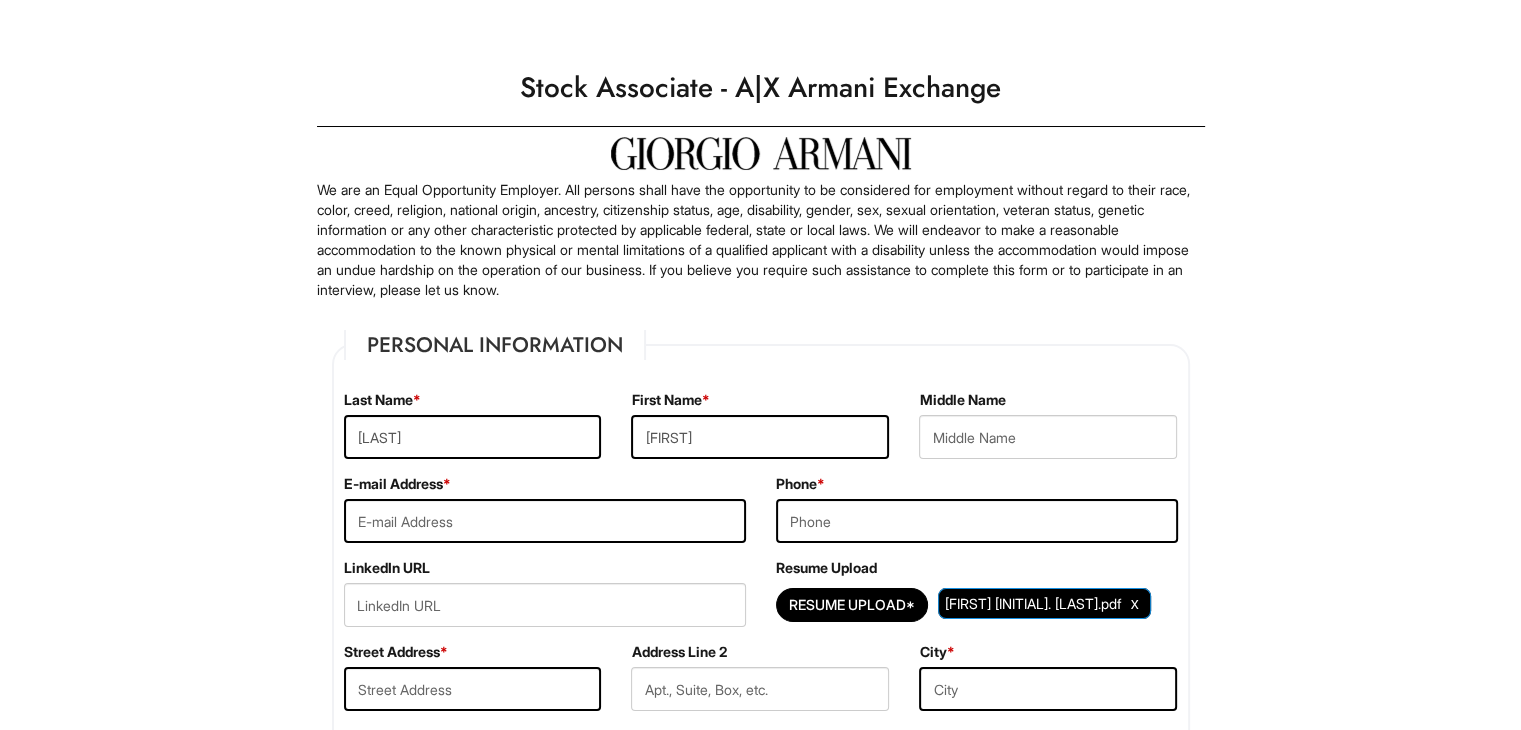 click on "First Name  *   [FIRST]" at bounding box center (760, 432) 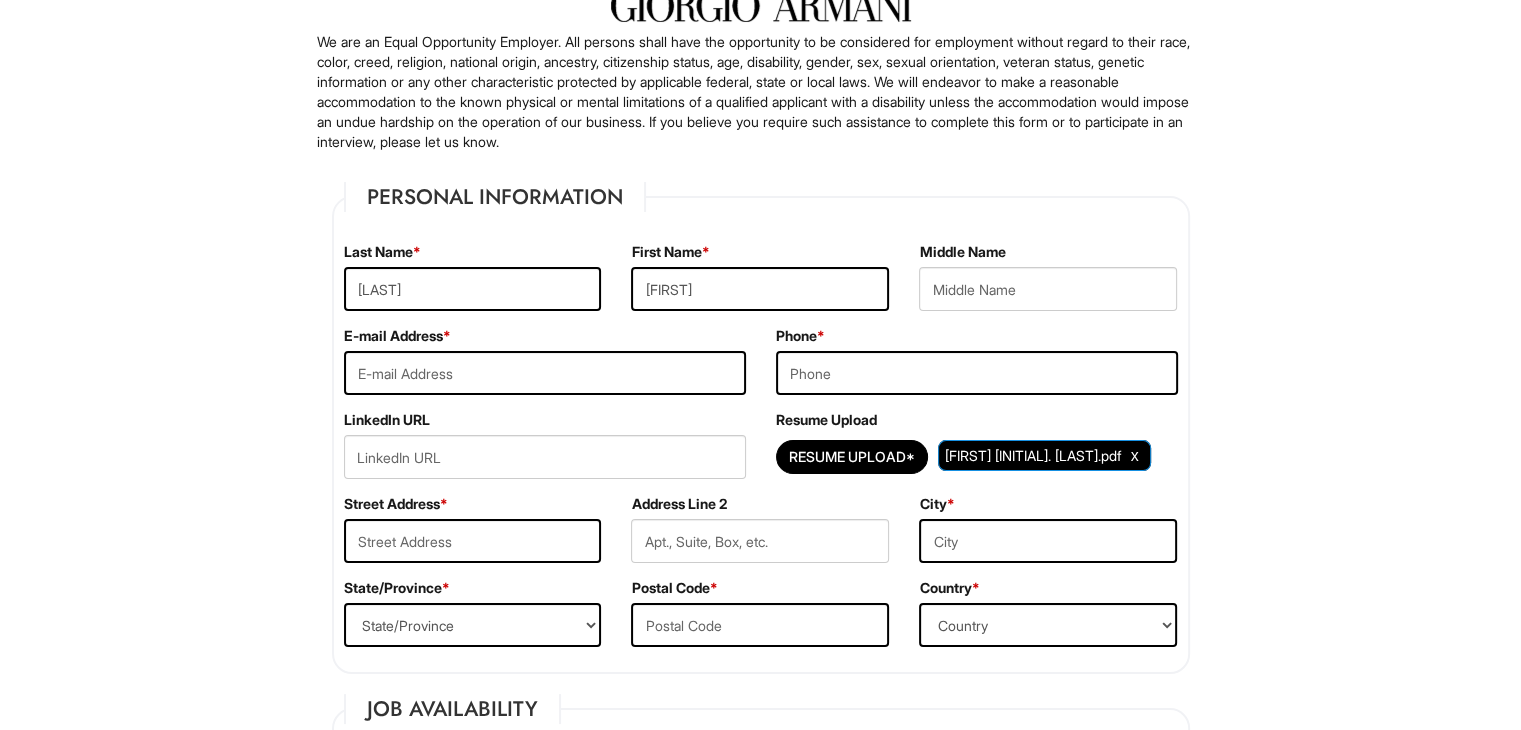 scroll, scrollTop: 150, scrollLeft: 0, axis: vertical 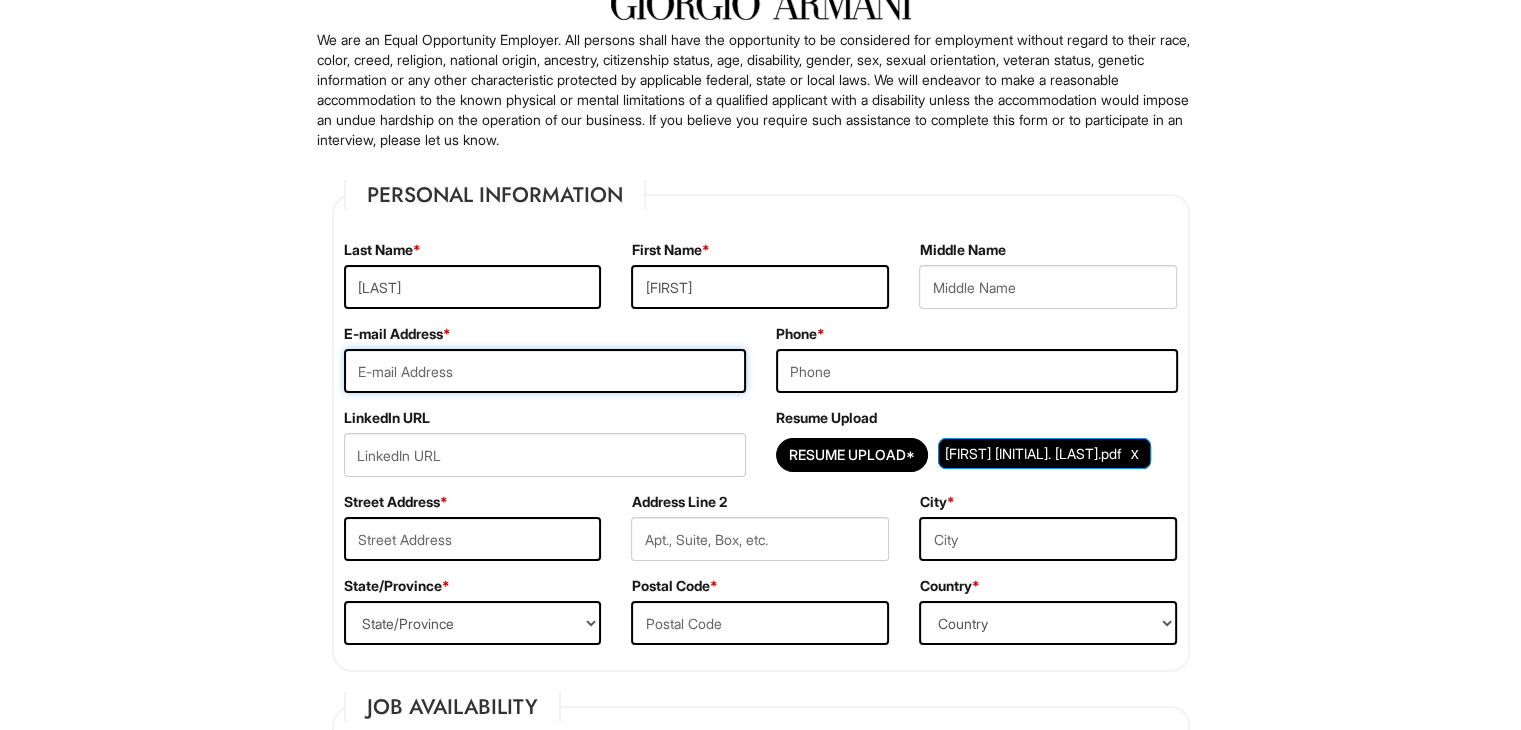 click at bounding box center (545, 371) 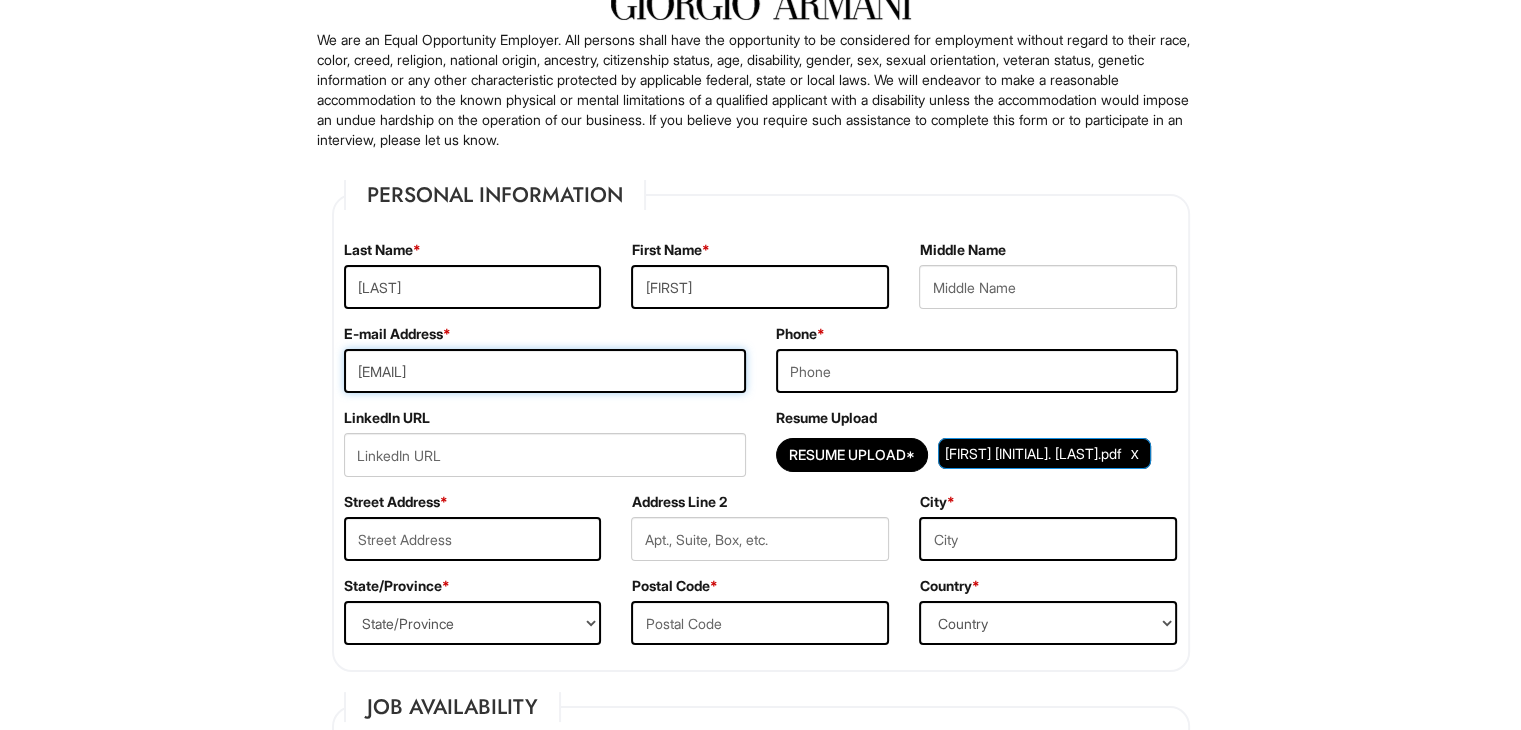 click on "[EMAIL]" at bounding box center [545, 371] 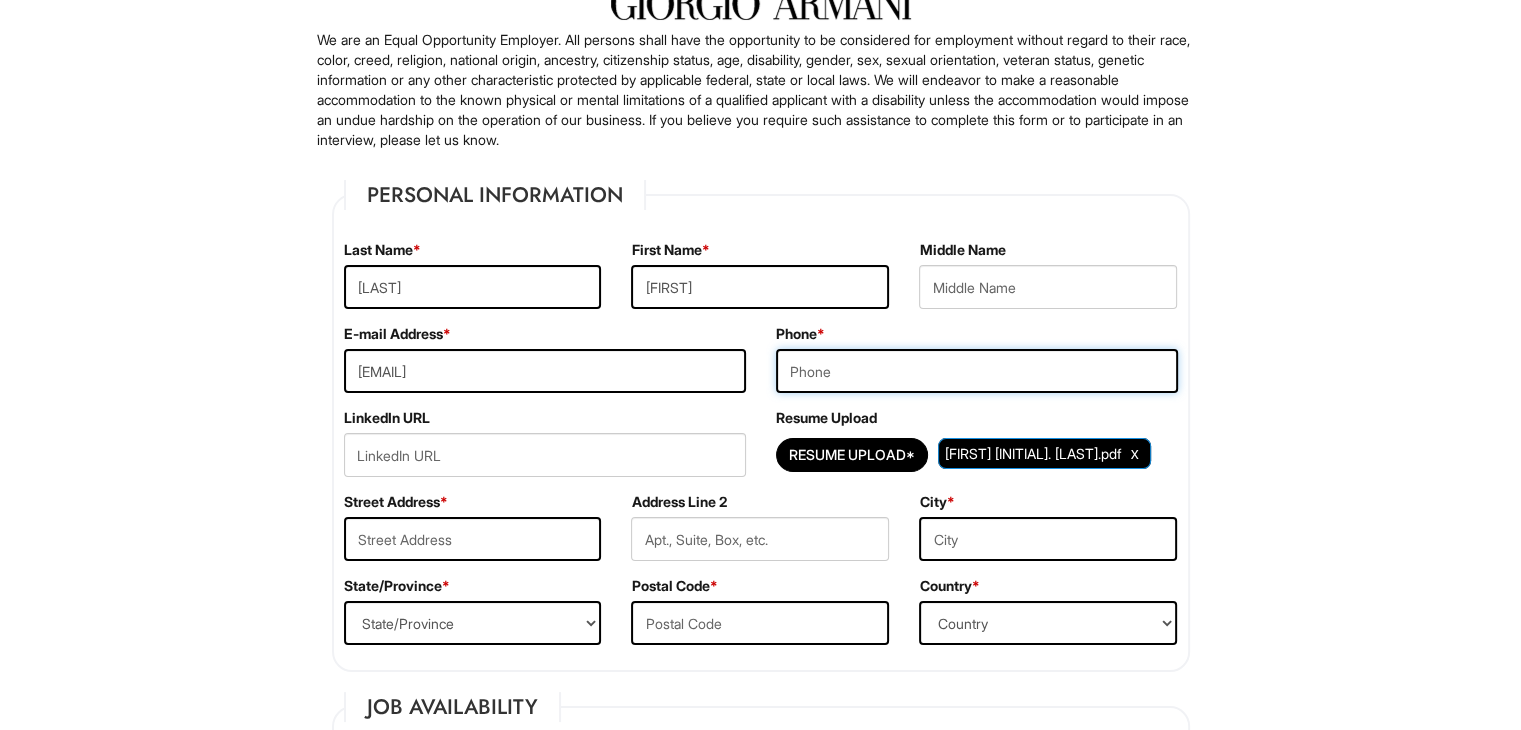 click at bounding box center [977, 371] 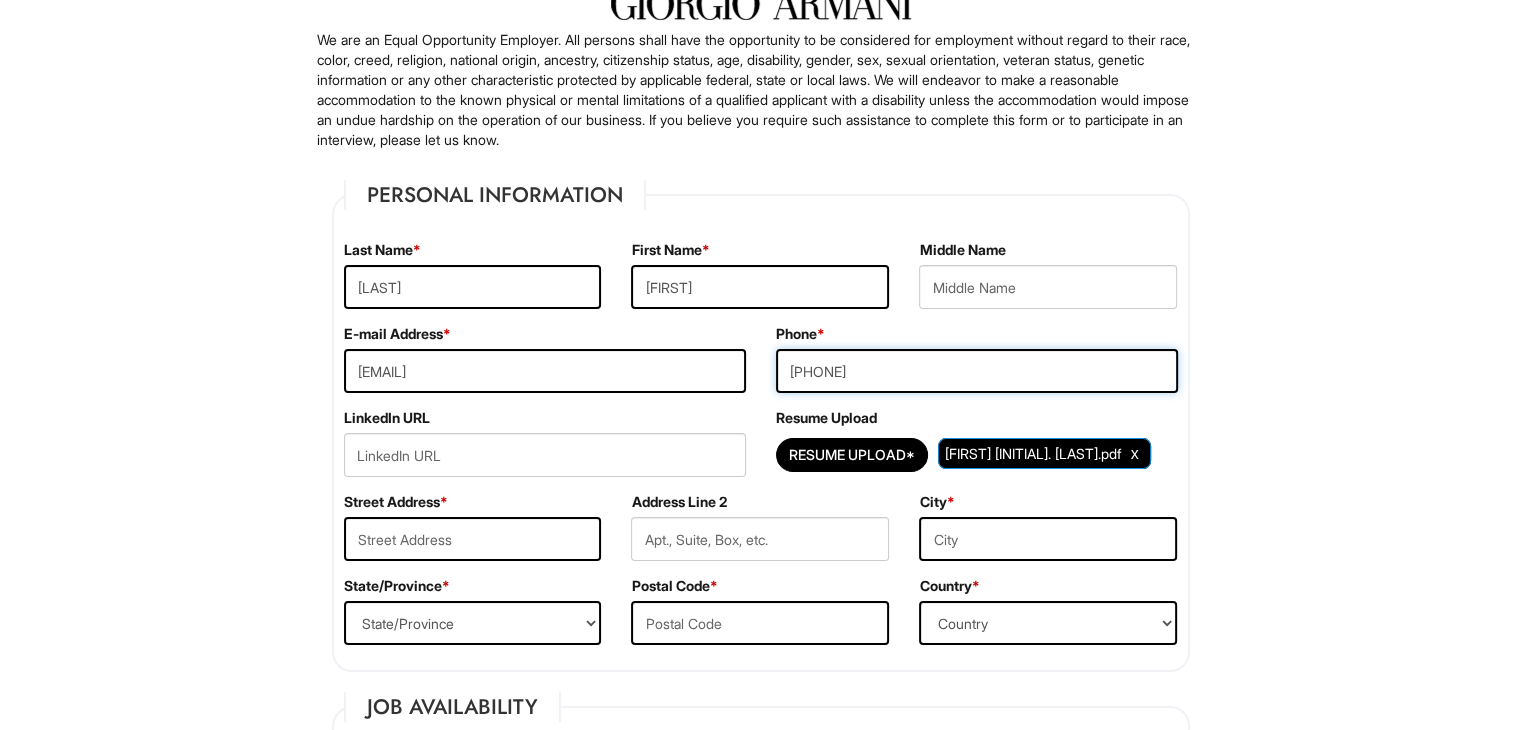 type on "[PHONE]" 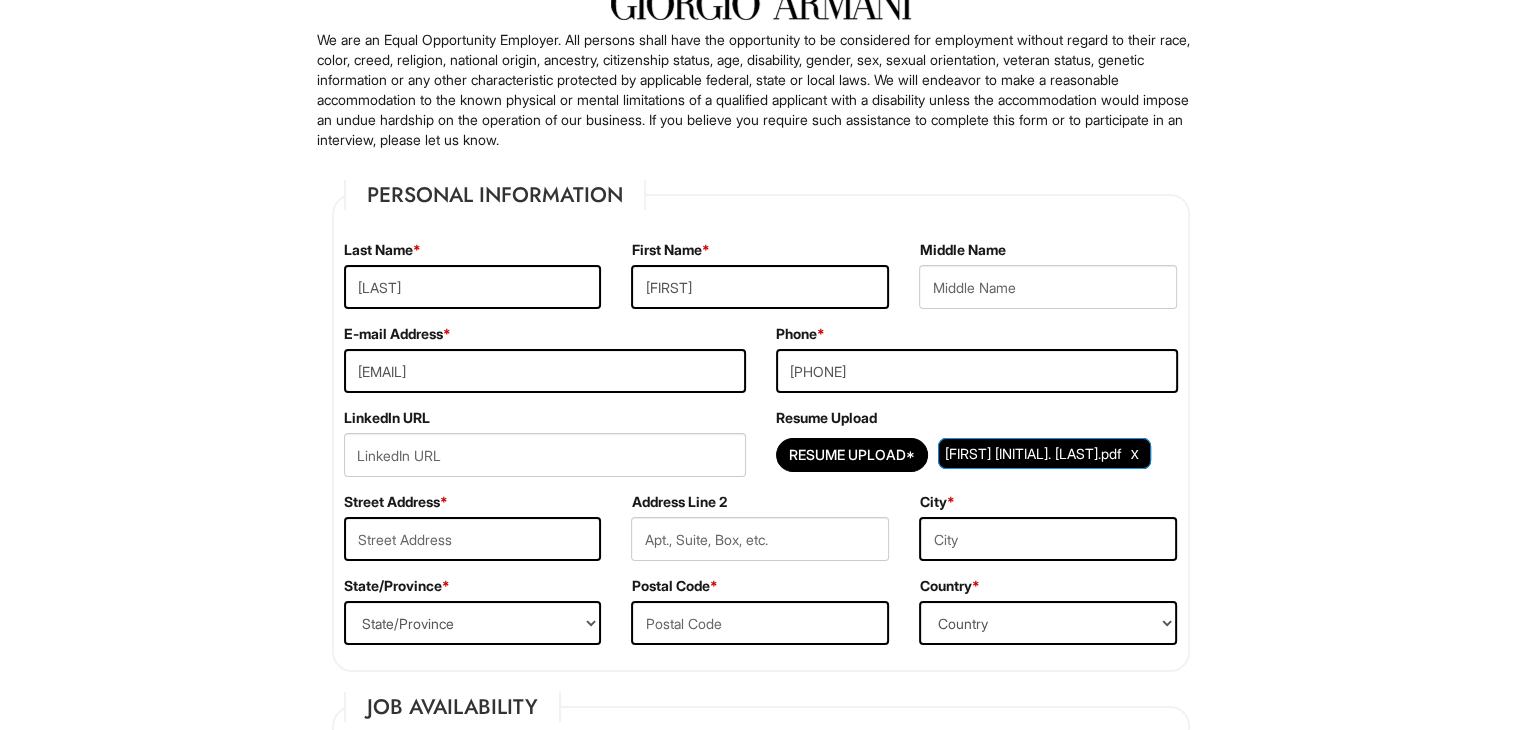 click on "Please Complete This Form 1 2 3 Stock Associate - A|X Armani Exchange PLEASE COMPLETE ALL REQUIRED FIELDS
We are an Equal Opportunity Employer. All persons shall have the opportunity to be considered for employment without regard to their race, color, creed, religion, national origin, ancestry, citizenship status, age, disability, gender, sex, sexual orientation, veteran status, genetic information or any other characteristic protected by applicable federal, state or local laws. We will endeavor to make a reasonable accommodation to the known physical or mental limitations of a qualified applicant with a disability unless the accommodation would impose an undue hardship on the operation of our business. If you believe you require such assistance to complete this form or to participate in an interview, please let us know.
Personal Information
Last Name  *   [LAST]
First Name  *   [FIRST]
Middle Name
E-mail Address  *   [EMAIL]
Phone  *   [PHONE]
LinkedIn URL" at bounding box center (760, 1803) 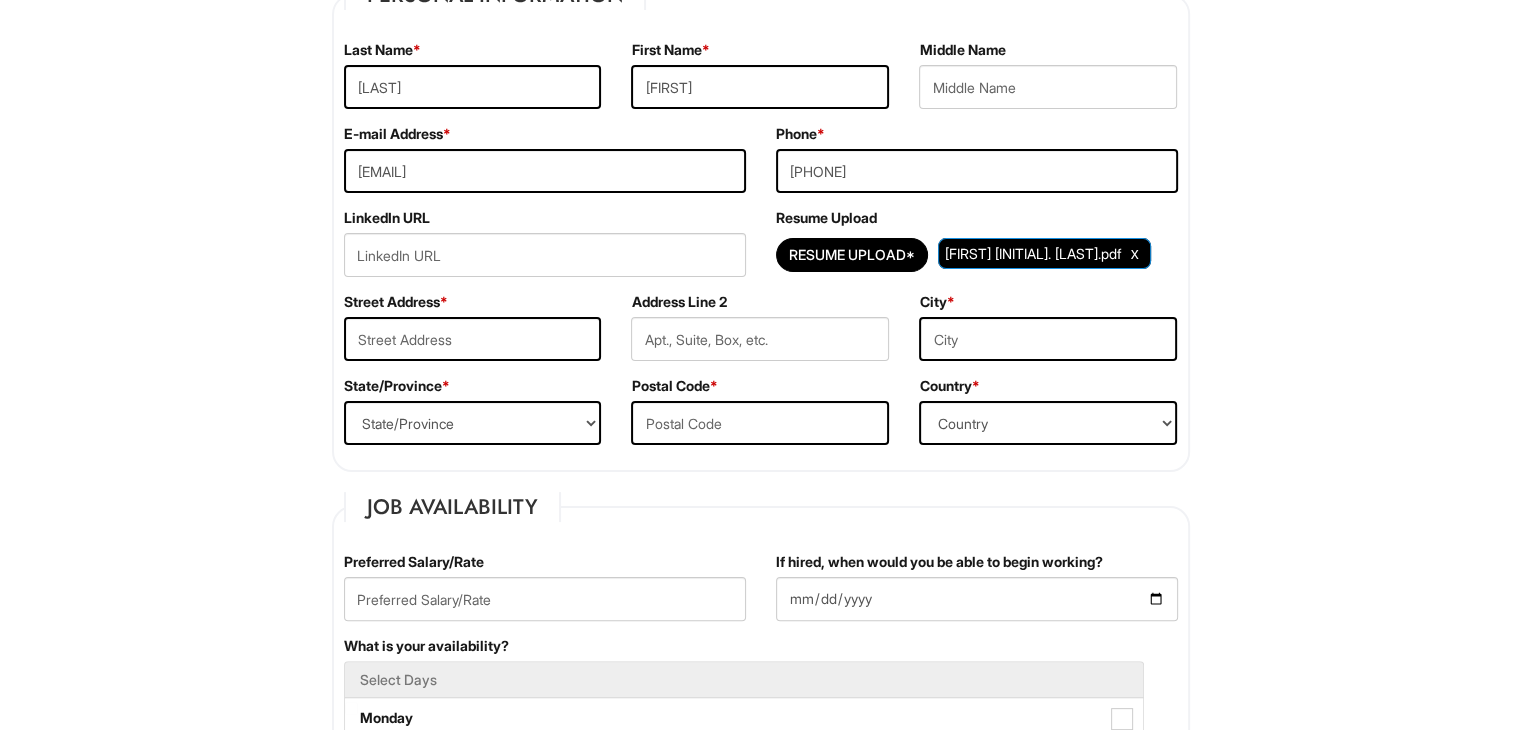 scroll, scrollTop: 352, scrollLeft: 0, axis: vertical 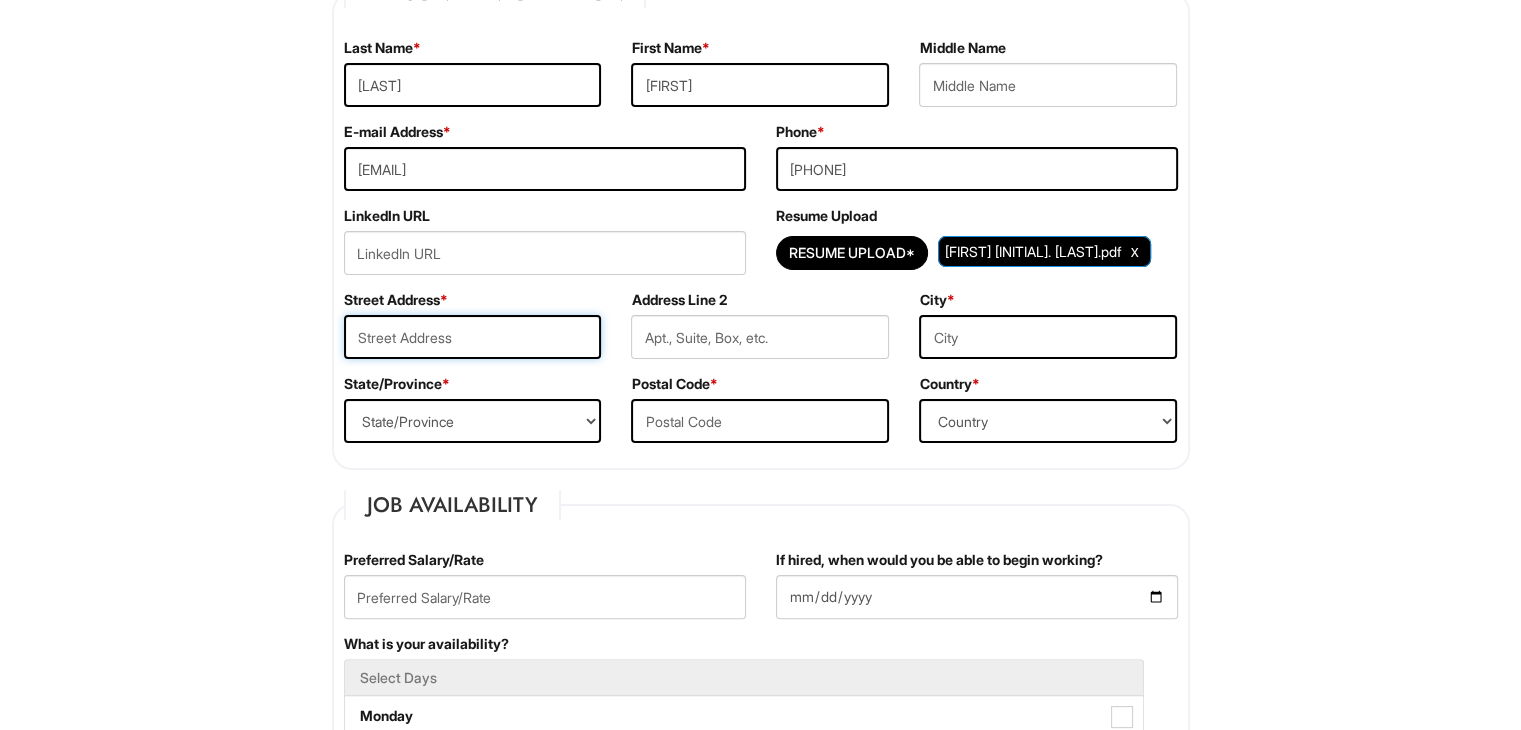 click at bounding box center [473, 337] 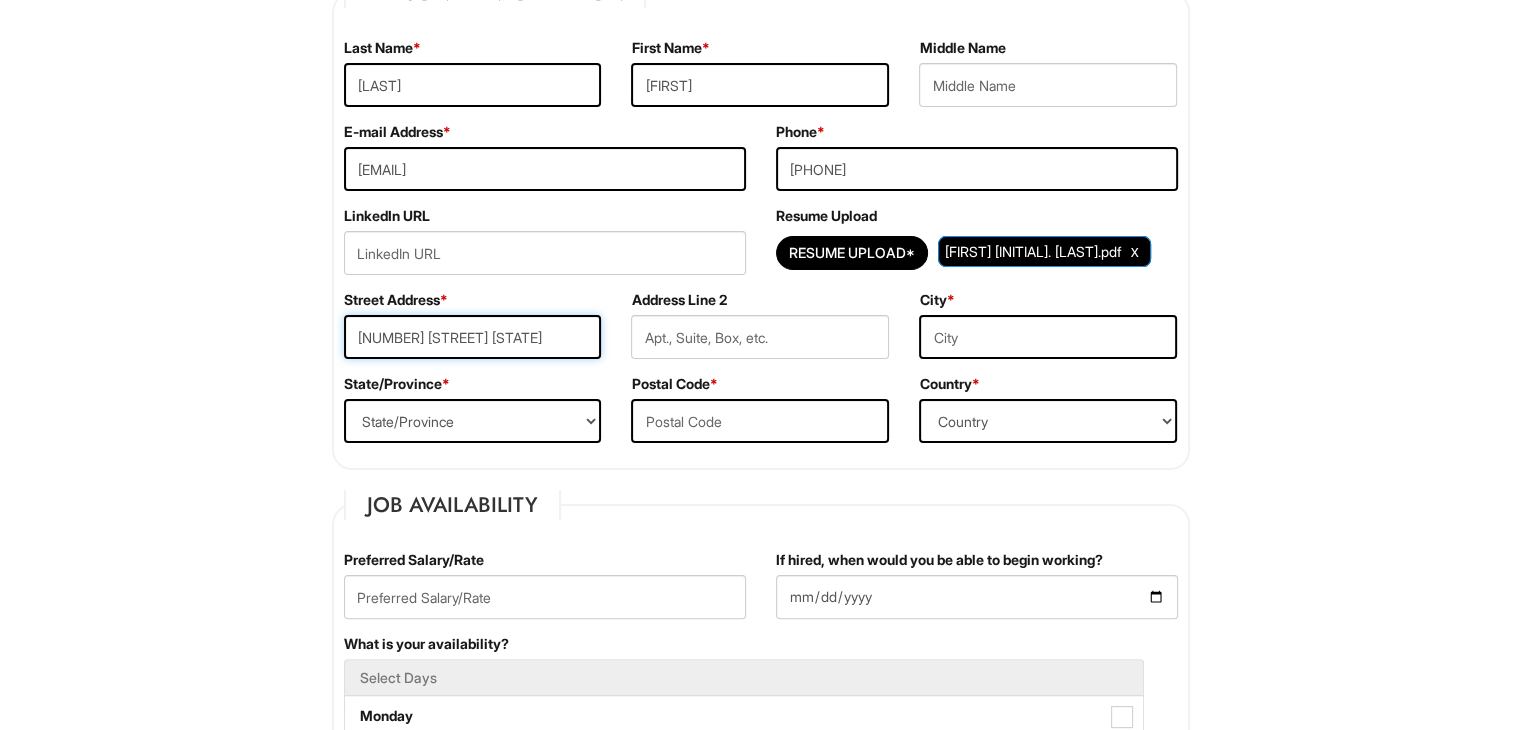 type on "[NUMBER] [STREET] [STATE]" 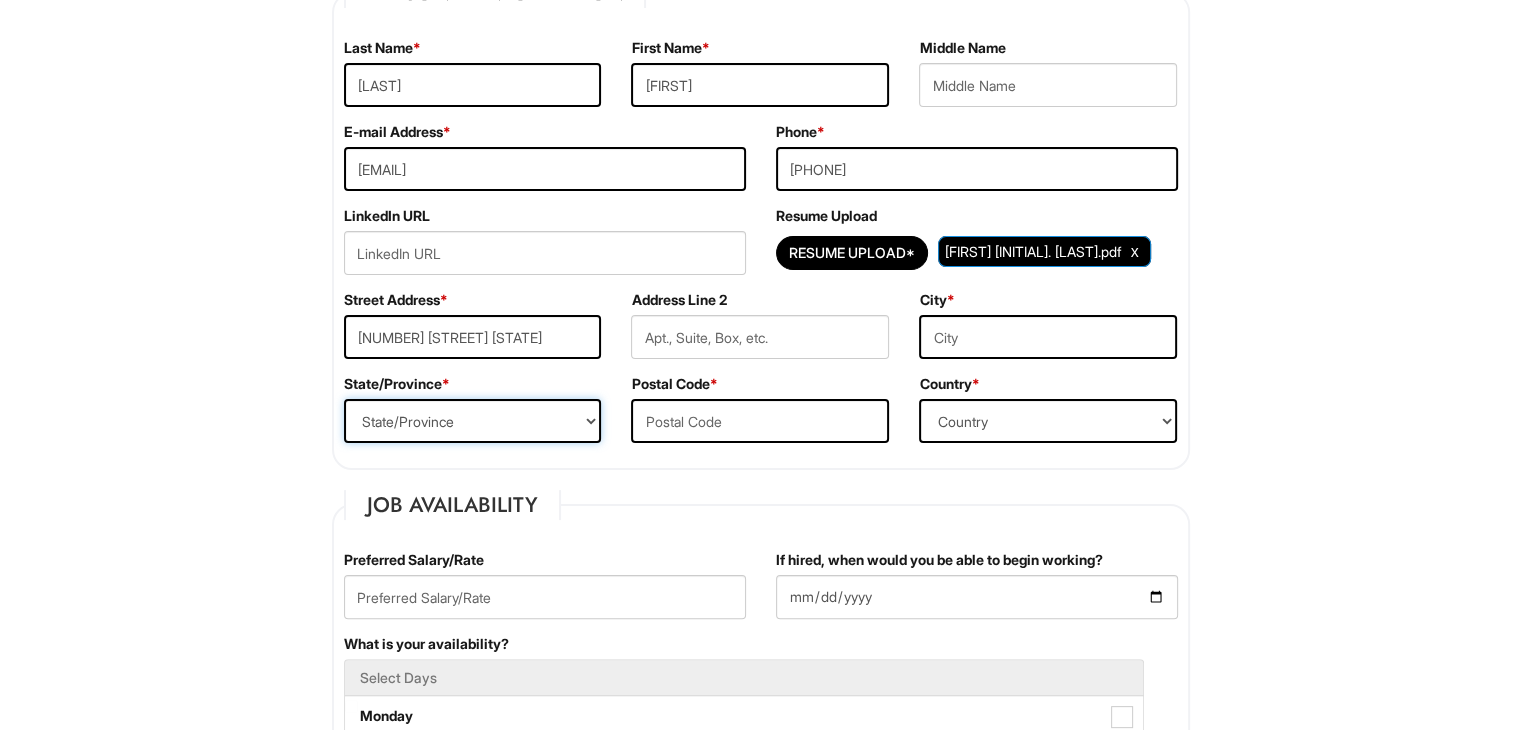 click on "State/Province ALABAMA ALASKA ARIZONA ARKANSAS CALIFORNIA COLORADO CONNECTICUT DELAWARE DISTRICT OF COLUMBIA FLORIDA GEORGIA HAWAII IDAHO ILLINOIS INDIANA IOWA KANSAS KENTUCKY LOUISIANA MAINE MARYLAND MASSACHUSETTS MICHIGAN MINNESOTA MISSISSIPPI MISSOURI MONTANA NEBRASKA NEVADA NEW HAMPSHIRE NEW JERSEY NEW MEXICO NEW YORK NORTH CAROLINA NORTH DAKOTA OHIO OKLAHOMA OREGON PENNSYLVANIA RHODE ISLAND SOUTH CAROLINA SOUTH DAKOTA TENNESSEE TEXAS UTAH VERMONT VIRGINIA WASHINGTON WEST VIRGINIA WISCONSIN WYOMING CA-ALBERTA CA-BRITISH COLUMBIA CA-MANITOBA CA-NEW BRUNSWICK CA-NEWFOUNDLAND CA-NOVA SCOTIA CA-NORTHWEST TERRITORIES CA-NUNAVUT CA-ONTARIO CA-PRINCE EDWARD ISLAND CA-QUEBEC CA-SASKATCHEWAN CA-YUKON TERRITORY US-AMERICAN SAMOA US-FEDERATED STATES OF MICRONESIA US-GUAM US-MARSHALL ISLANDS US-NORTHERN MARIANA ISLANDS US-PALAU US-PUERTO RICO" at bounding box center [473, 421] 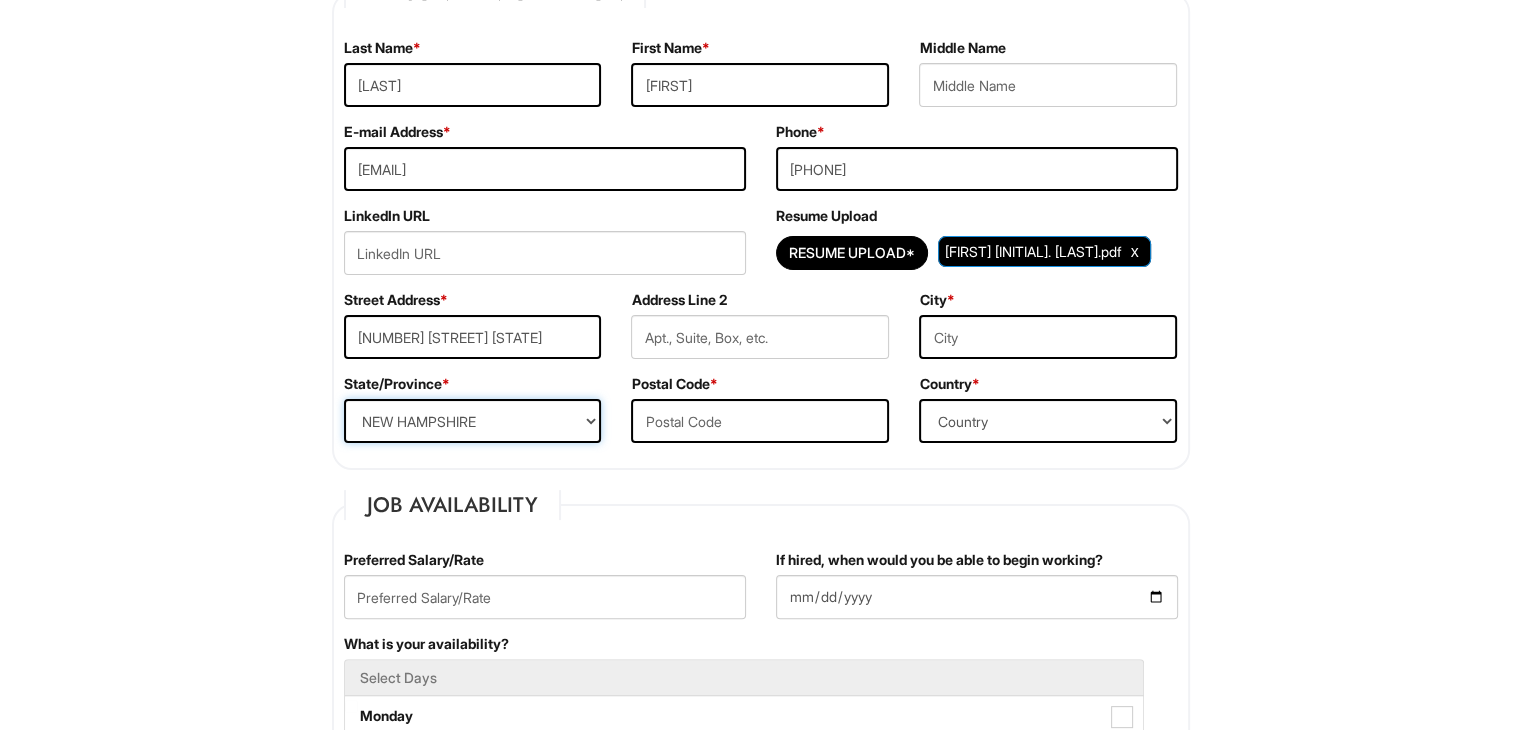 click on "State/Province ALABAMA ALASKA ARIZONA ARKANSAS CALIFORNIA COLORADO CONNECTICUT DELAWARE DISTRICT OF COLUMBIA FLORIDA GEORGIA HAWAII IDAHO ILLINOIS INDIANA IOWA KANSAS KENTUCKY LOUISIANA MAINE MARYLAND MASSACHUSETTS MICHIGAN MINNESOTA MISSISSIPPI MISSOURI MONTANA NEBRASKA NEVADA NEW HAMPSHIRE NEW JERSEY NEW MEXICO NEW YORK NORTH CAROLINA NORTH DAKOTA OHIO OKLAHOMA OREGON PENNSYLVANIA RHODE ISLAND SOUTH CAROLINA SOUTH DAKOTA TENNESSEE TEXAS UTAH VERMONT VIRGINIA WASHINGTON WEST VIRGINIA WISCONSIN WYOMING CA-ALBERTA CA-BRITISH COLUMBIA CA-MANITOBA CA-NEW BRUNSWICK CA-NEWFOUNDLAND CA-NOVA SCOTIA CA-NORTHWEST TERRITORIES CA-NUNAVUT CA-ONTARIO CA-PRINCE EDWARD ISLAND CA-QUEBEC CA-SASKATCHEWAN CA-YUKON TERRITORY US-AMERICAN SAMOA US-FEDERATED STATES OF MICRONESIA US-GUAM US-MARSHALL ISLANDS US-NORTHERN MARIANA ISLANDS US-PALAU US-PUERTO RICO" at bounding box center [473, 421] 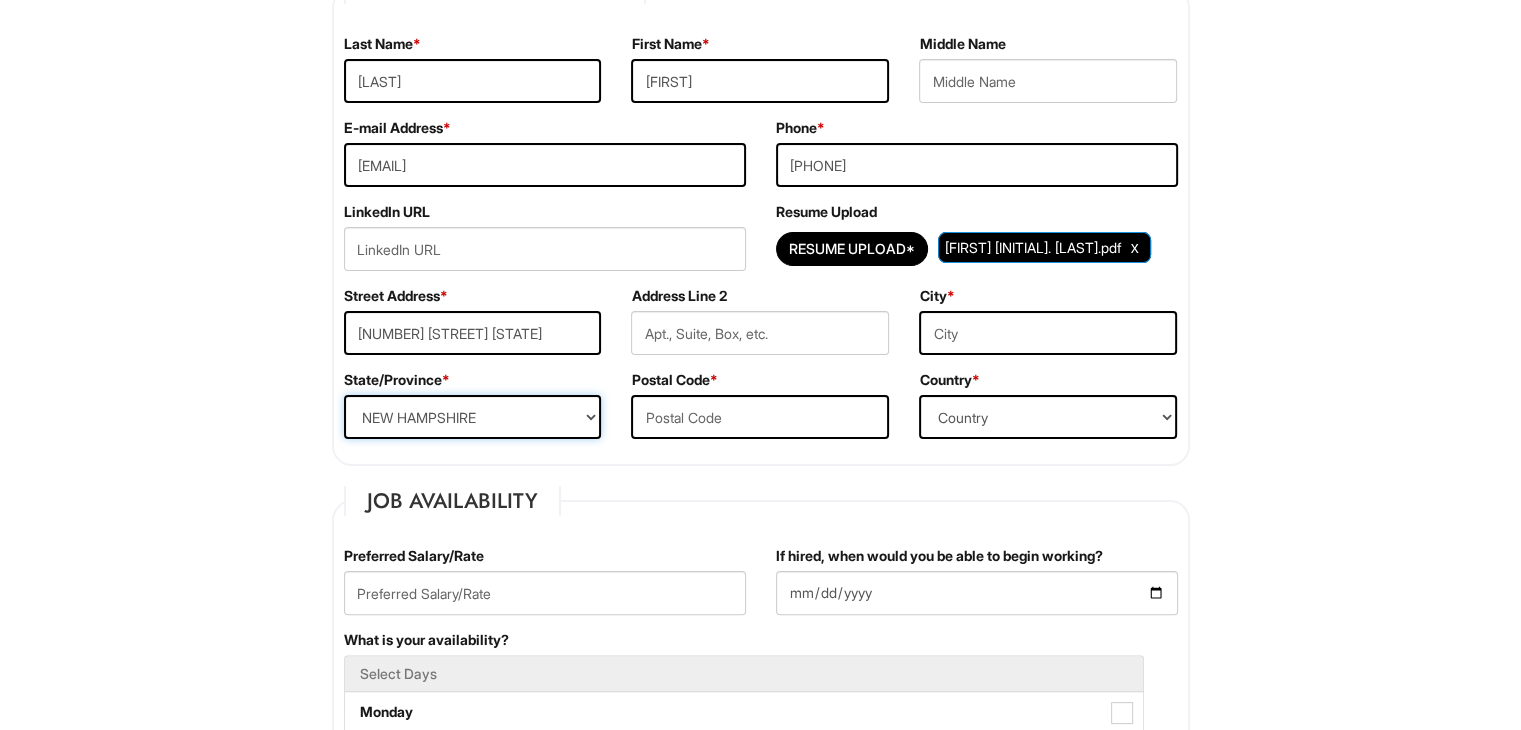 click on "State/Province ALABAMA ALASKA ARIZONA ARKANSAS CALIFORNIA COLORADO CONNECTICUT DELAWARE DISTRICT OF COLUMBIA FLORIDA GEORGIA HAWAII IDAHO ILLINOIS INDIANA IOWA KANSAS KENTUCKY LOUISIANA MAINE MARYLAND MASSACHUSETTS MICHIGAN MINNESOTA MISSISSIPPI MISSOURI MONTANA NEBRASKA NEVADA NEW HAMPSHIRE NEW JERSEY NEW MEXICO NEW YORK NORTH CAROLINA NORTH DAKOTA OHIO OKLAHOMA OREGON PENNSYLVANIA RHODE ISLAND SOUTH CAROLINA SOUTH DAKOTA TENNESSEE TEXAS UTAH VERMONT VIRGINIA WASHINGTON WEST VIRGINIA WISCONSIN WYOMING CA-ALBERTA CA-BRITISH COLUMBIA CA-MANITOBA CA-NEW BRUNSWICK CA-NEWFOUNDLAND CA-NOVA SCOTIA CA-NORTHWEST TERRITORIES CA-NUNAVUT CA-ONTARIO CA-PRINCE EDWARD ISLAND CA-QUEBEC CA-SASKATCHEWAN CA-YUKON TERRITORY US-AMERICAN SAMOA US-FEDERATED STATES OF MICRONESIA US-GUAM US-MARSHALL ISLANDS US-NORTHERN MARIANA ISLANDS US-PALAU US-PUERTO RICO" at bounding box center [473, 417] 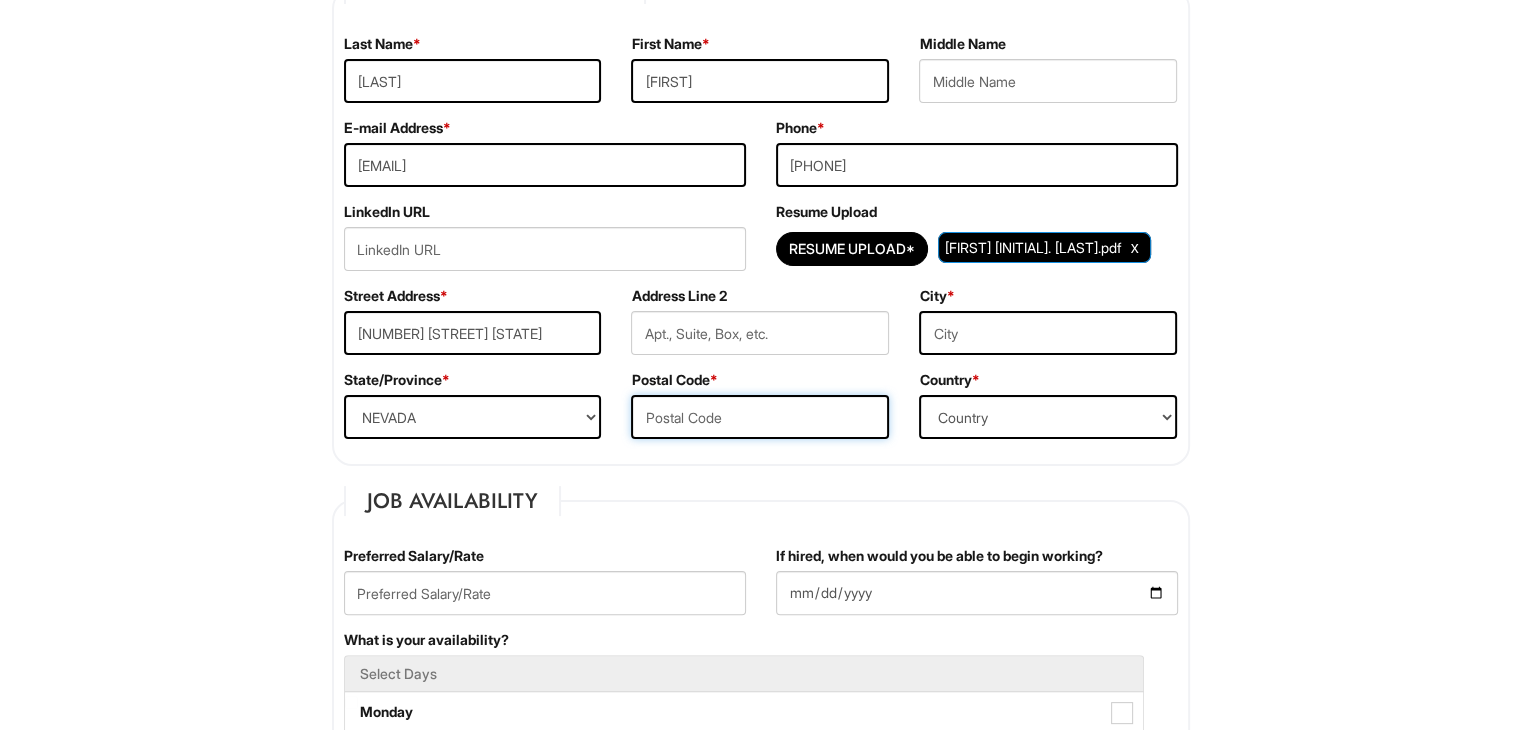 click at bounding box center (760, 417) 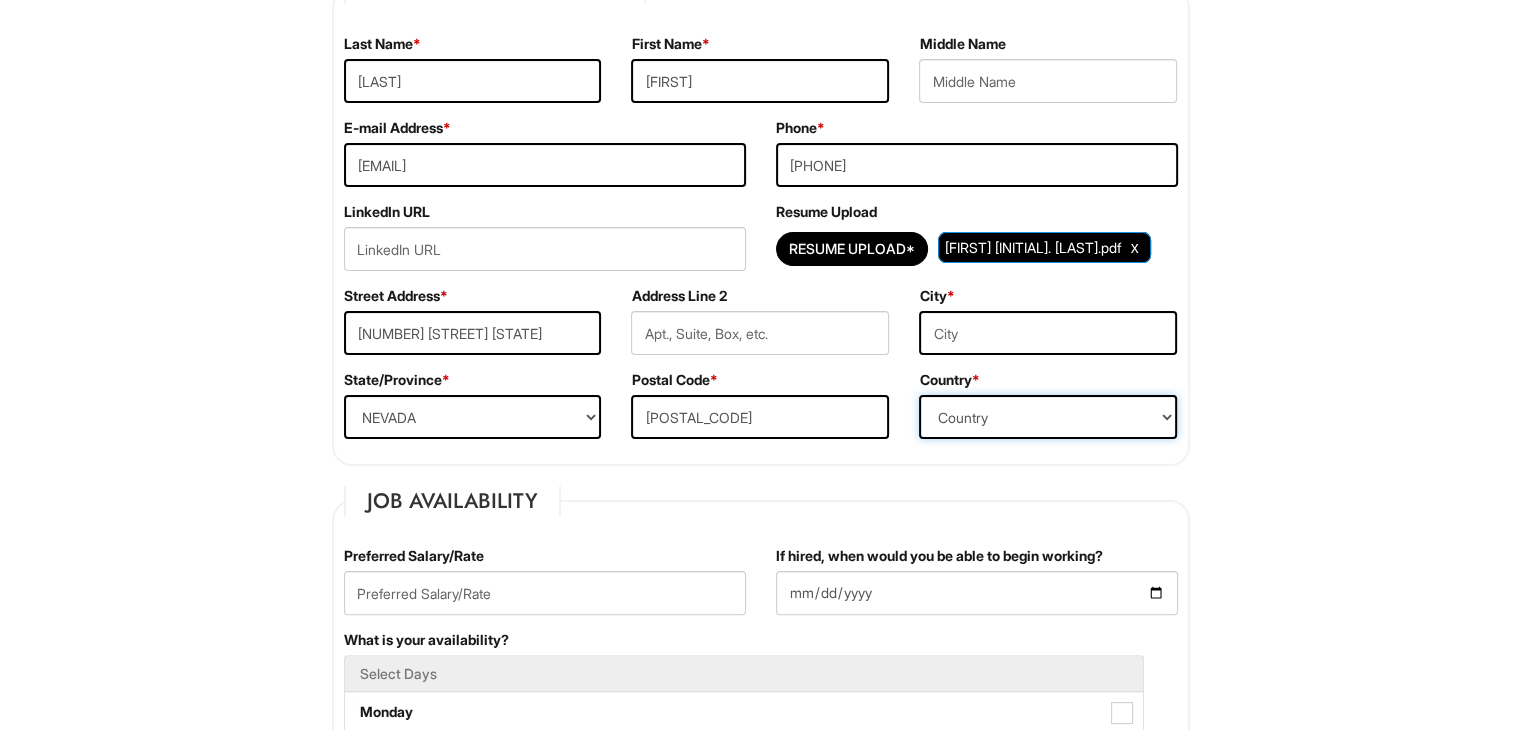 click on "Country Afghanistan Albania Algeria American Samoa Andorra Angola Anguilla Antarctica Antigua Argentina Armenia Aruba Ascension Australia Austria Azerbaijan Bahamas Bahrain Bangladesh Barbados Barbuda Belarus Belgium Belize Benin Bermuda Bhutan Bolivia Bosnia & Herzegovina Botswana Brazil British Virgin Islands Brunei Darussalam Bulgaria Burkina Faso Burundi Cambodia Cameroon Canada Cape Verde Islands Cayman Islands Central African Republic Chad Chatham Island Chile China Christmas Island Cocos-Keeling Islands Colombia Comoros Congo Cook Islands Costa Rica Croatia Cuba Curaçao Cyprus Czech Republic Democratic Republic of the Congo Denmark Diego Garcia Djibouti Dominica Dominican Republic East Timor Easter Island Ecuador Egypt El Salvador Ellipso (Mobile Satellite service) EMSAT (Mobile Satellite service) Equatorial Guinea Eritrea Estonia Ethiopia European Union Falkland Islands (Malvinas) Faroe Islands Fiji Islands Finland France French Antilles French Guiana French Polynesia Gabonese Republic Gambia Georgia" at bounding box center [1048, 417] 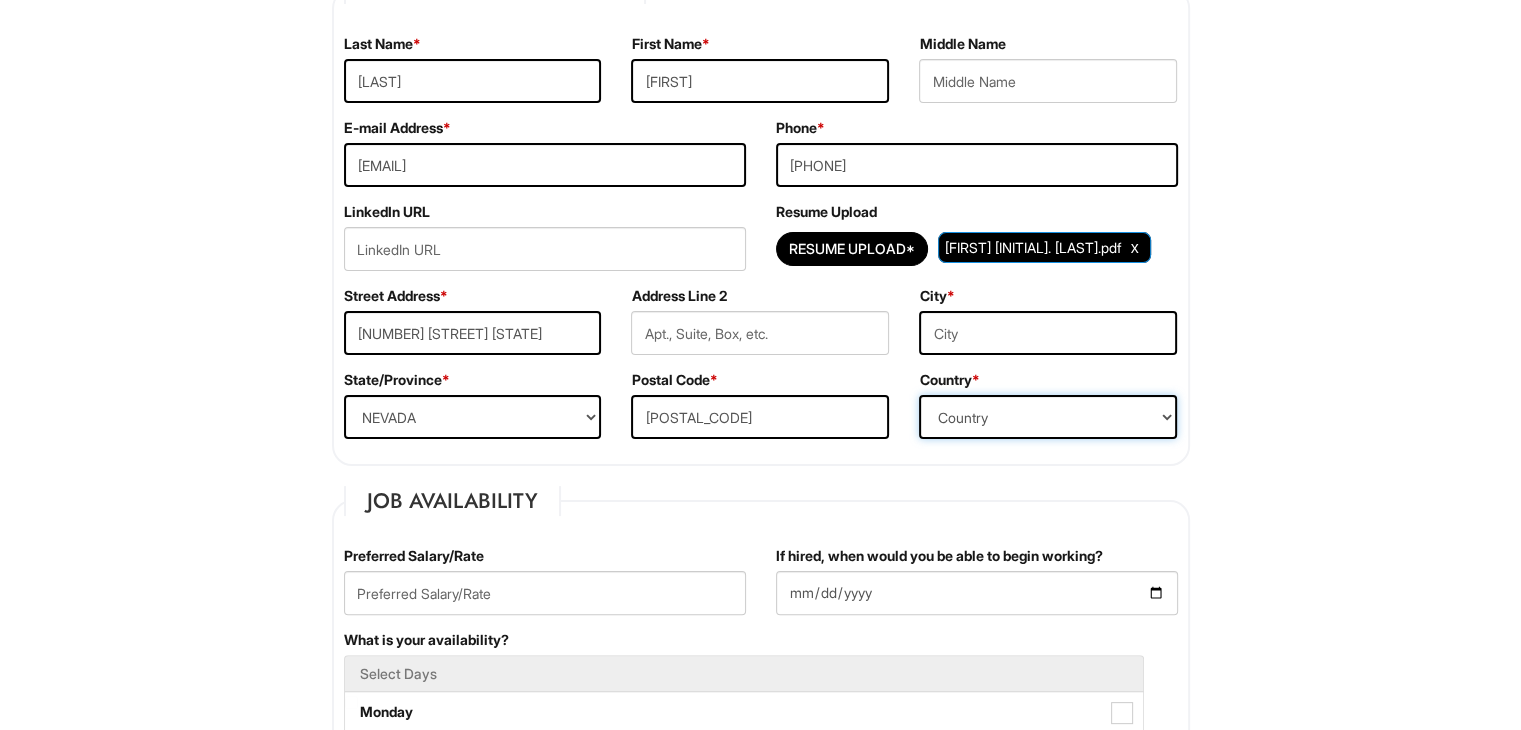 select on "United States of America" 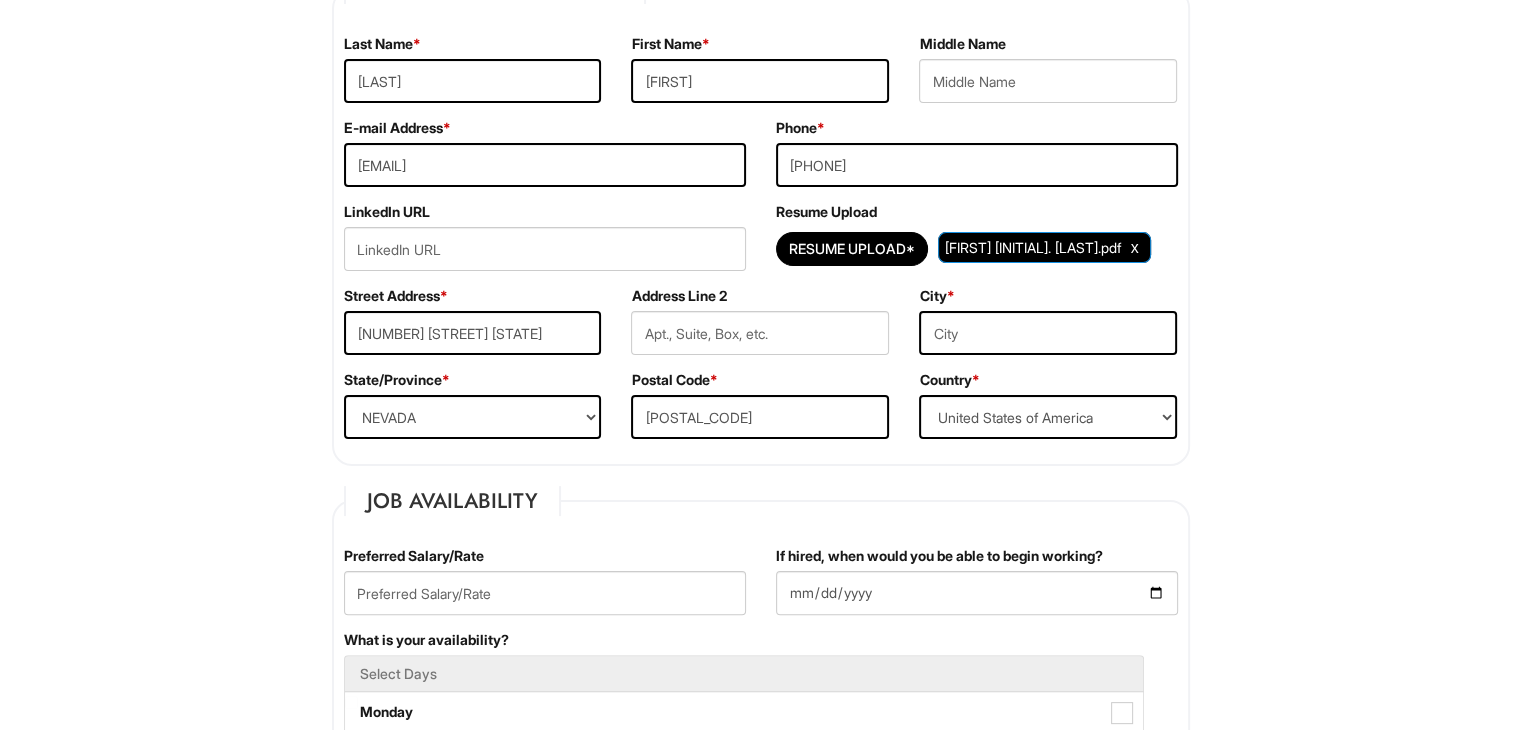 click on "Please Complete This Form 1 2 3 Stock Associate - A|X Armani Exchange PLEASE COMPLETE ALL REQUIRED FIELDS
We are an Equal Opportunity Employer. All persons shall have the opportunity to be considered for employment without regard to their race, color, creed, religion, national origin, ancestry, citizenship status, age, disability, gender, sex, sexual orientation, veteran status, genetic information or any other characteristic protected by applicable federal, state or local laws. We will endeavor to make a reasonable accommodation to the known physical or mental limitations of a qualified applicant with a disability unless the accommodation would impose an undue hardship on the operation of our business. If you believe you require such assistance to complete this form or to participate in an interview, please let us know.
Personal Information
Last Name  *   [LAST]
First Name  *   [FIRST]
Middle Name
E-mail Address  *   [EMAIL]
Phone  *   [PHONE]
LinkedIn URL" at bounding box center (760, 1597) 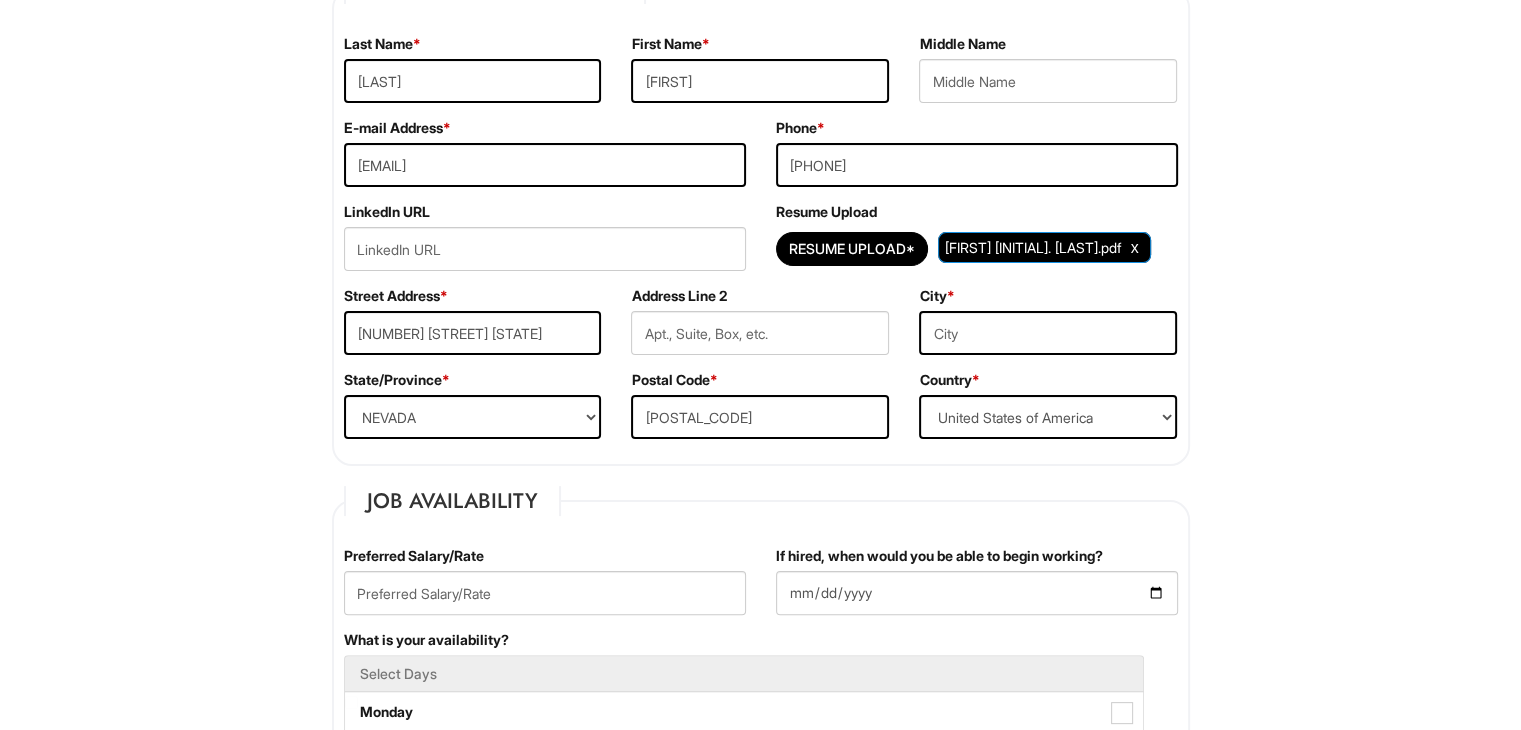 click on "Please Complete This Form 1 2 3 Stock Associate - A|X Armani Exchange PLEASE COMPLETE ALL REQUIRED FIELDS
We are an Equal Opportunity Employer. All persons shall have the opportunity to be considered for employment without regard to their race, color, creed, religion, national origin, ancestry, citizenship status, age, disability, gender, sex, sexual orientation, veteran status, genetic information or any other characteristic protected by applicable federal, state or local laws. We will endeavor to make a reasonable accommodation to the known physical or mental limitations of a qualified applicant with a disability unless the accommodation would impose an undue hardship on the operation of our business. If you believe you require such assistance to complete this form or to participate in an interview, please let us know.
Personal Information
Last Name  *   [LAST]
First Name  *   [FIRST]
Middle Name
E-mail Address  *   [EMAIL]
Phone  *   [PHONE]
LinkedIn URL" at bounding box center [760, 1597] 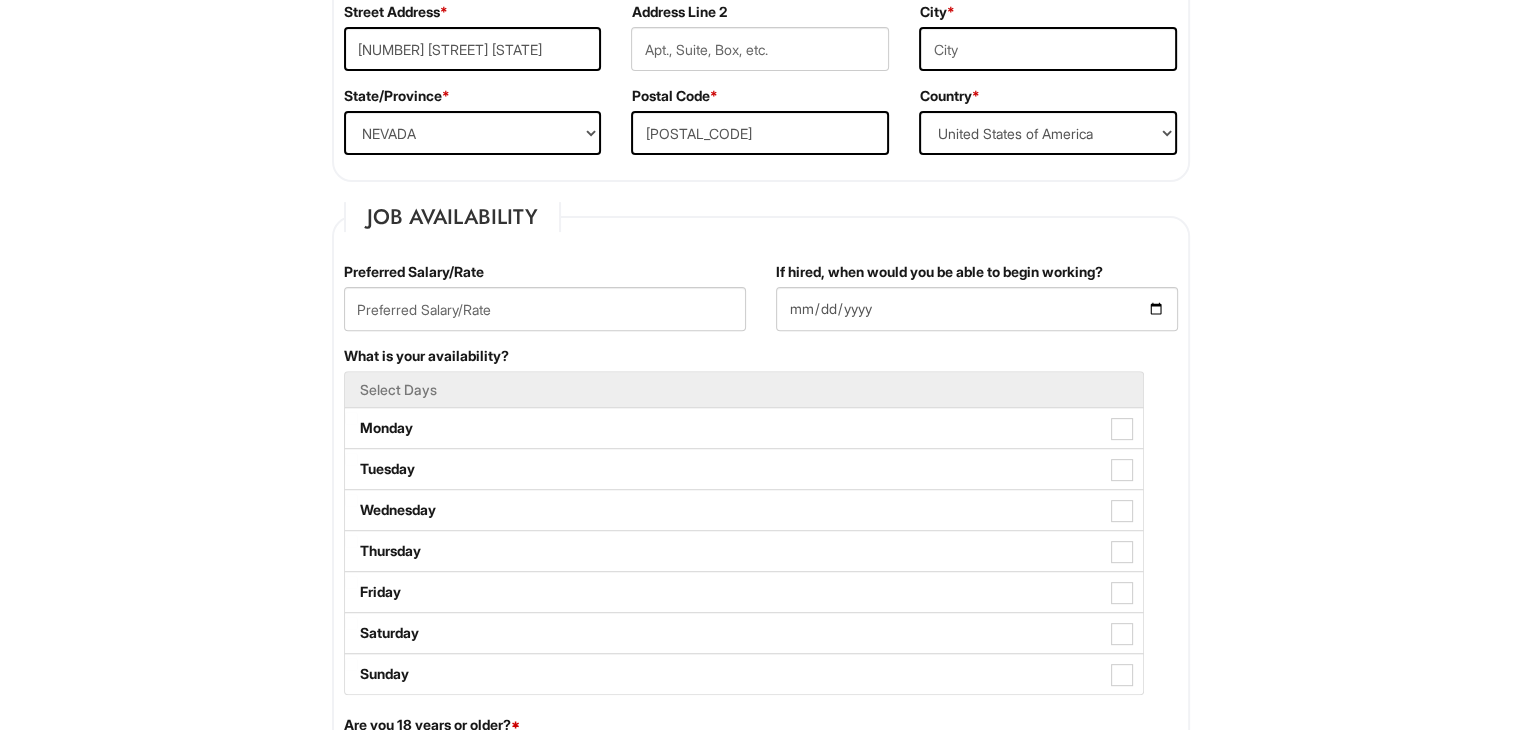 scroll, scrollTop: 642, scrollLeft: 0, axis: vertical 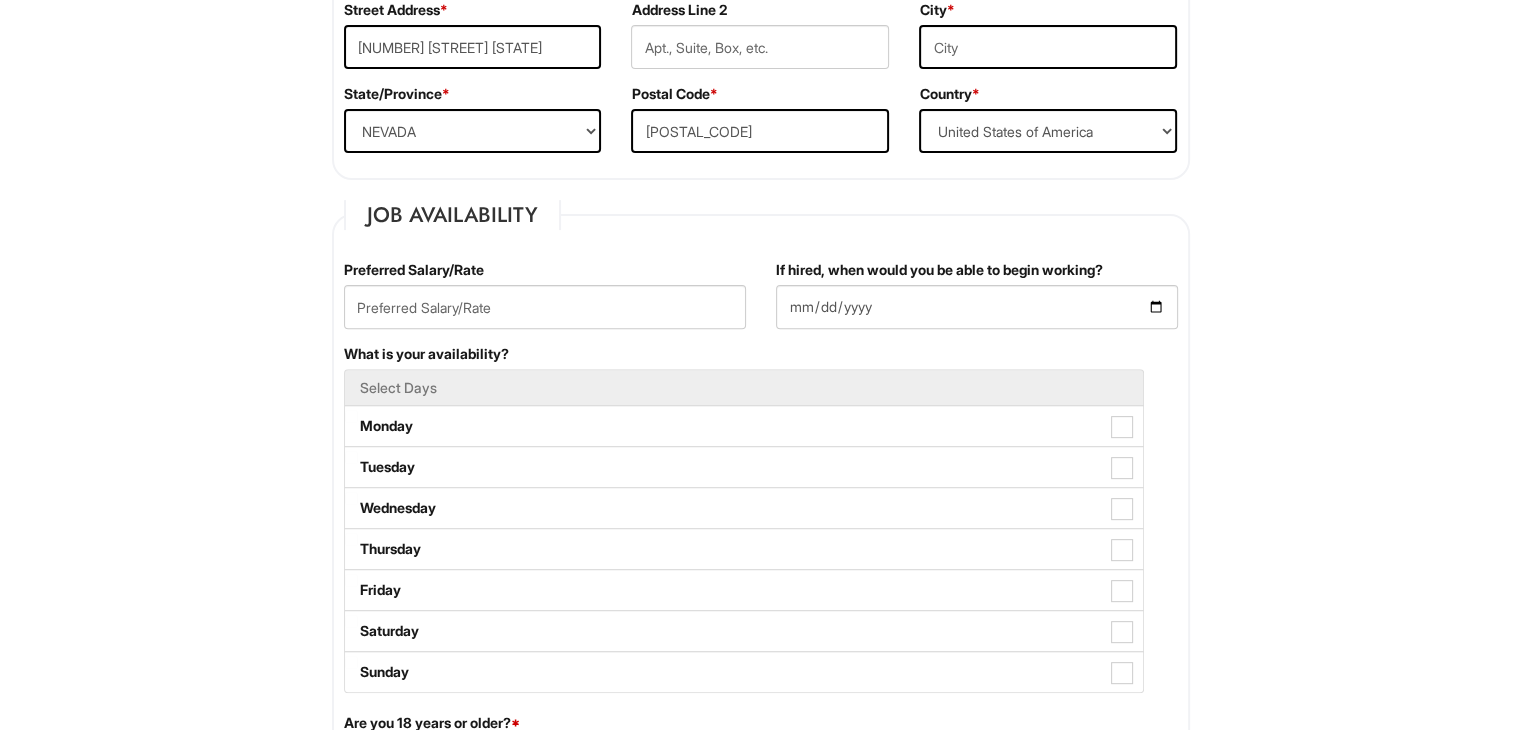 click on "1 2 3 Stock Associate - A|X Armani Exchange PLEASE COMPLETE ALL REQUIRED FIELDS
We are an Equal Opportunity Employer. All persons shall have the opportunity to be considered for employment without regard to their race, color, creed, religion, national origin, ancestry, citizenship status, age, disability, gender, sex, sexual orientation, veteran status, genetic information or any other characteristic protected by applicable federal, state or local laws. We will endeavor to make a reasonable accommodation to the known physical or mental limitations of a qualified applicant with a disability unless the accommodation would impose an undue hardship on the operation of our business. If you believe you require such assistance to complete this form or to participate in an interview, please let us know.
Personal Information
Last Name  *   [LAST]
First Name  *   [FIRST]
Middle Name
E-mail Address  *   [EMAIL]
Phone  *   [PHONE]
LinkedIn URL
Resume Upload   Resume Upload*" at bounding box center [761, 1316] 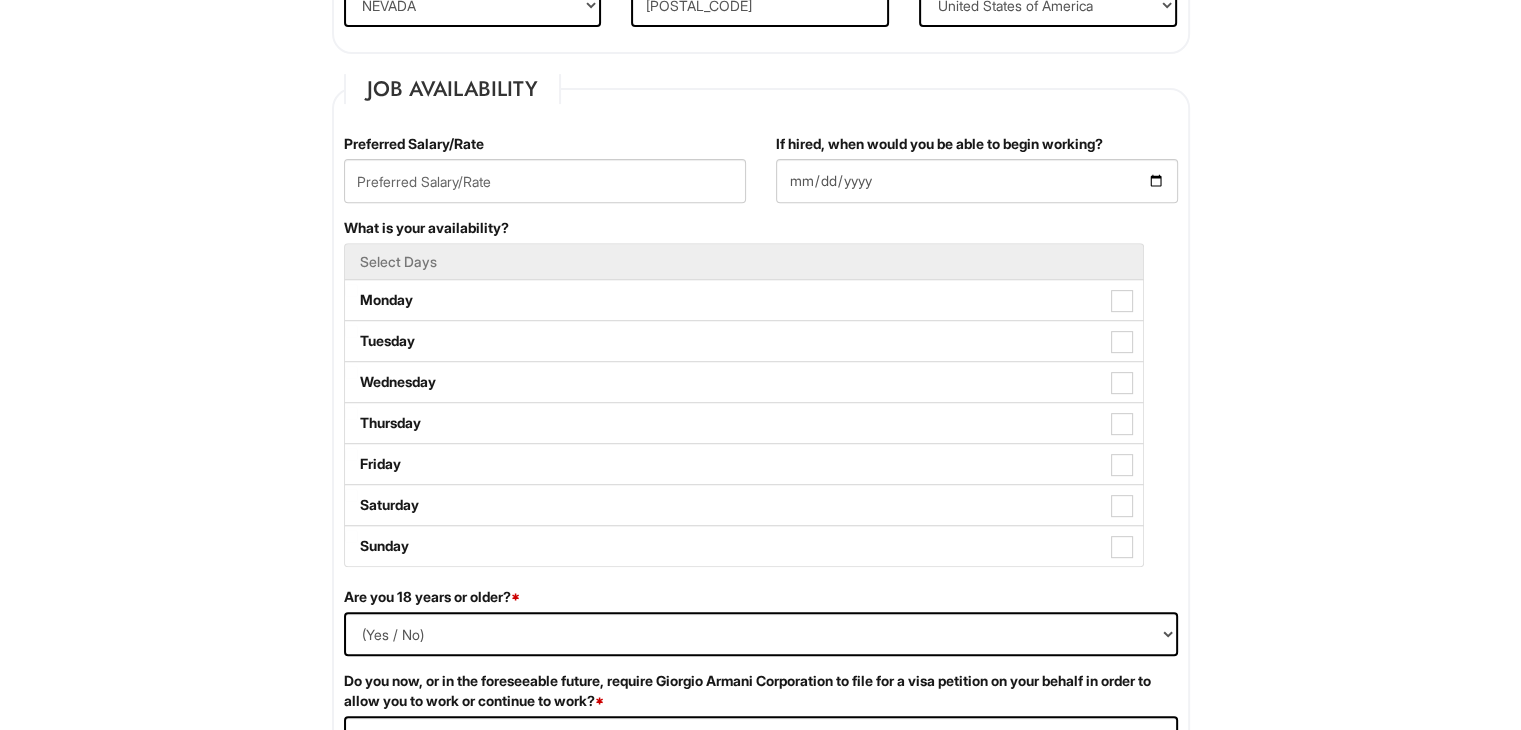 scroll, scrollTop: 770, scrollLeft: 0, axis: vertical 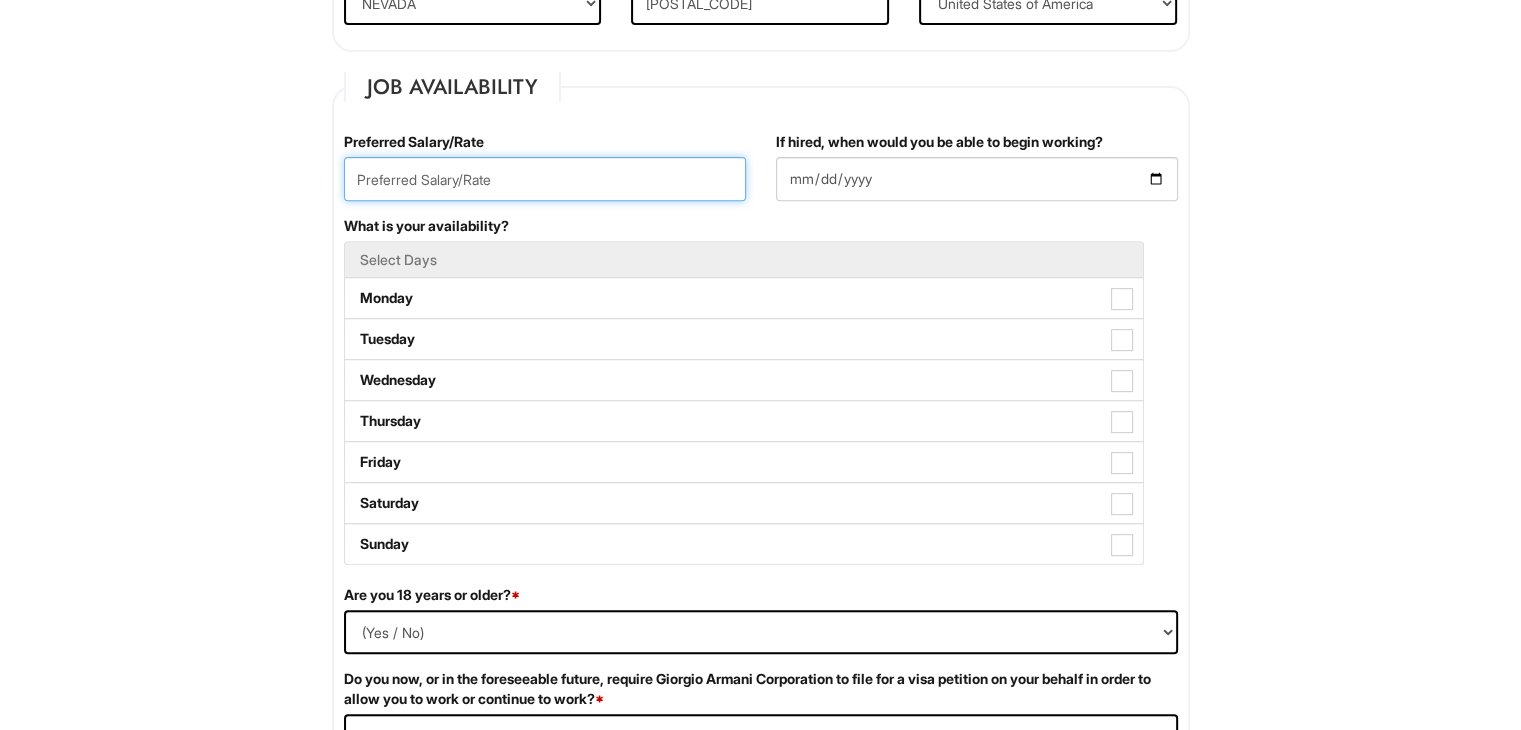 click at bounding box center [545, 179] 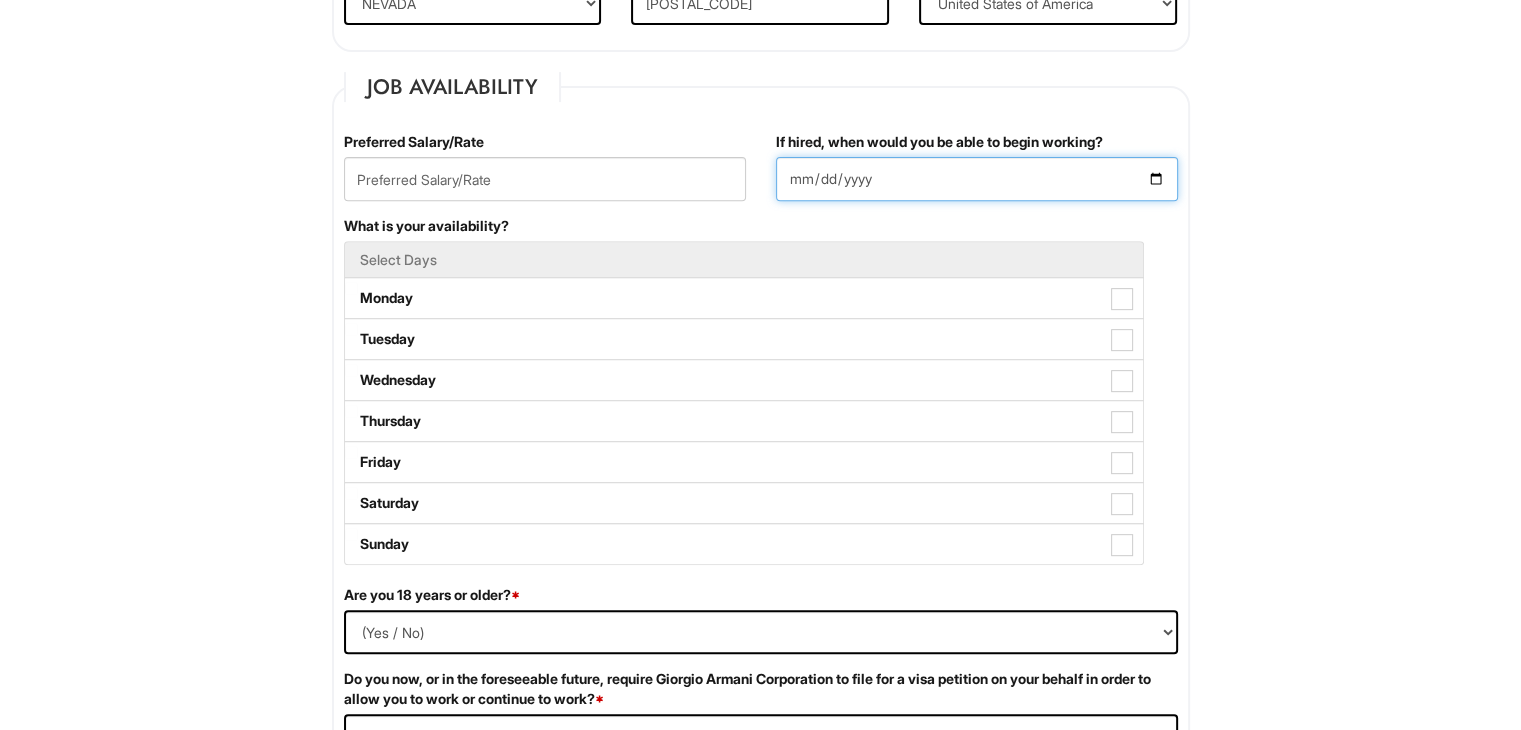 click on "If hired, when would you be able to begin working?" at bounding box center (977, 179) 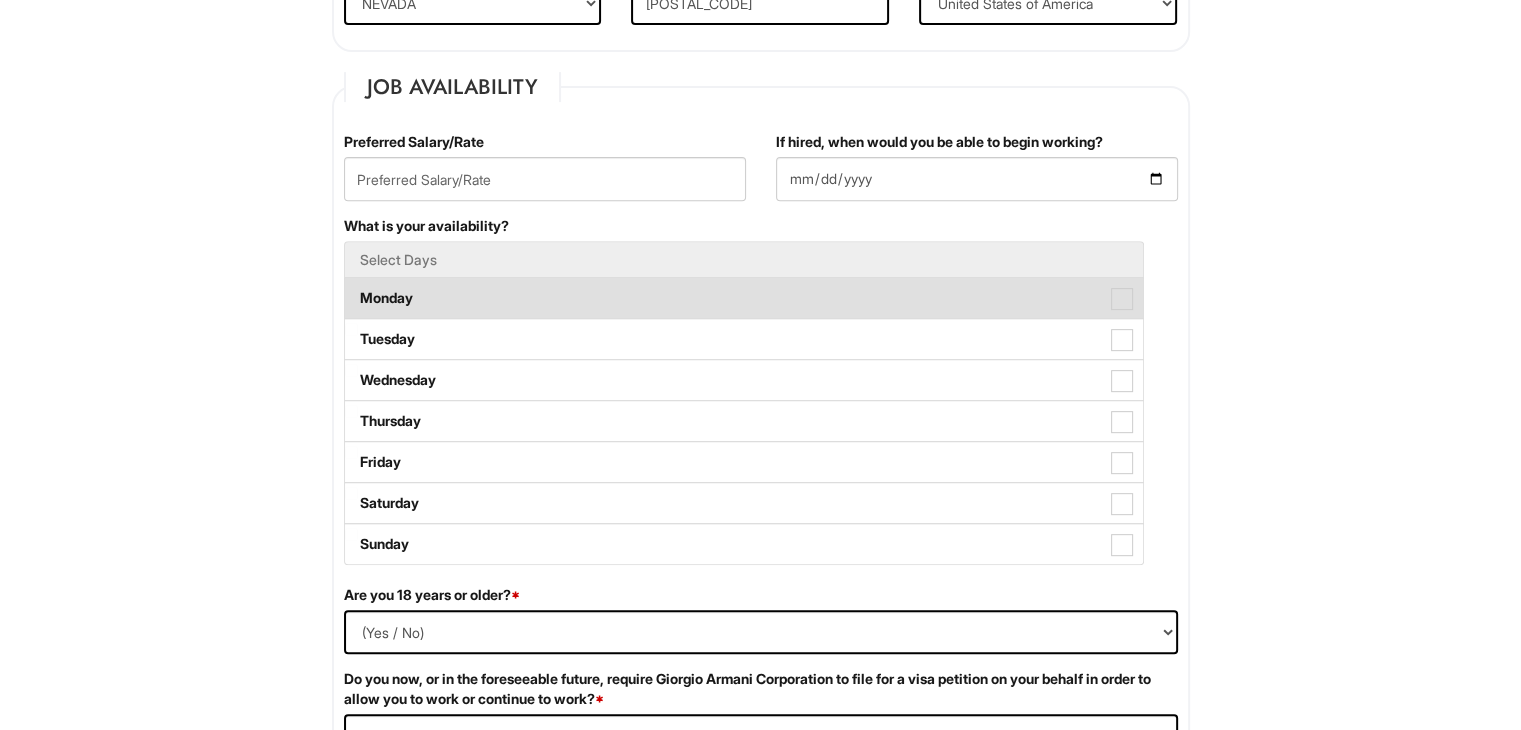 click on "Monday" at bounding box center (744, 298) 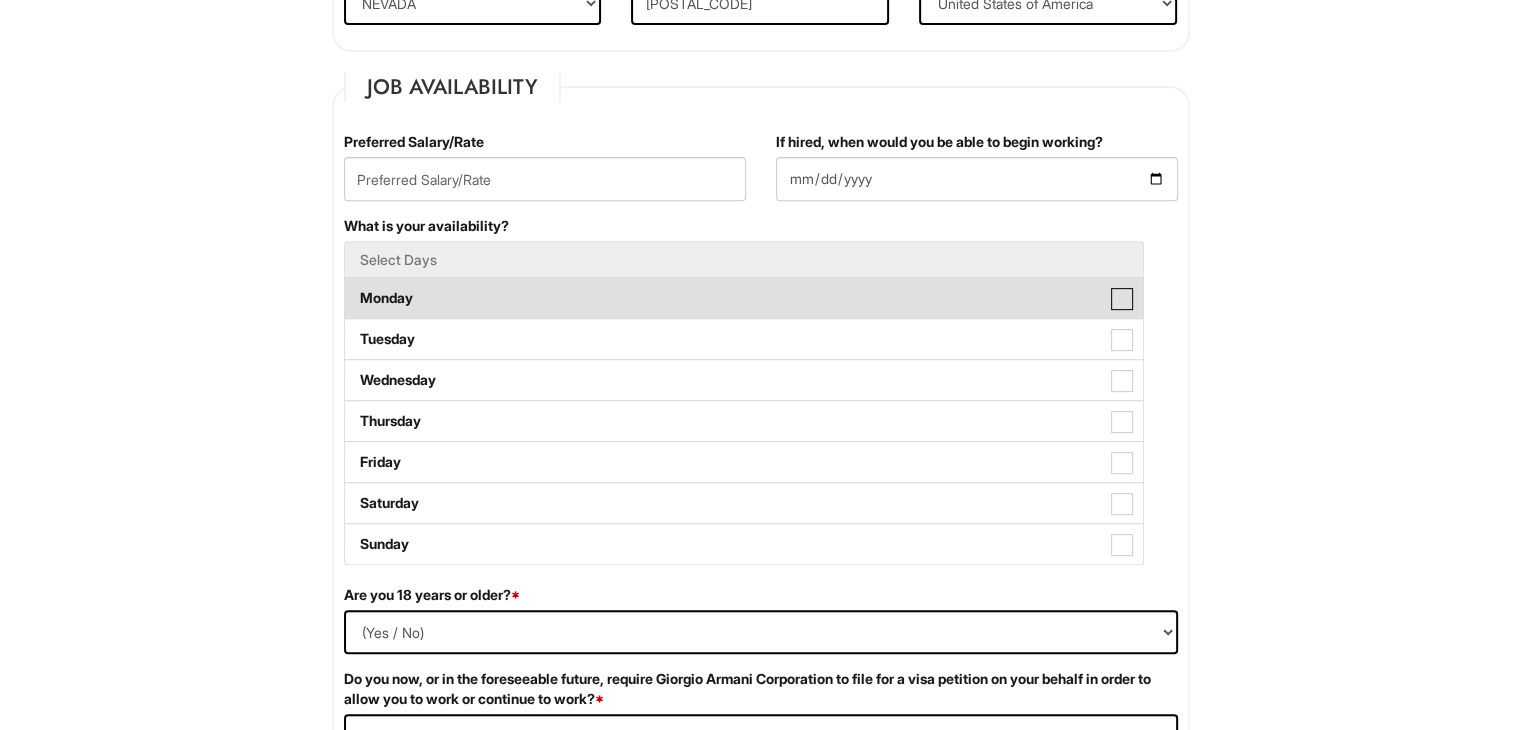 click on "Monday" at bounding box center (351, 288) 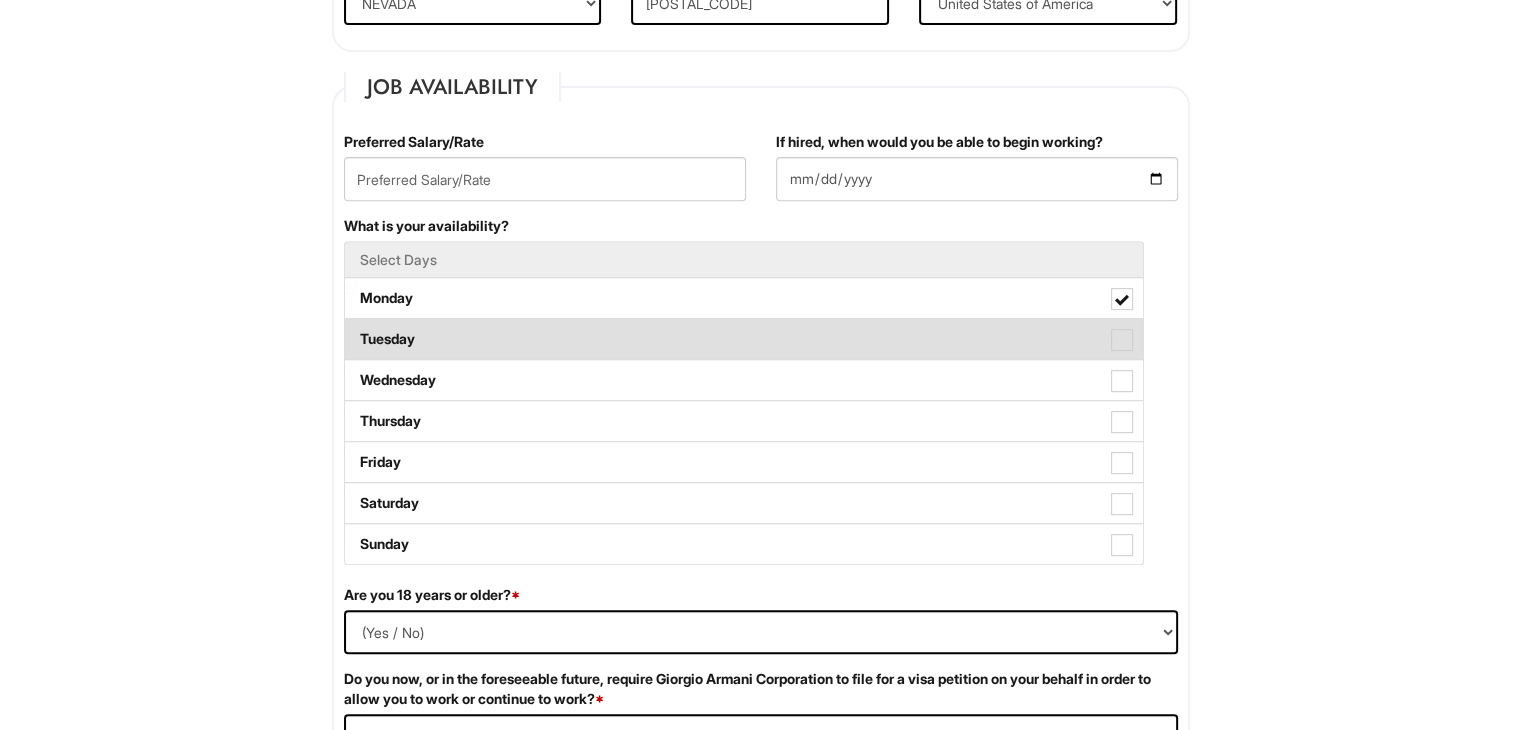 click on "Tuesday" at bounding box center (744, 339) 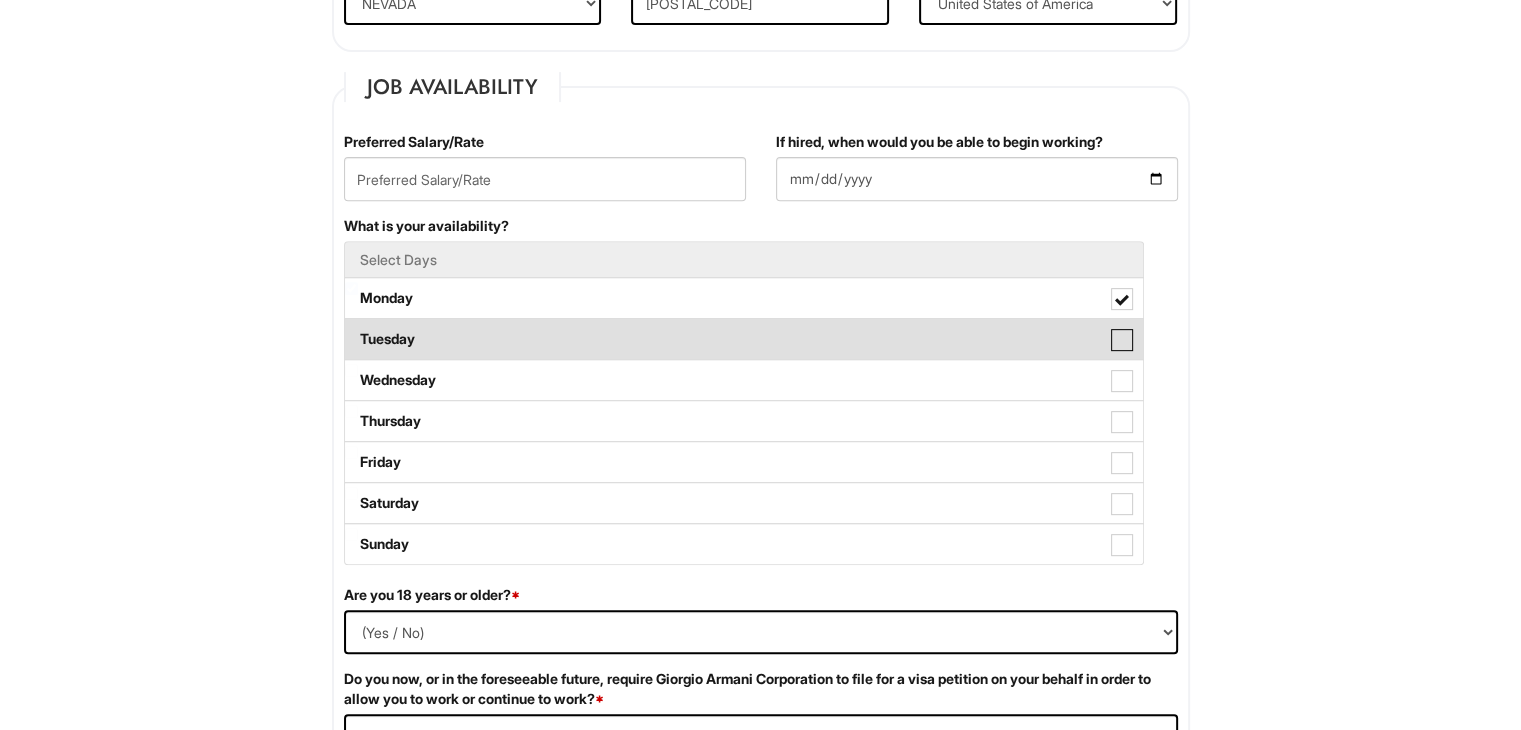click on "Tuesday" at bounding box center [351, 329] 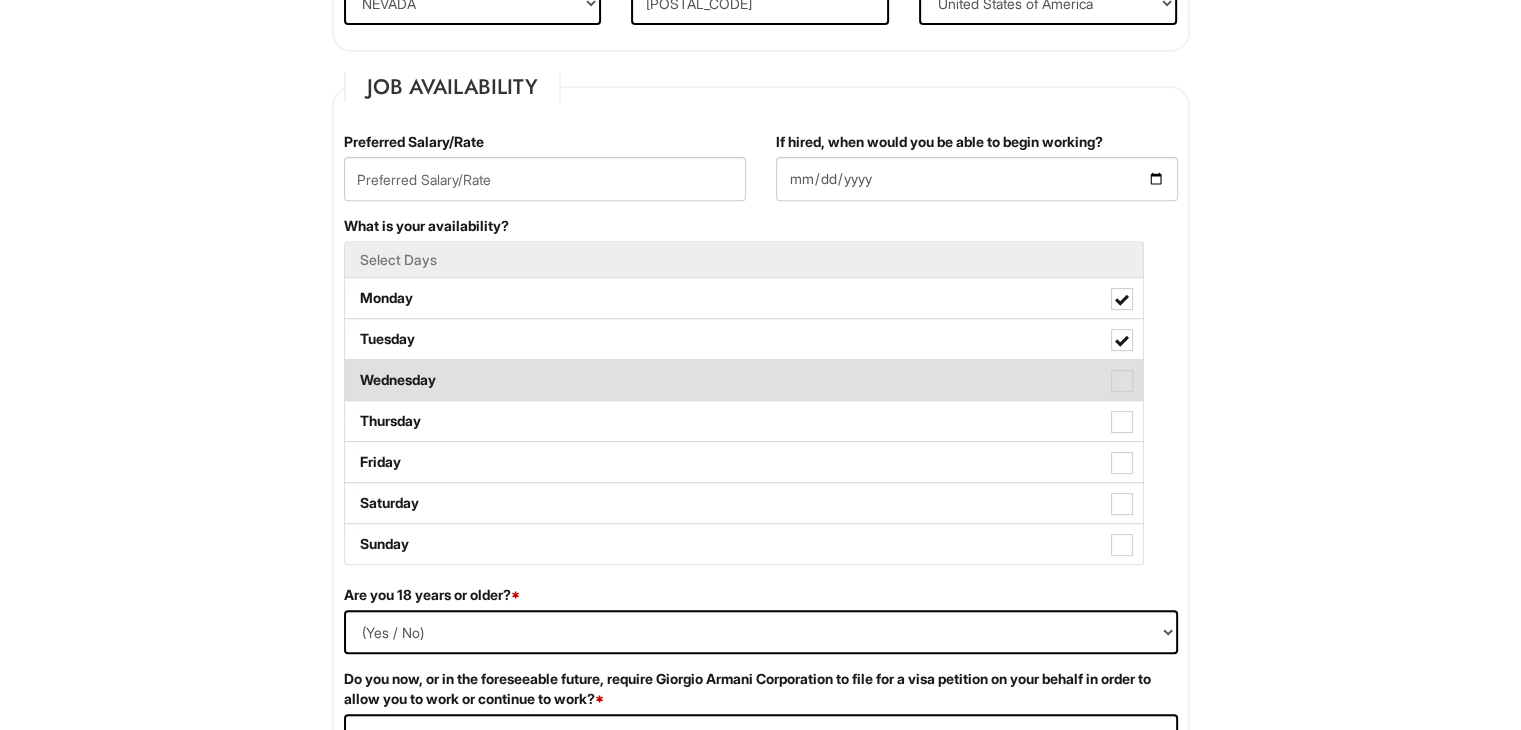 click on "Wednesday" at bounding box center [744, 380] 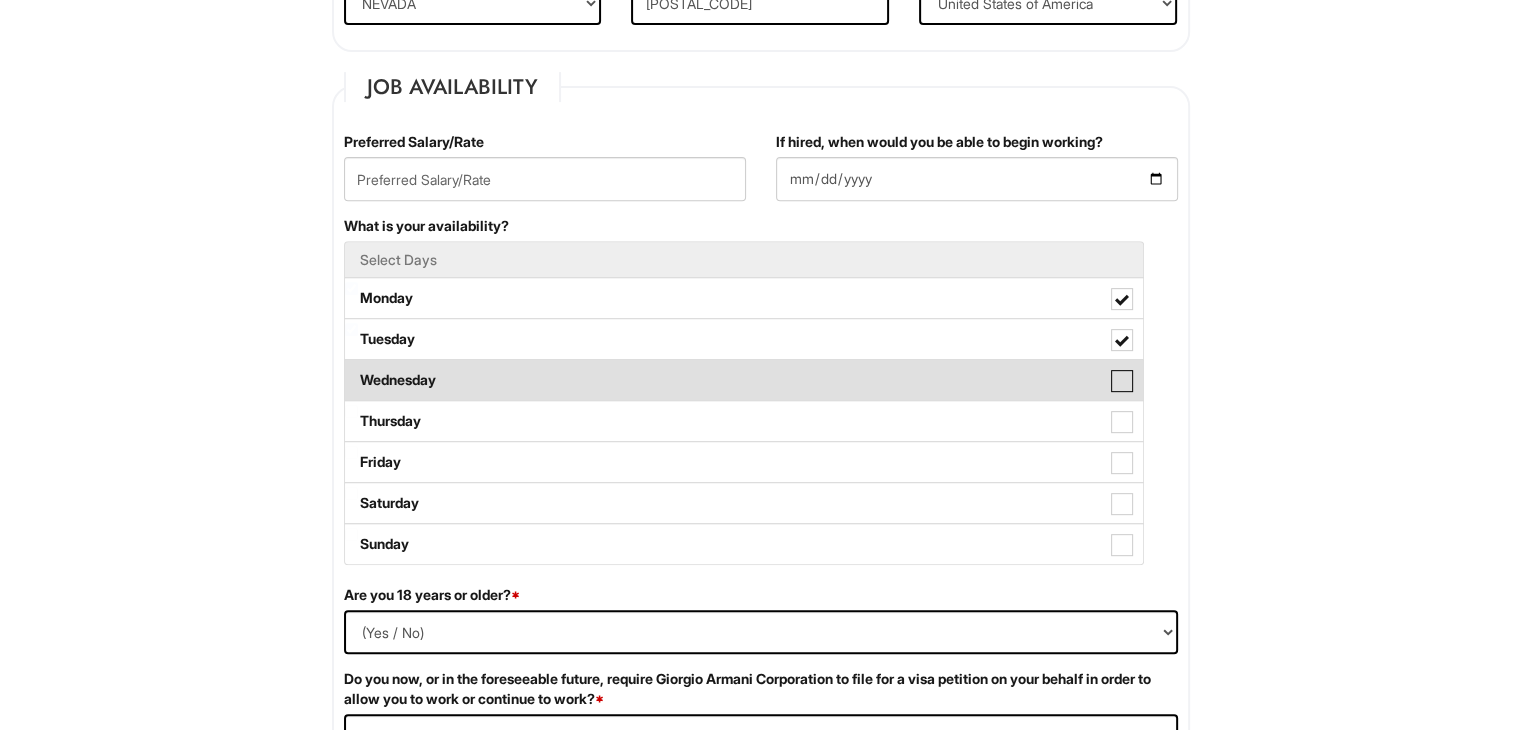 click on "Wednesday" at bounding box center [351, 370] 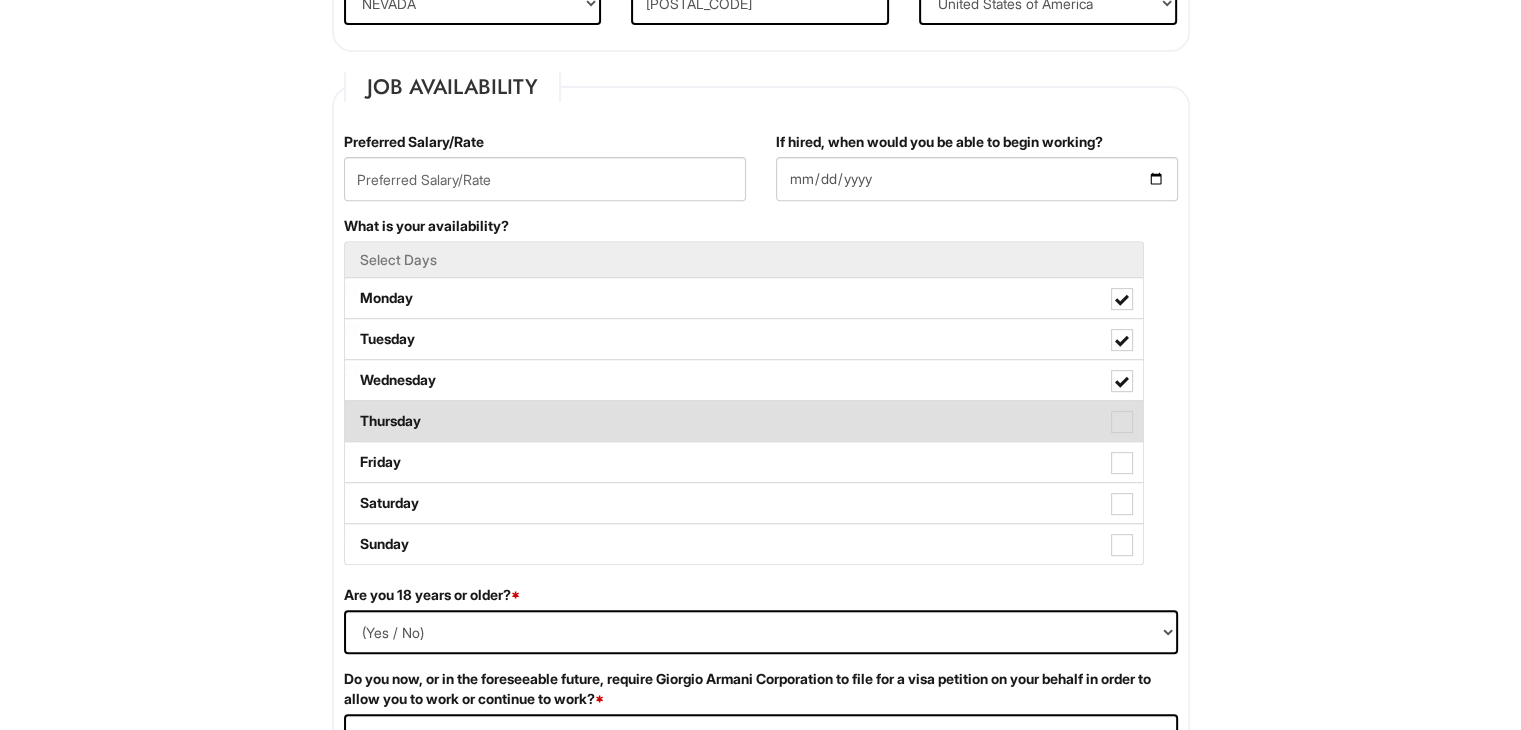 click on "Thursday" at bounding box center [744, 421] 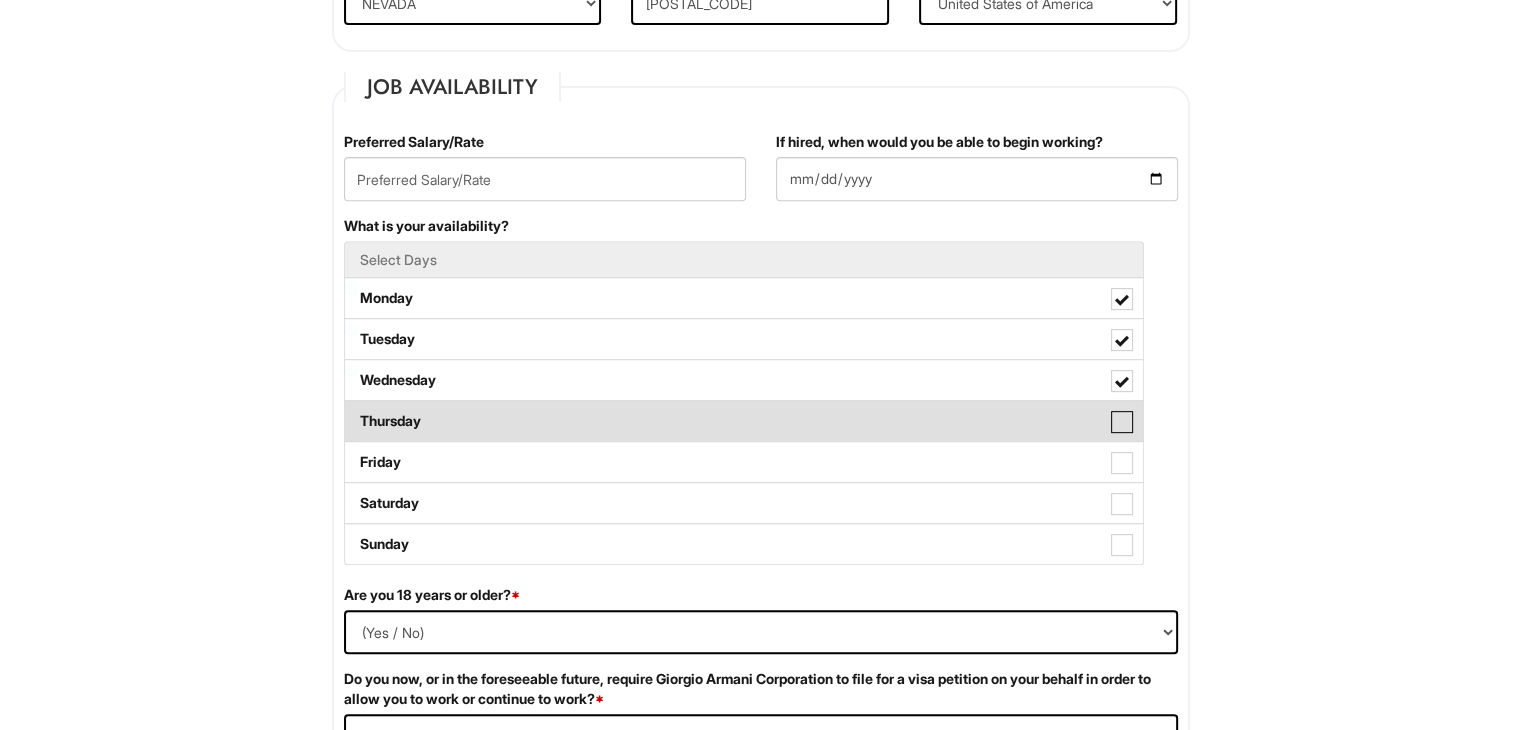 click on "Thursday" at bounding box center (351, 411) 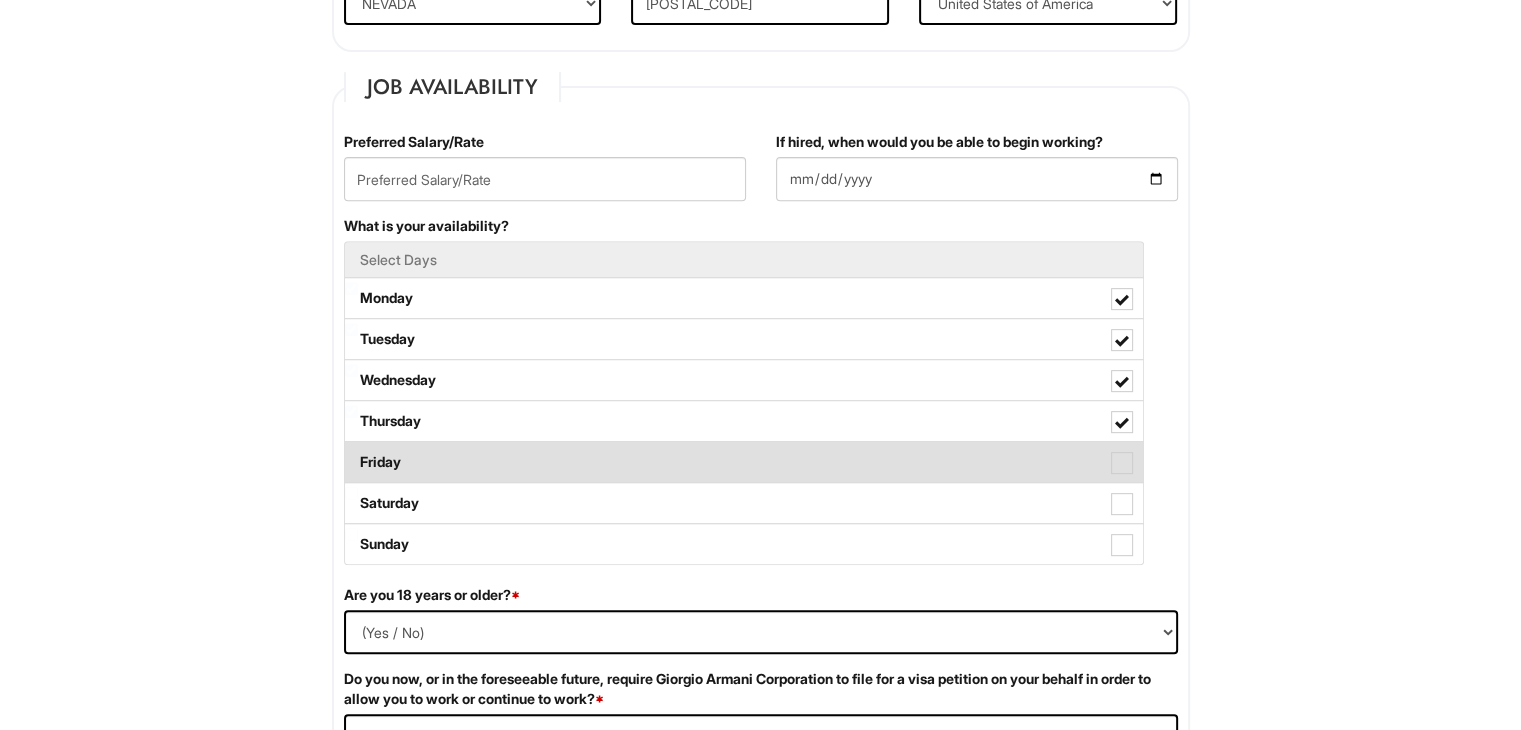 click on "Friday" at bounding box center (744, 462) 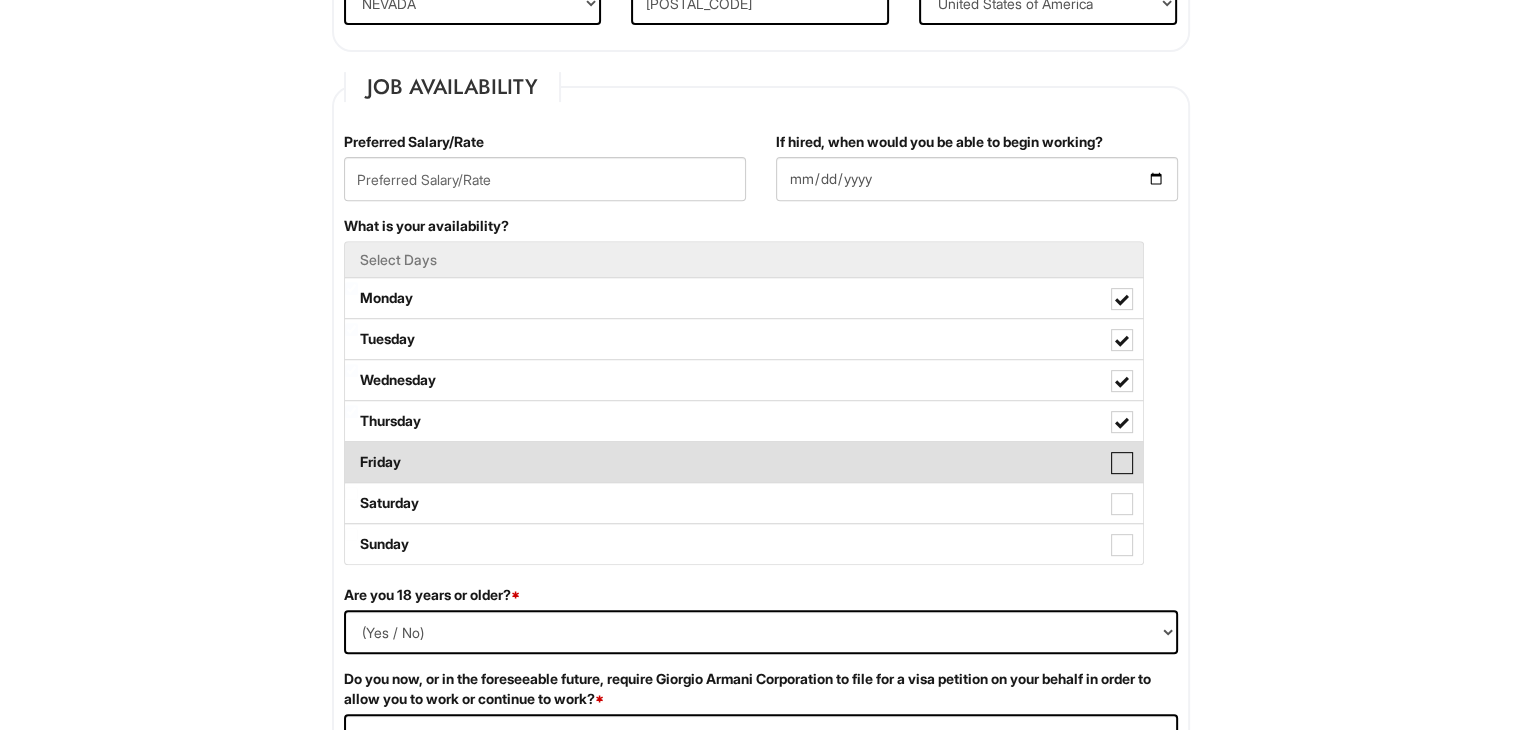 click on "Friday" at bounding box center (351, 452) 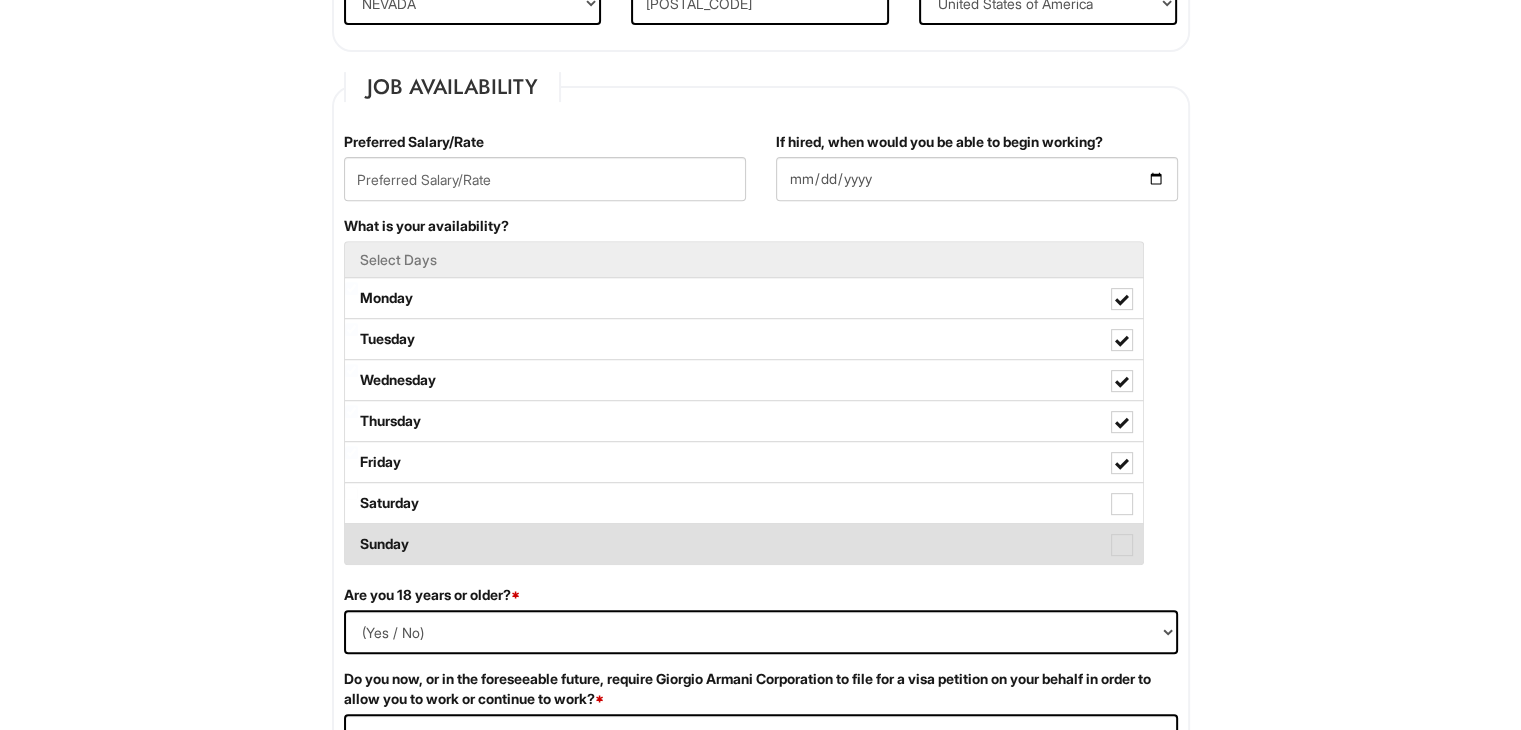 click on "Sunday" at bounding box center [744, 544] 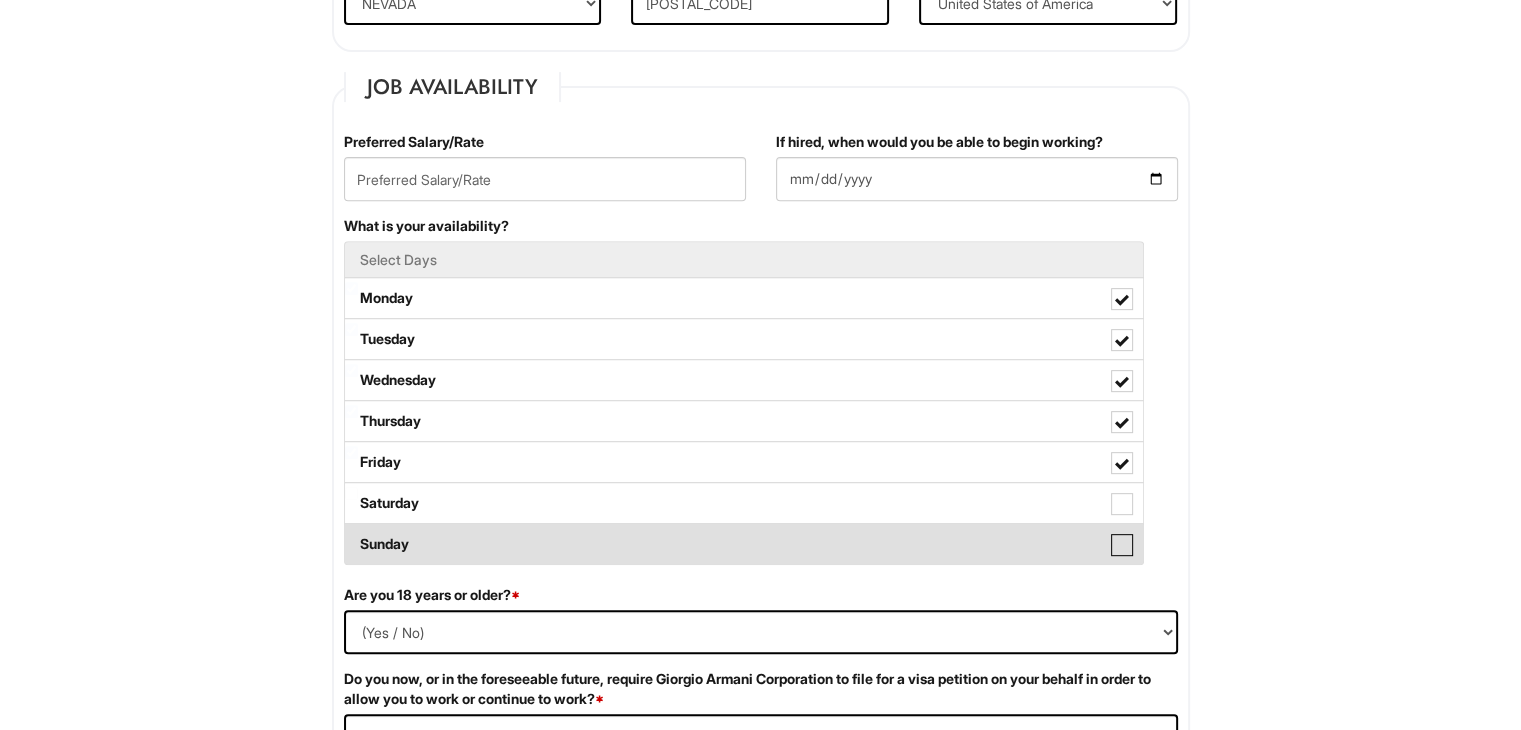 click on "Sunday" at bounding box center [351, 534] 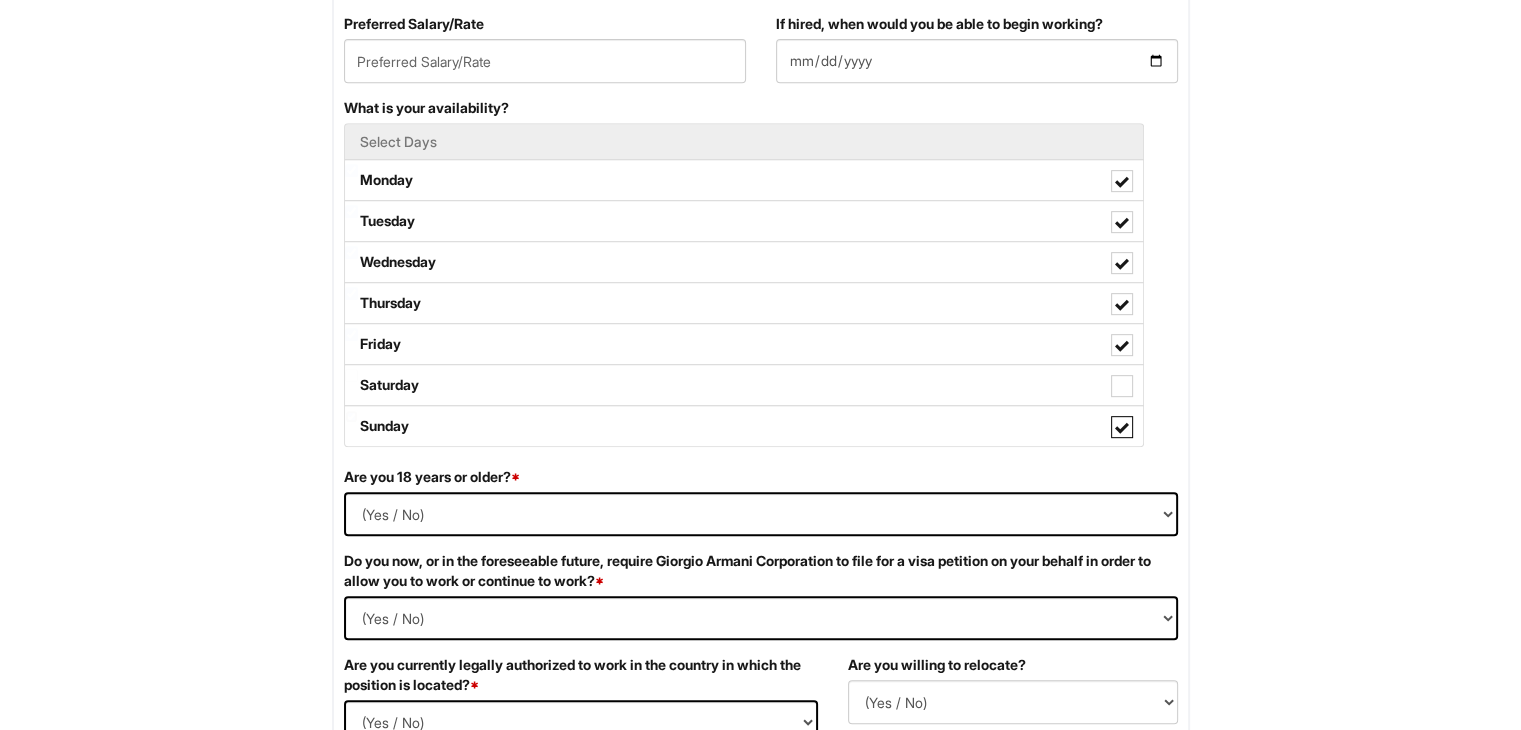 scroll, scrollTop: 890, scrollLeft: 0, axis: vertical 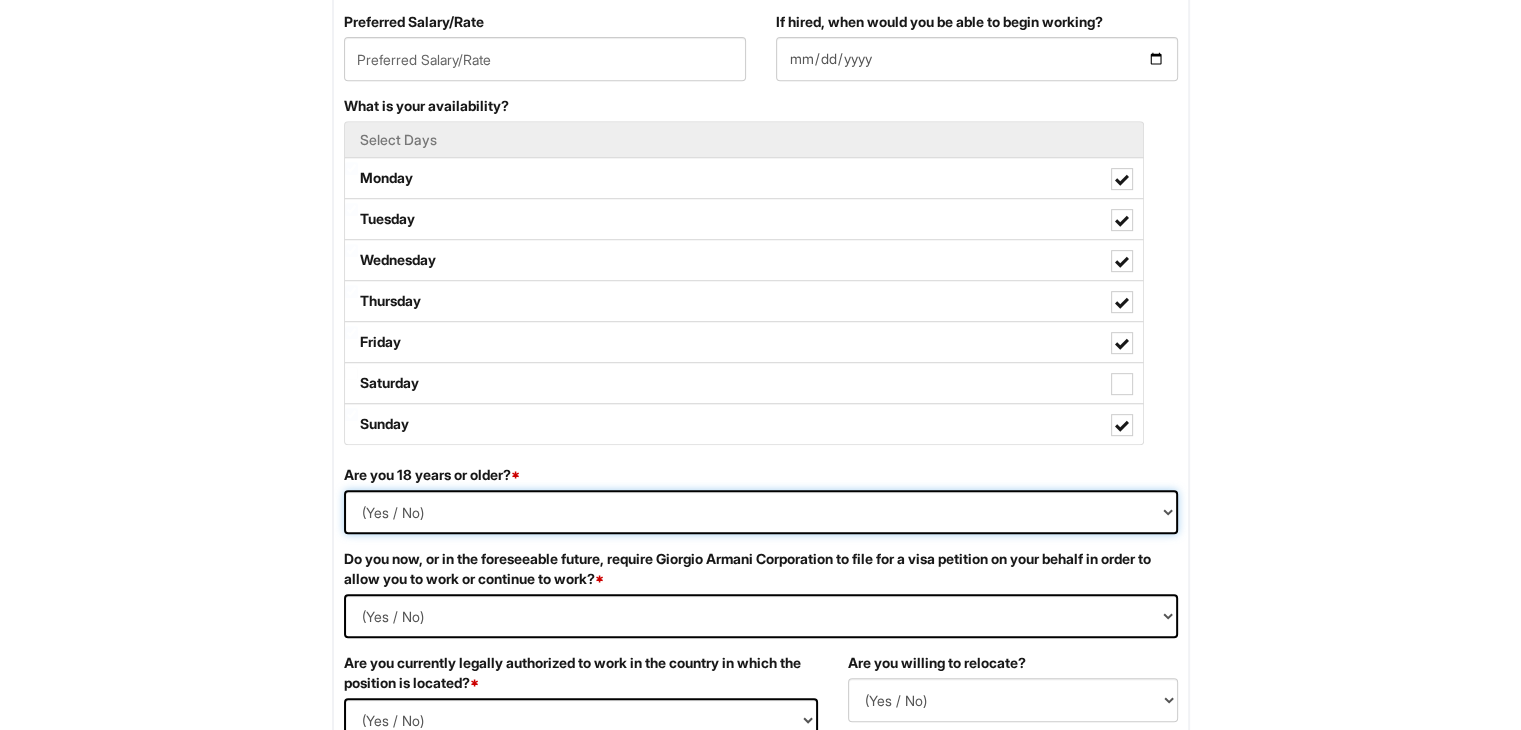click on "(Yes / No) Yes No" at bounding box center [761, 512] 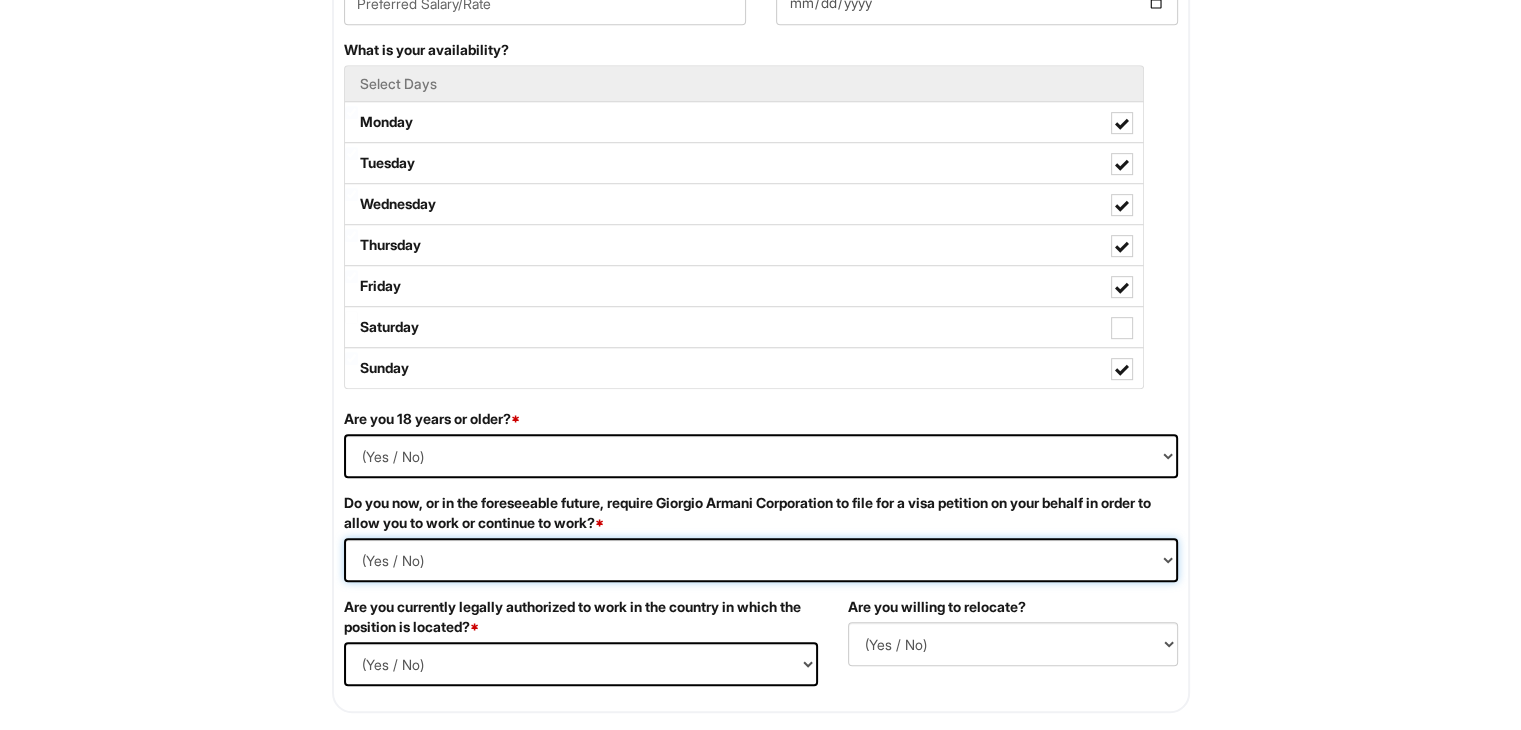 click on "(Yes / No) Yes No" at bounding box center [761, 560] 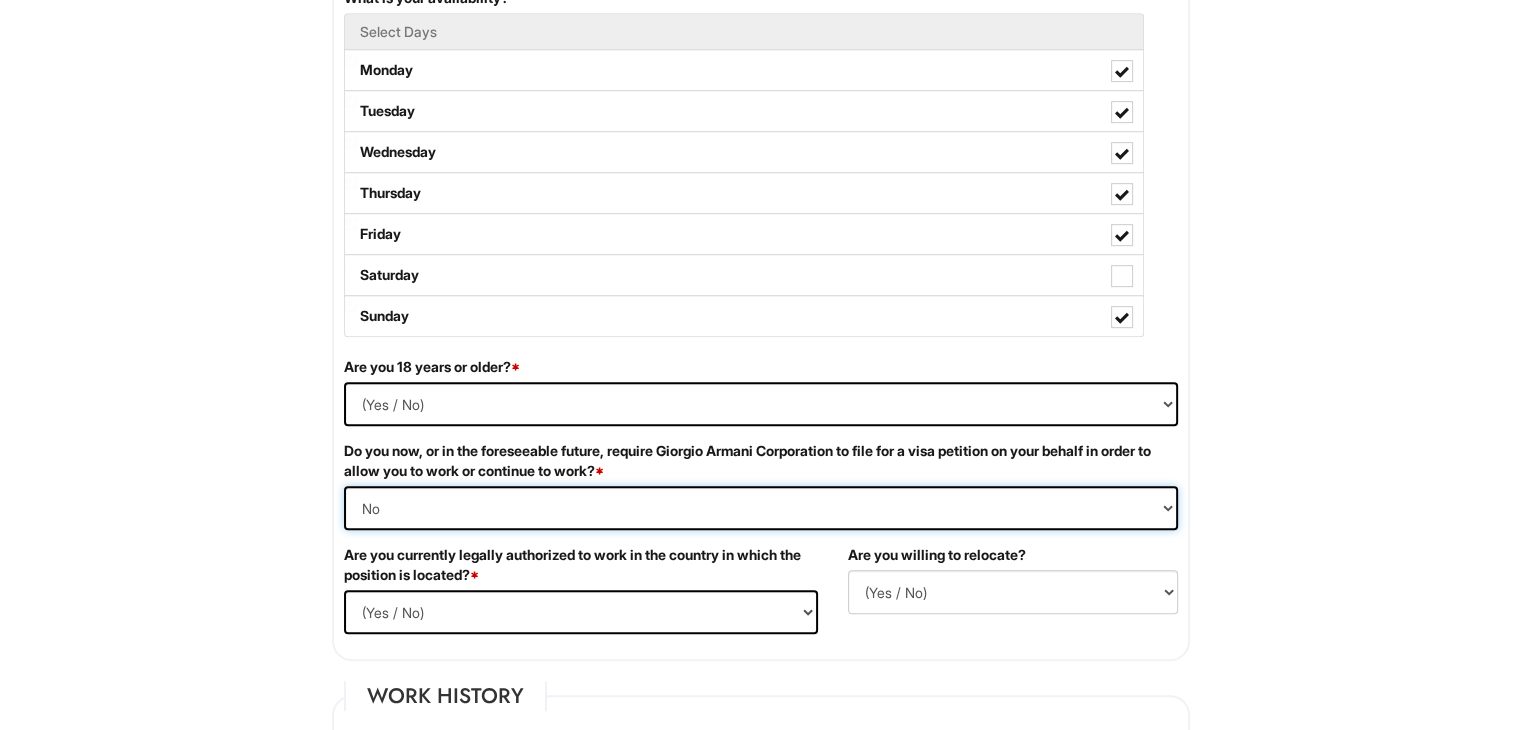 scroll, scrollTop: 1002, scrollLeft: 0, axis: vertical 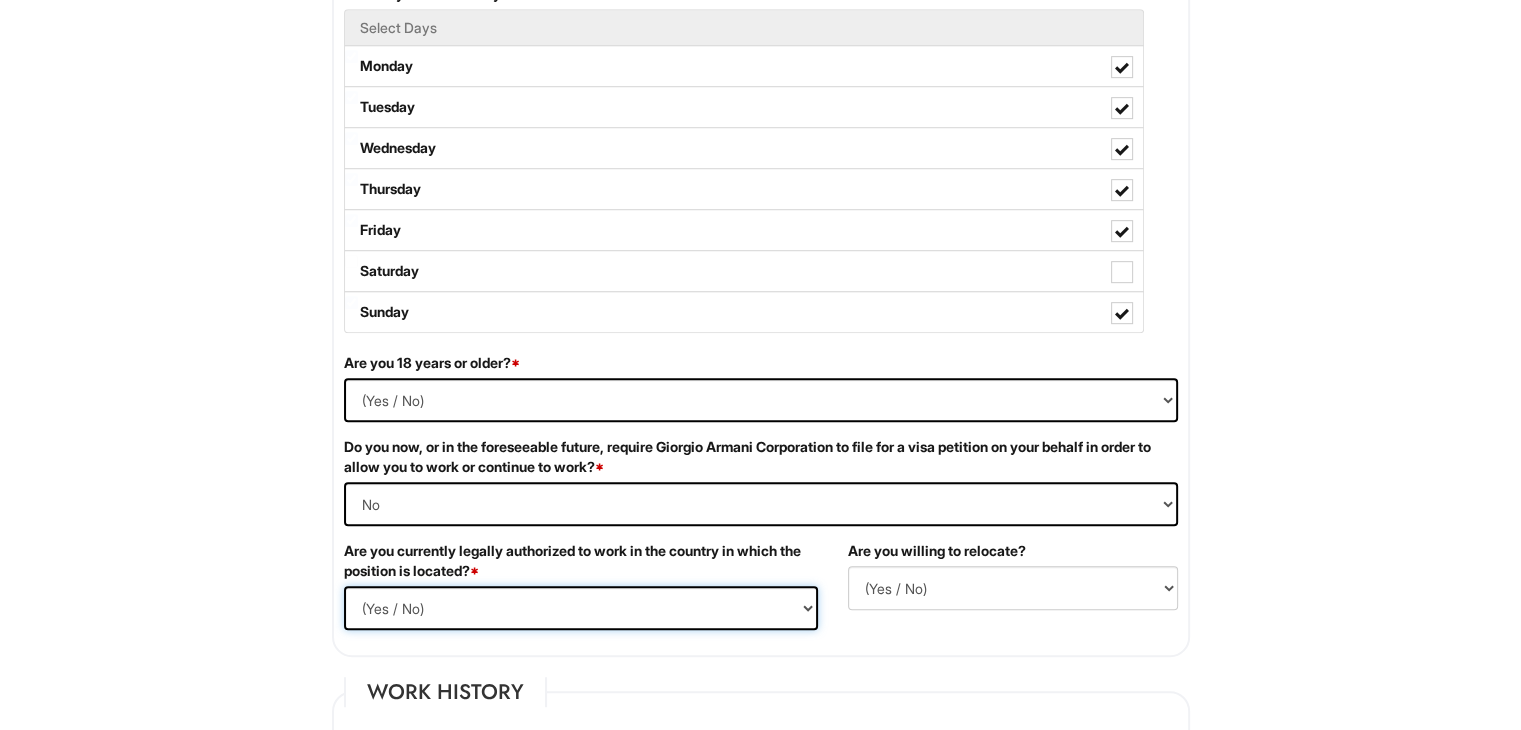 click on "(Yes / No) Yes No" at bounding box center (581, 608) 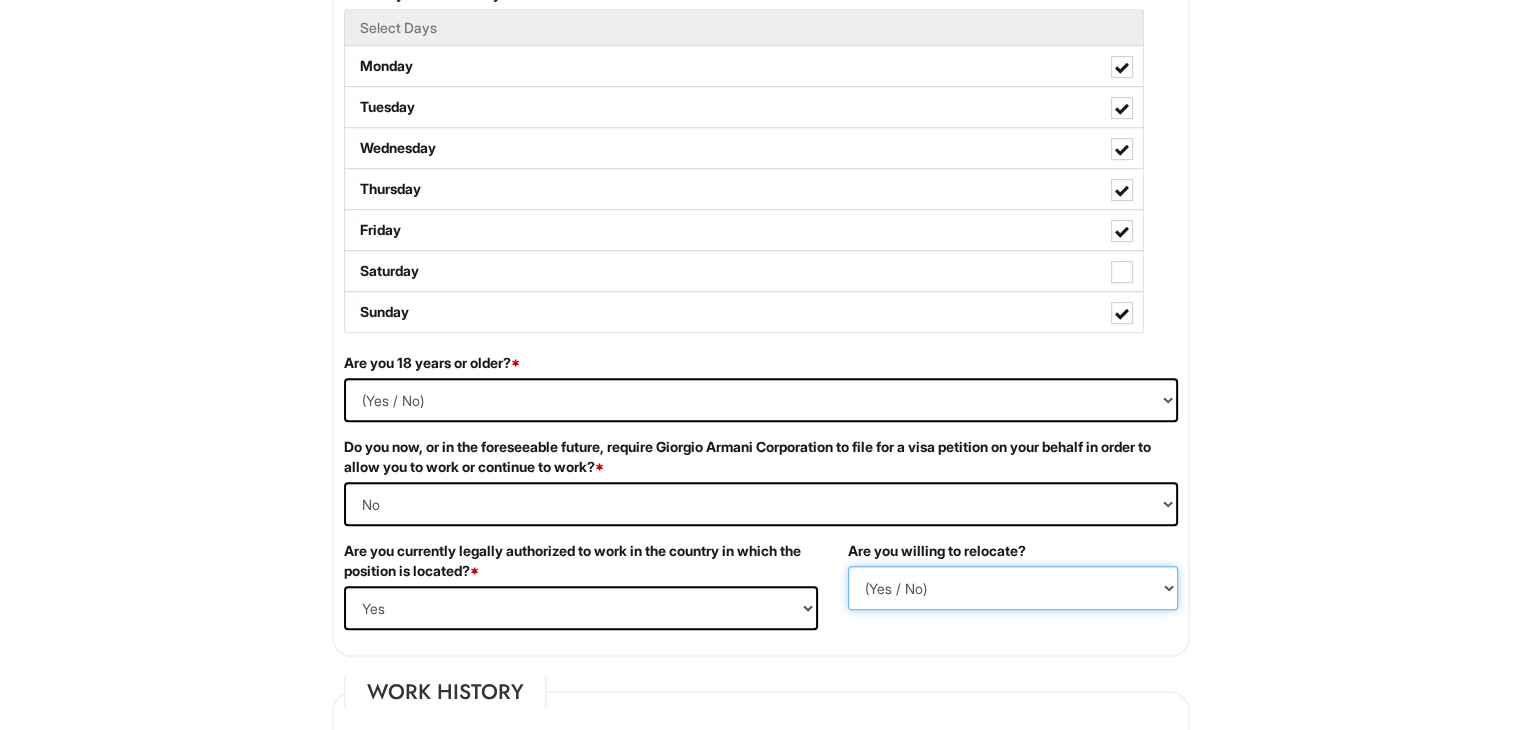 click on "(Yes / No) No Yes" at bounding box center (1013, 588) 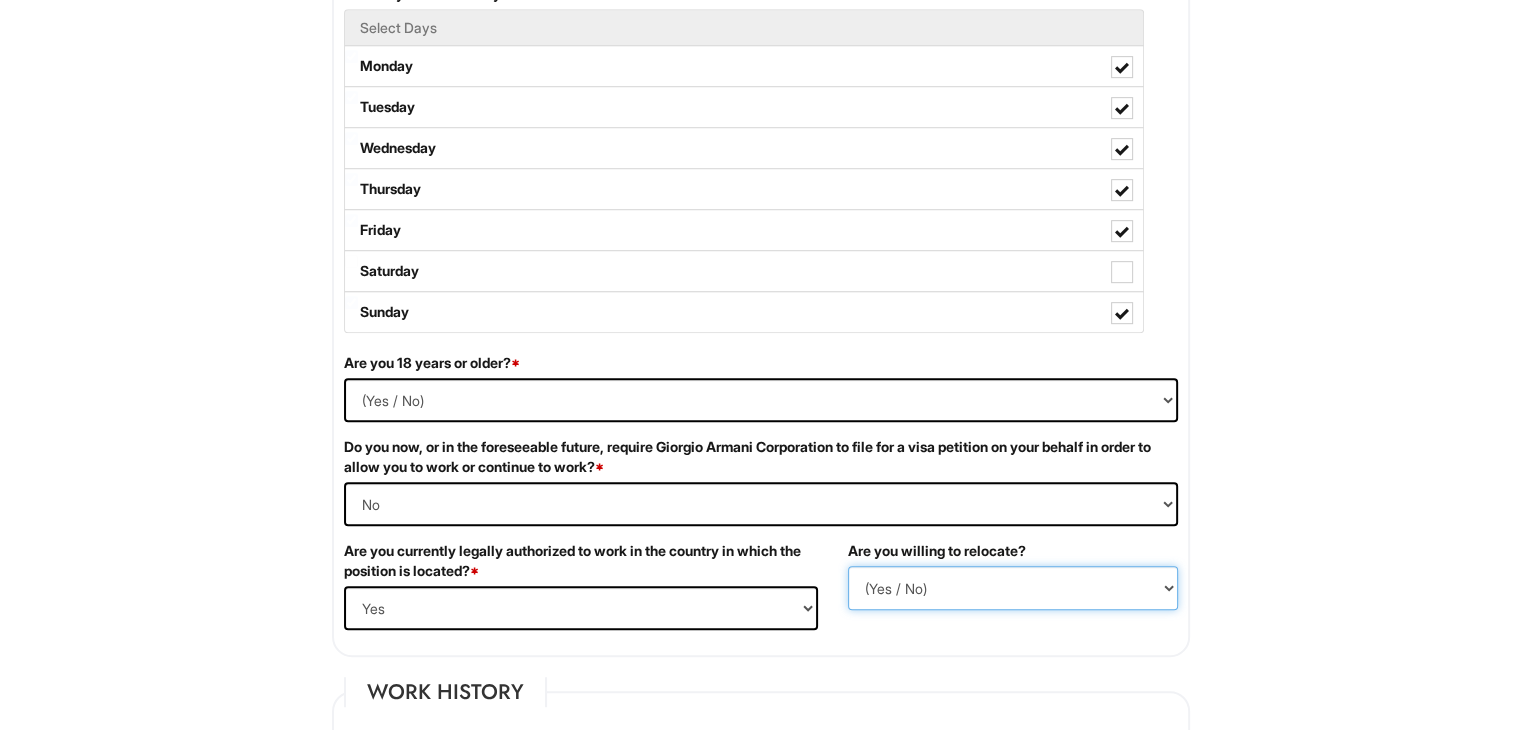 select on "Y" 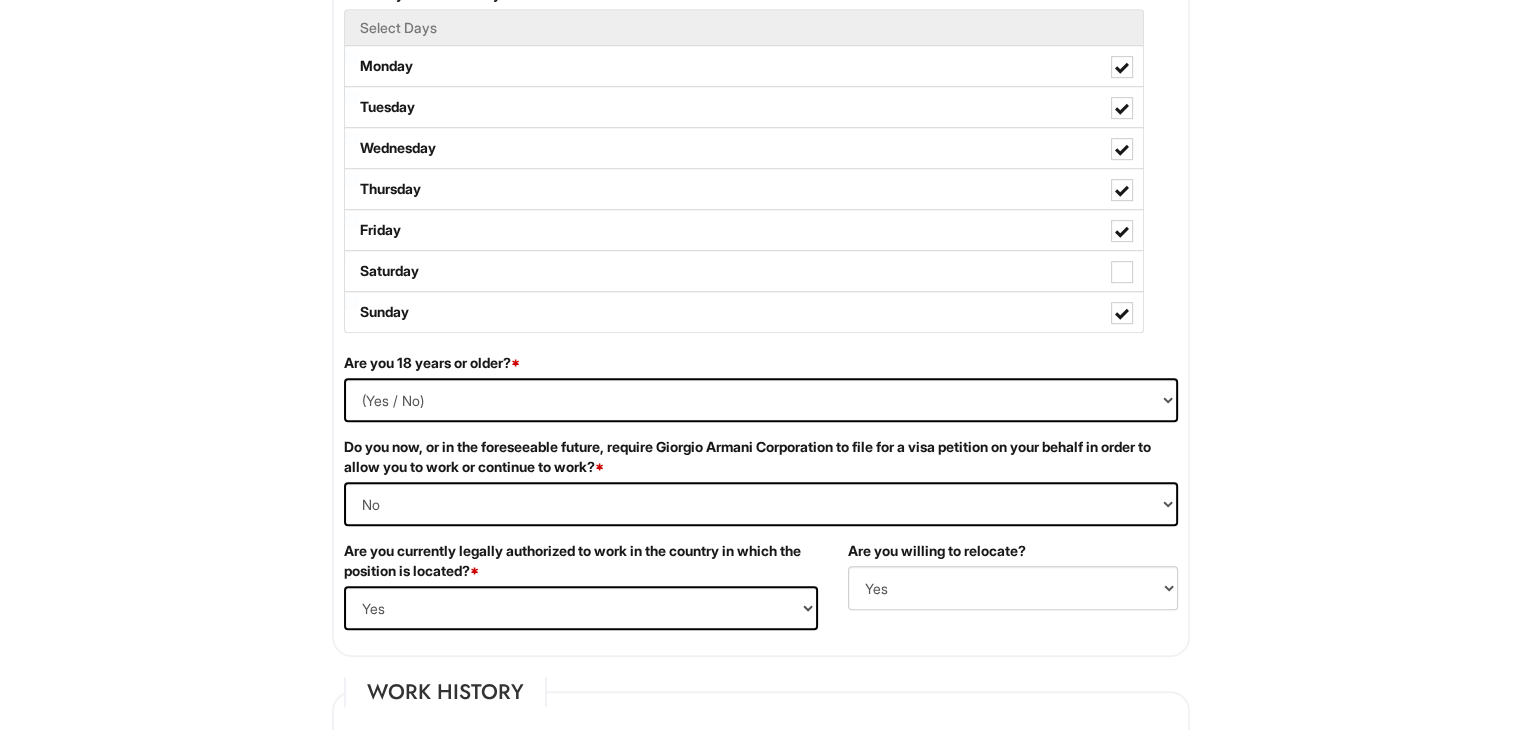 click on "1 2 3 Stock Associate - A|X Armani Exchange PLEASE COMPLETE ALL REQUIRED FIELDS
We are an Equal Opportunity Employer. All persons shall have the opportunity to be considered for employment without regard to their race, color, creed, religion, national origin, ancestry, citizenship status, age, disability, gender, sex, sexual orientation, veteran status, genetic information or any other characteristic protected by applicable federal, state or local laws. We will endeavor to make a reasonable accommodation to the known physical or mental limitations of a qualified applicant with a disability unless the accommodation would impose an undue hardship on the operation of our business. If you believe you require such assistance to complete this form or to participate in an interview, please let us know.
Personal Information
Last Name  *   [LAST]
First Name  *   [FIRST]
Middle Name
E-mail Address  *   [EMAIL]
Phone  *   [PHONE]
LinkedIn URL
Resume Upload   Resume Upload*" at bounding box center (761, 956) 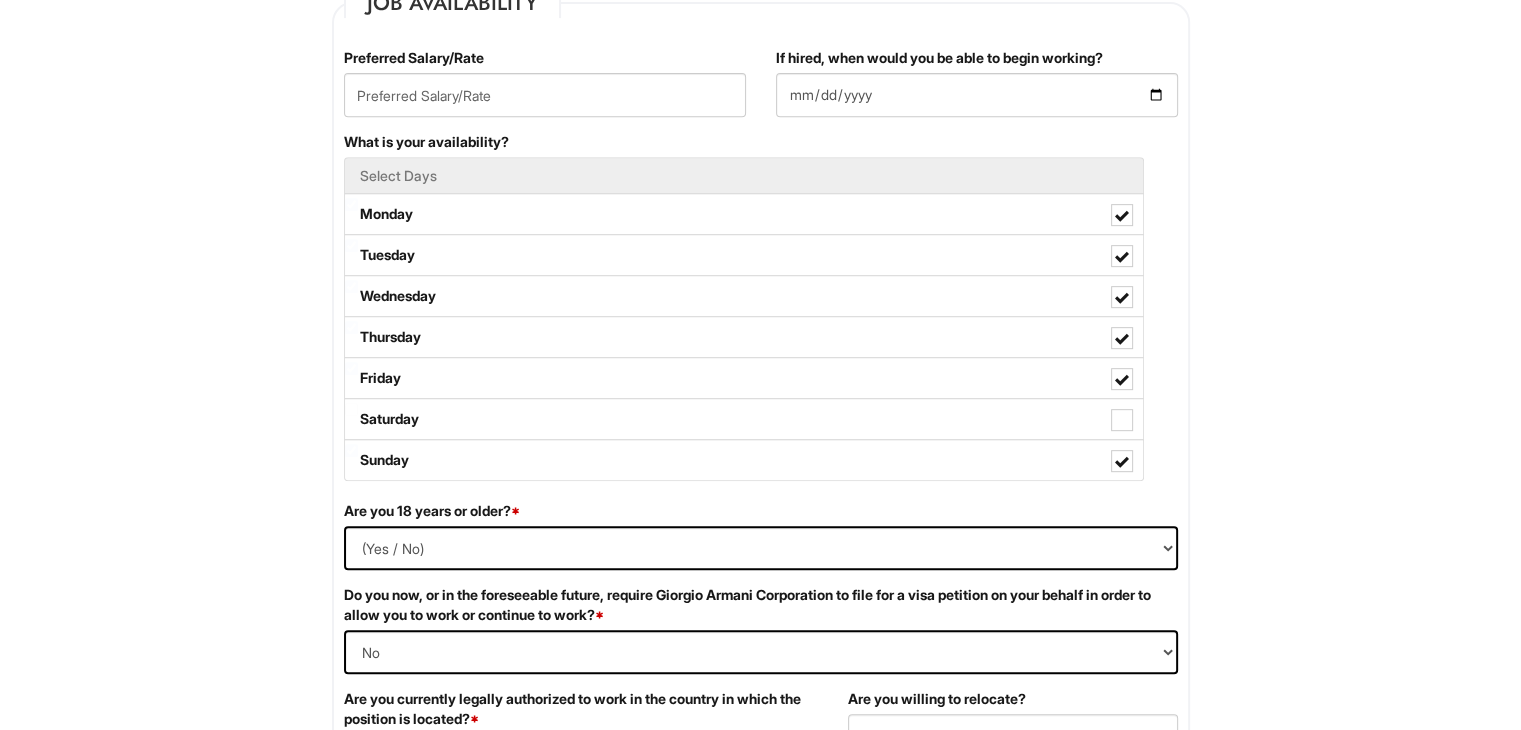 scroll, scrollTop: 851, scrollLeft: 0, axis: vertical 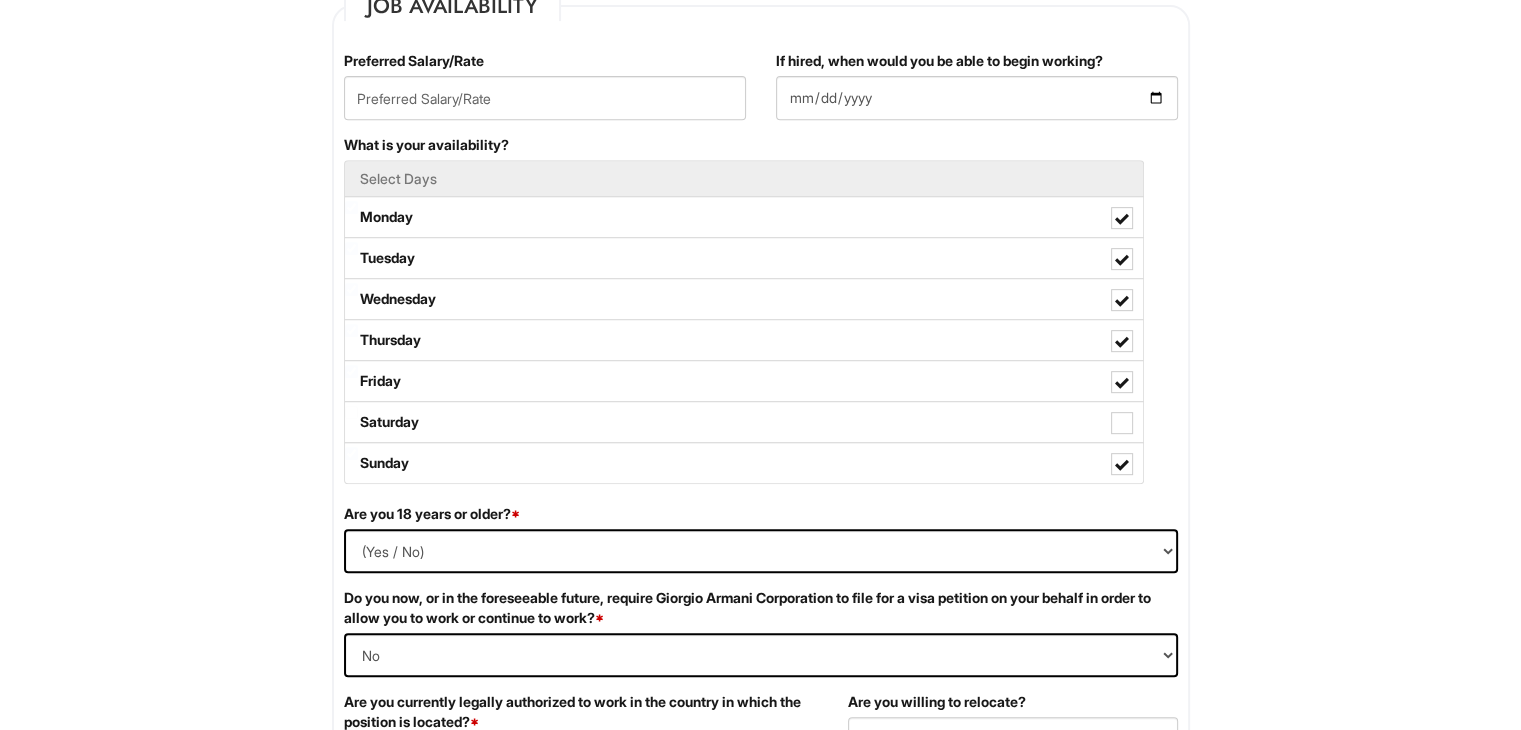 click on "Select Days" at bounding box center (744, 178) 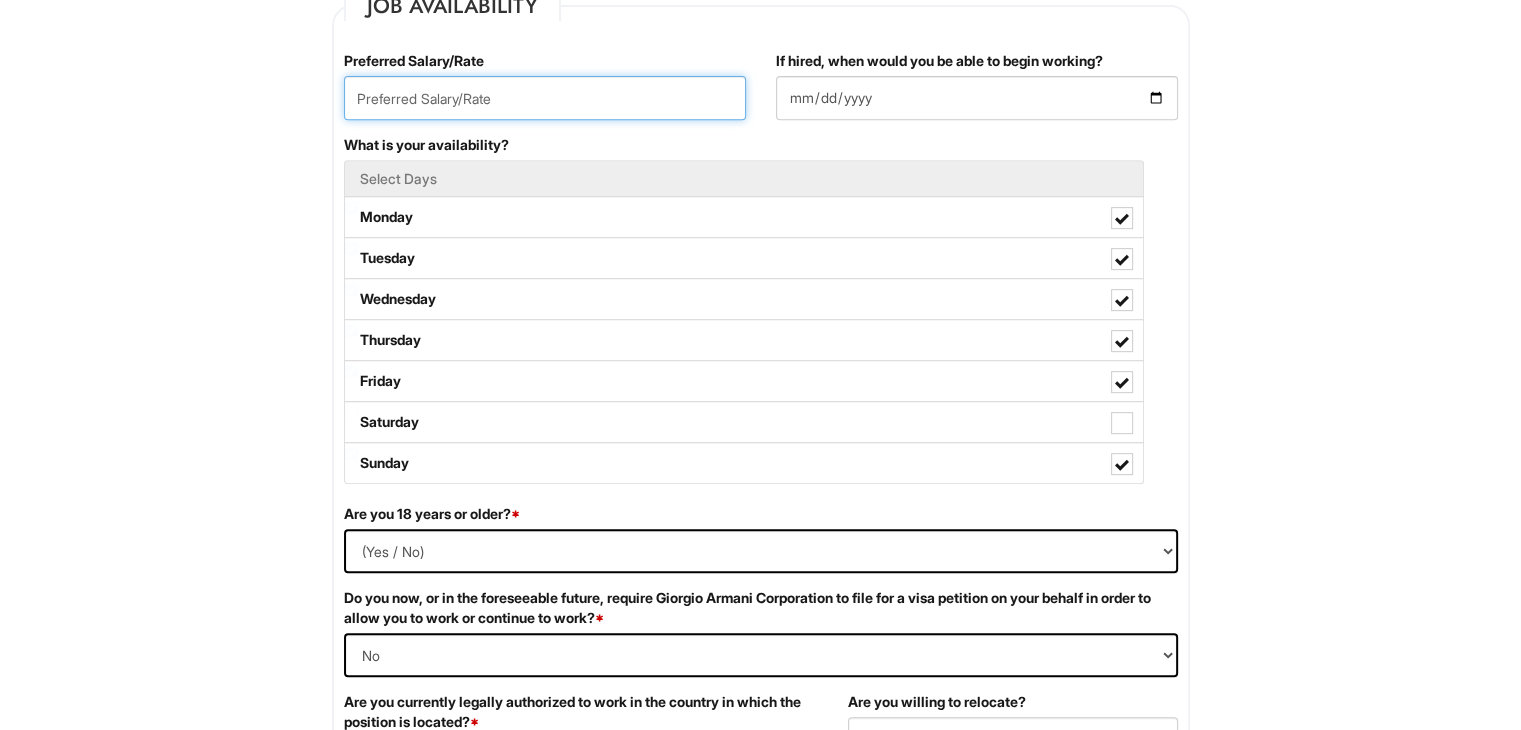 click at bounding box center (545, 98) 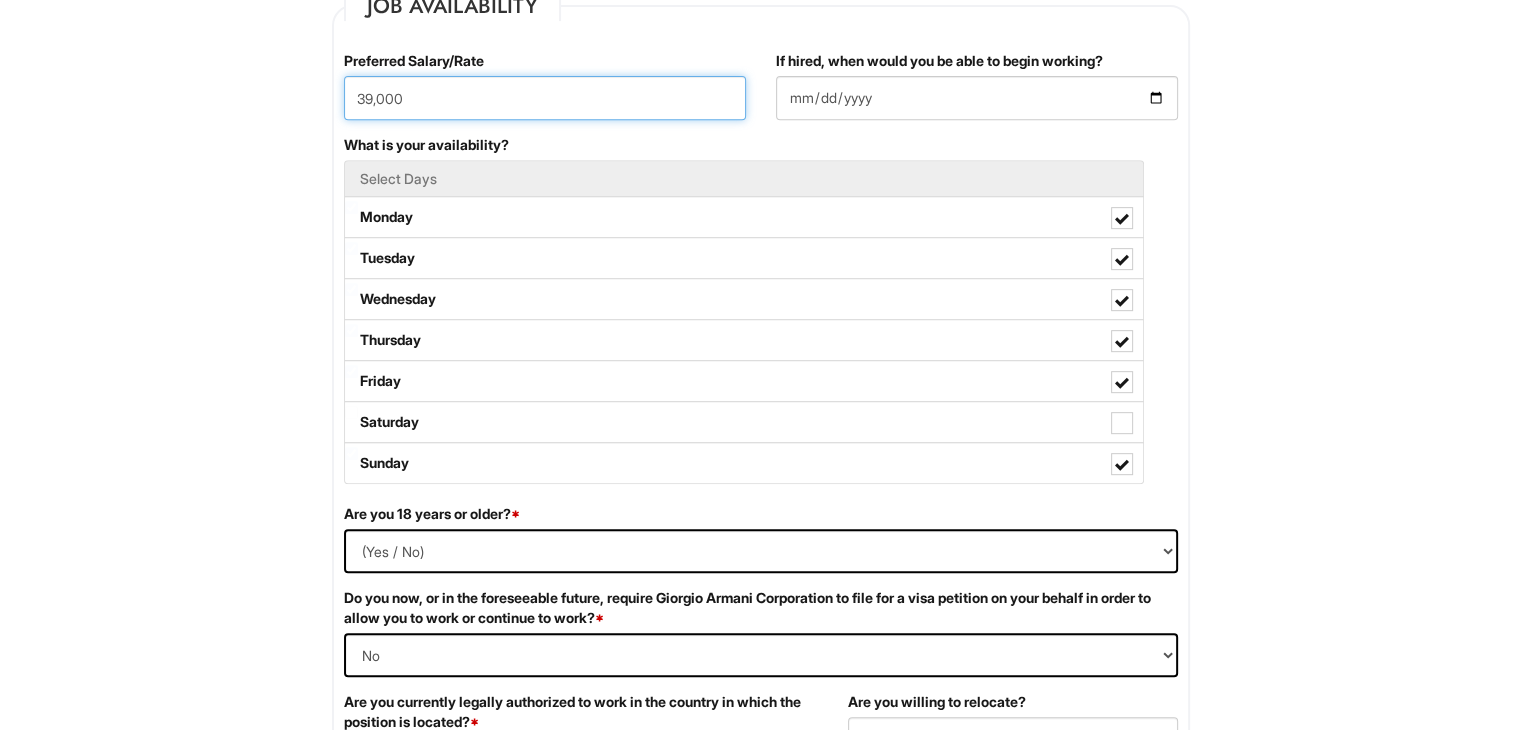 type on "39,000" 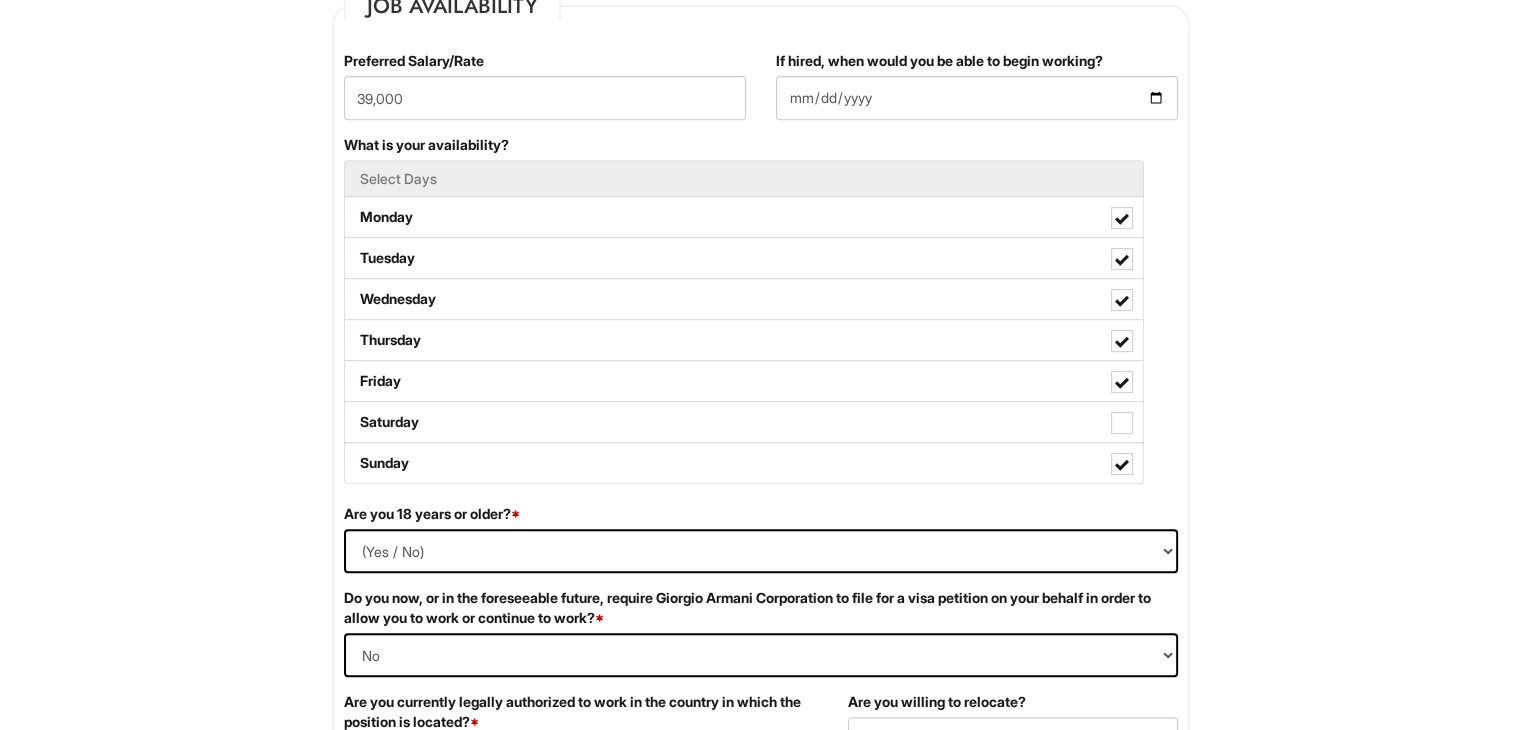 click on "Please Complete This Form 1 2 3 Stock Associate - A|X Armani Exchange PLEASE COMPLETE ALL REQUIRED FIELDS
We are an Equal Opportunity Employer. All persons shall have the opportunity to be considered for employment without regard to their race, color, creed, religion, national origin, ancestry, citizenship status, age, disability, gender, sex, sexual orientation, veteran status, genetic information or any other characteristic protected by applicable federal, state or local laws. We will endeavor to make a reasonable accommodation to the known physical or mental limitations of a qualified applicant with a disability unless the accommodation would impose an undue hardship on the operation of our business. If you believe you require such assistance to complete this form or to participate in an interview, please let us know.
Personal Information
Last Name  *   [LAST]
First Name  *   [FIRST]
Middle Name
E-mail Address  *   [EMAIL]
Phone  *   [PHONE]
LinkedIn URL" at bounding box center (760, 1102) 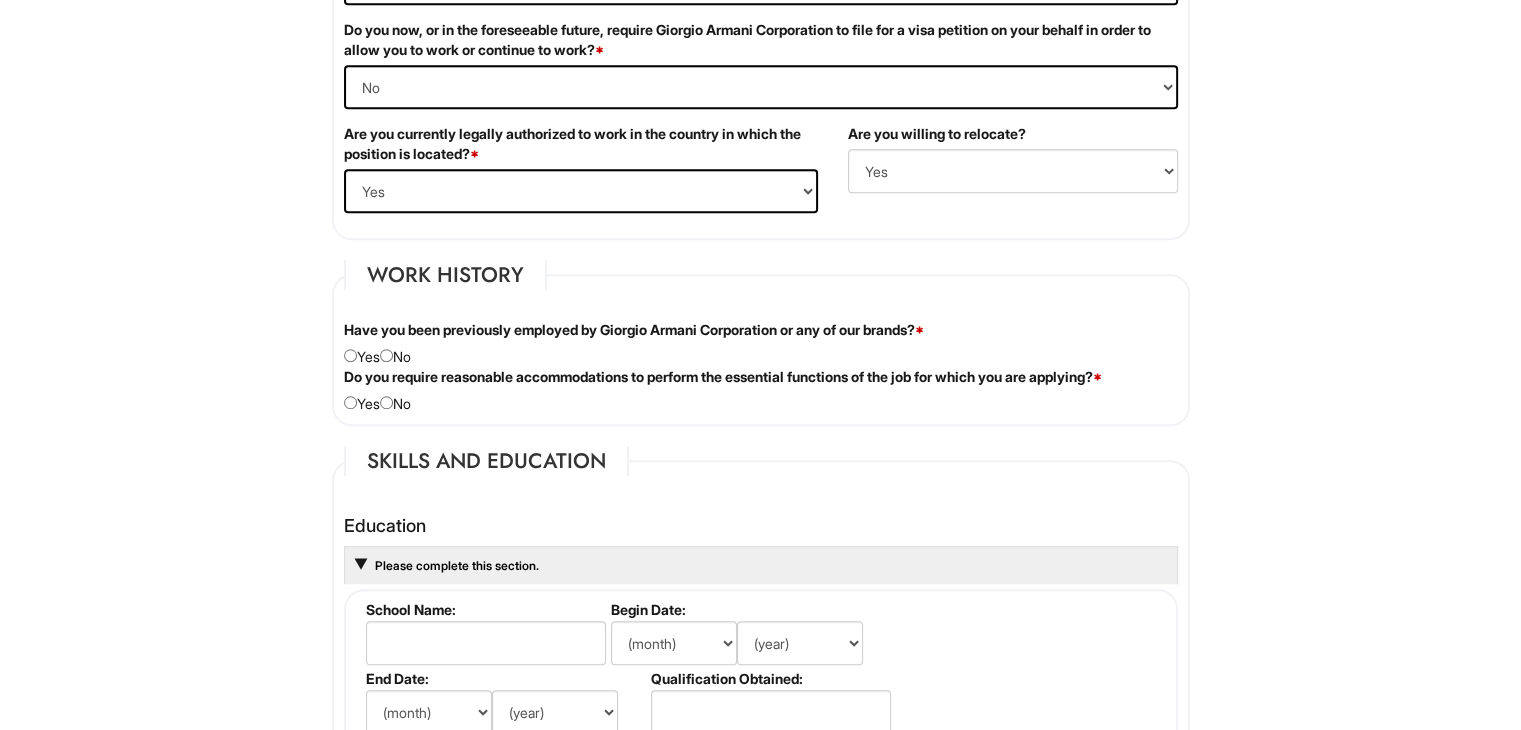 scroll, scrollTop: 1420, scrollLeft: 0, axis: vertical 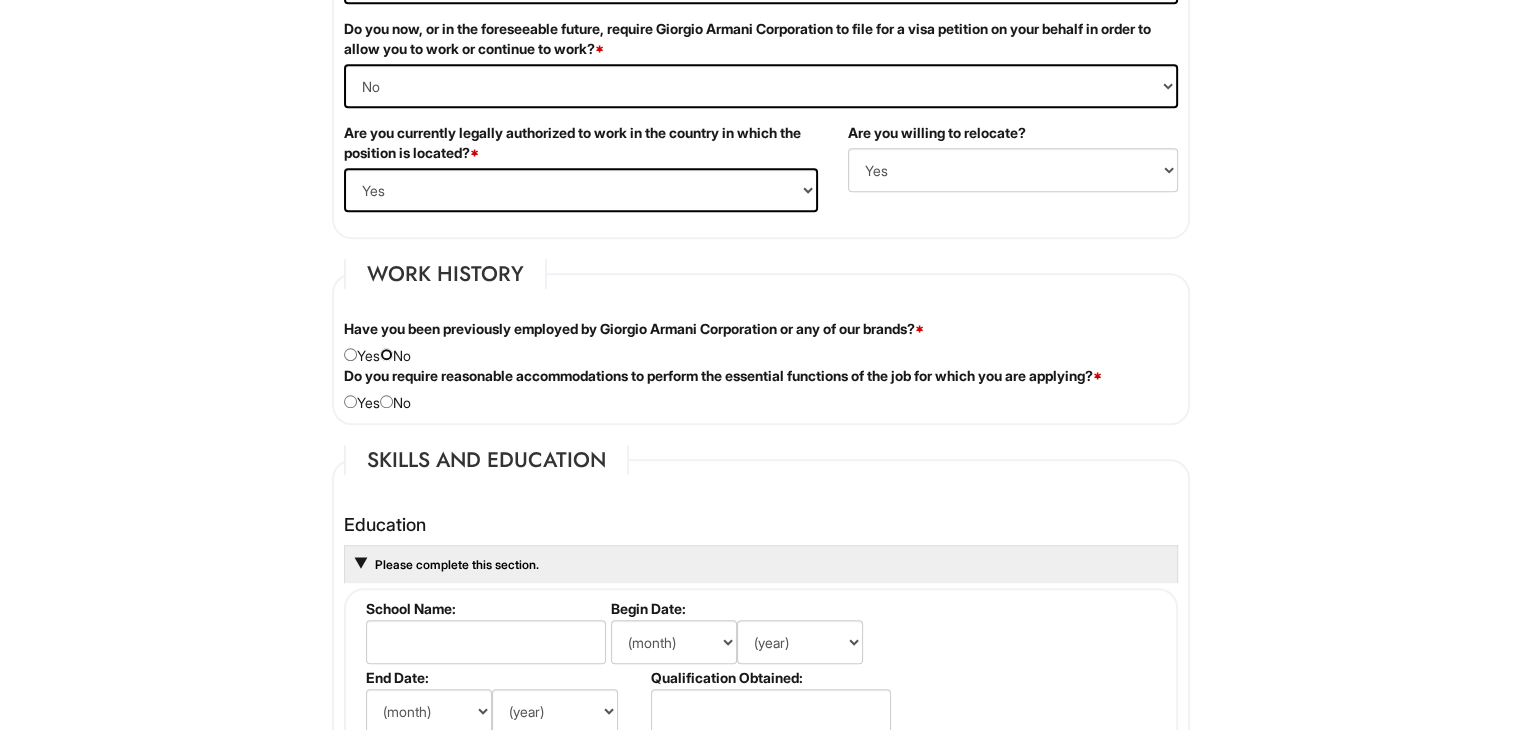 click at bounding box center [386, 354] 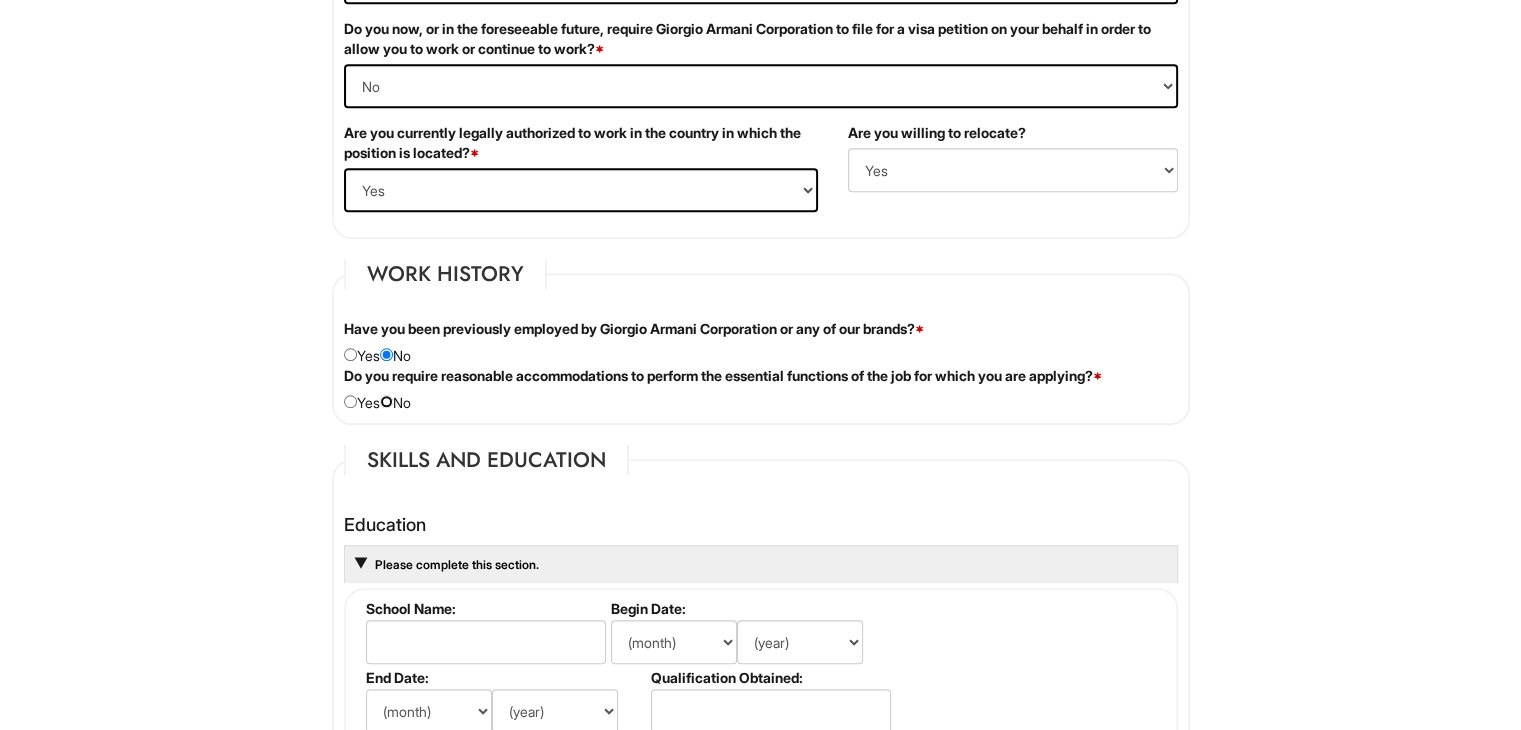 click at bounding box center (386, 401) 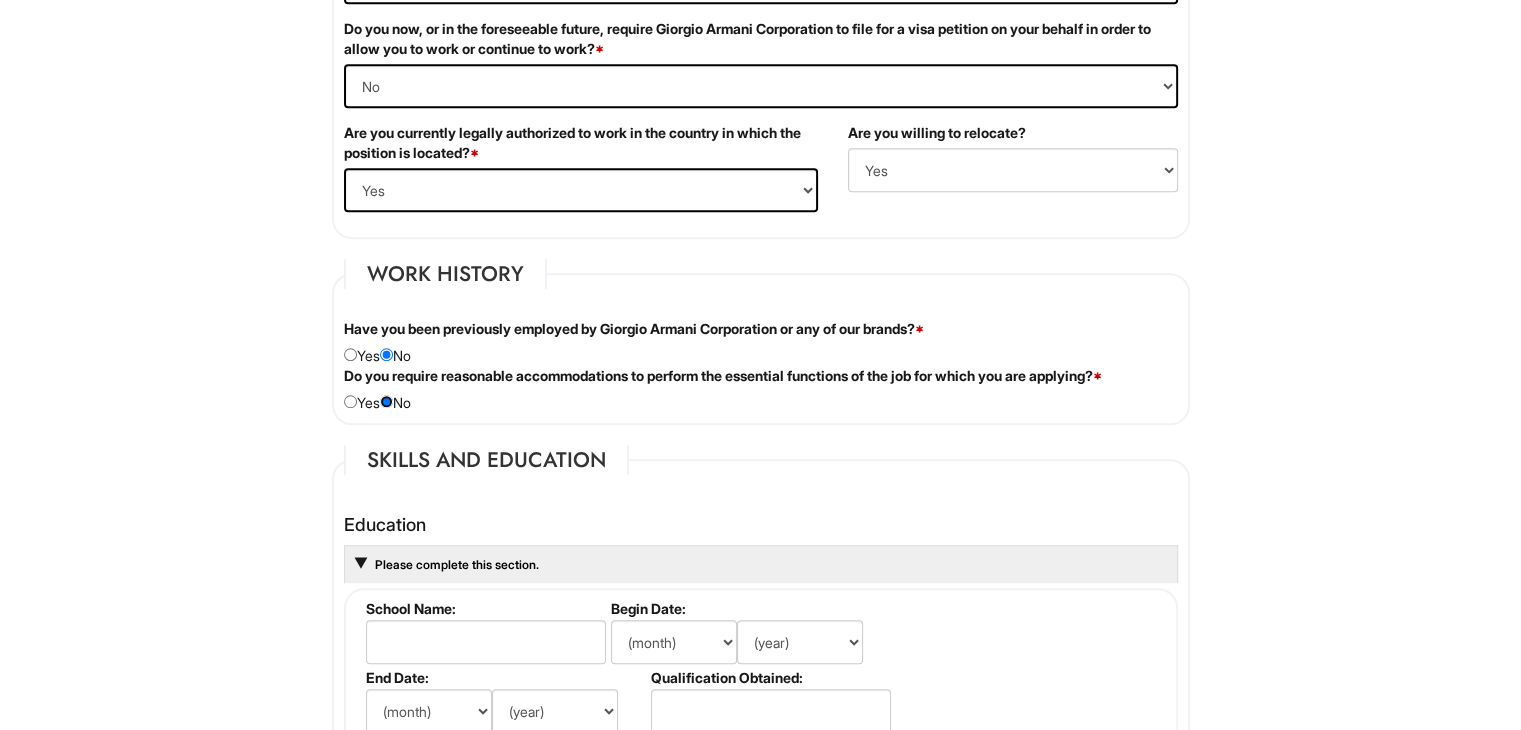 scroll, scrollTop: 1766, scrollLeft: 0, axis: vertical 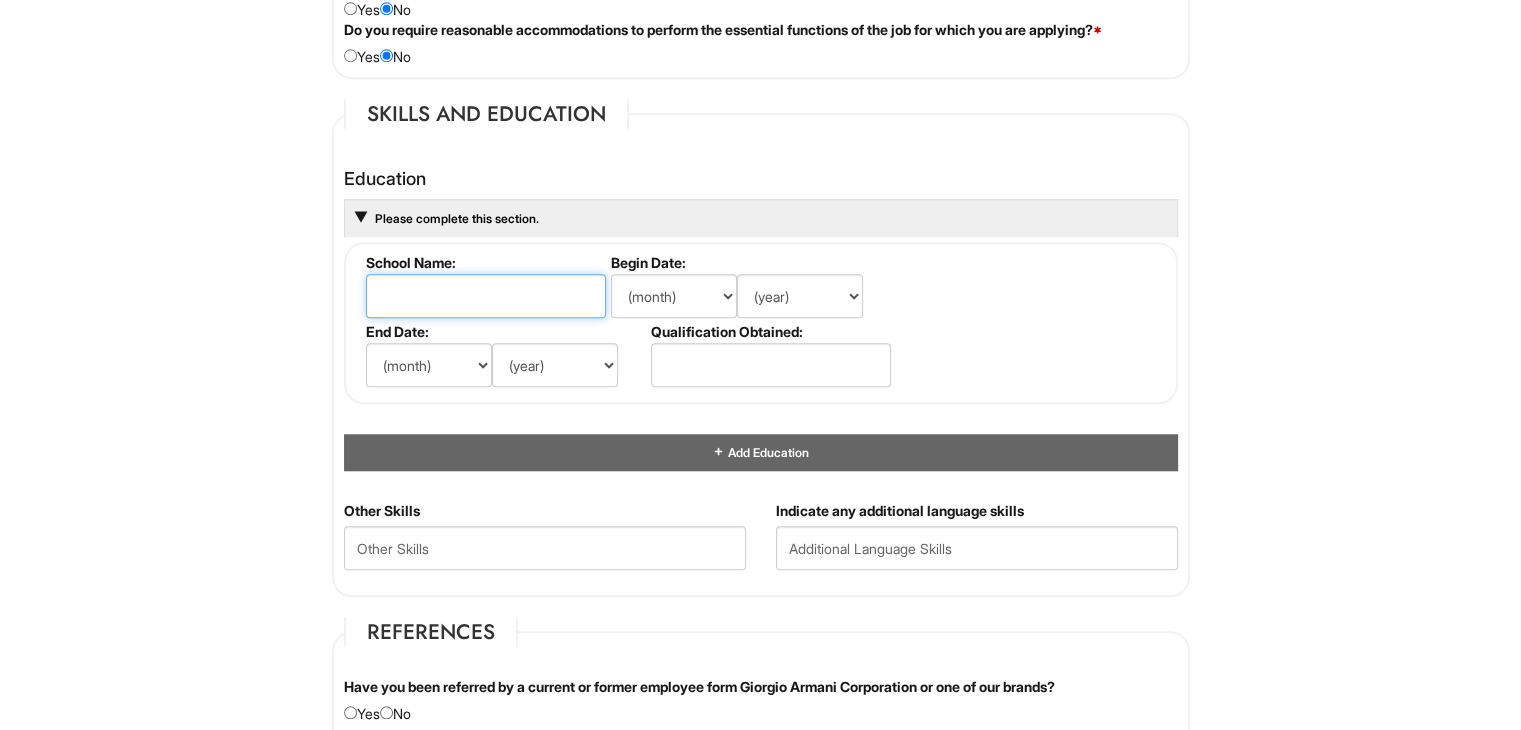 click at bounding box center [486, 296] 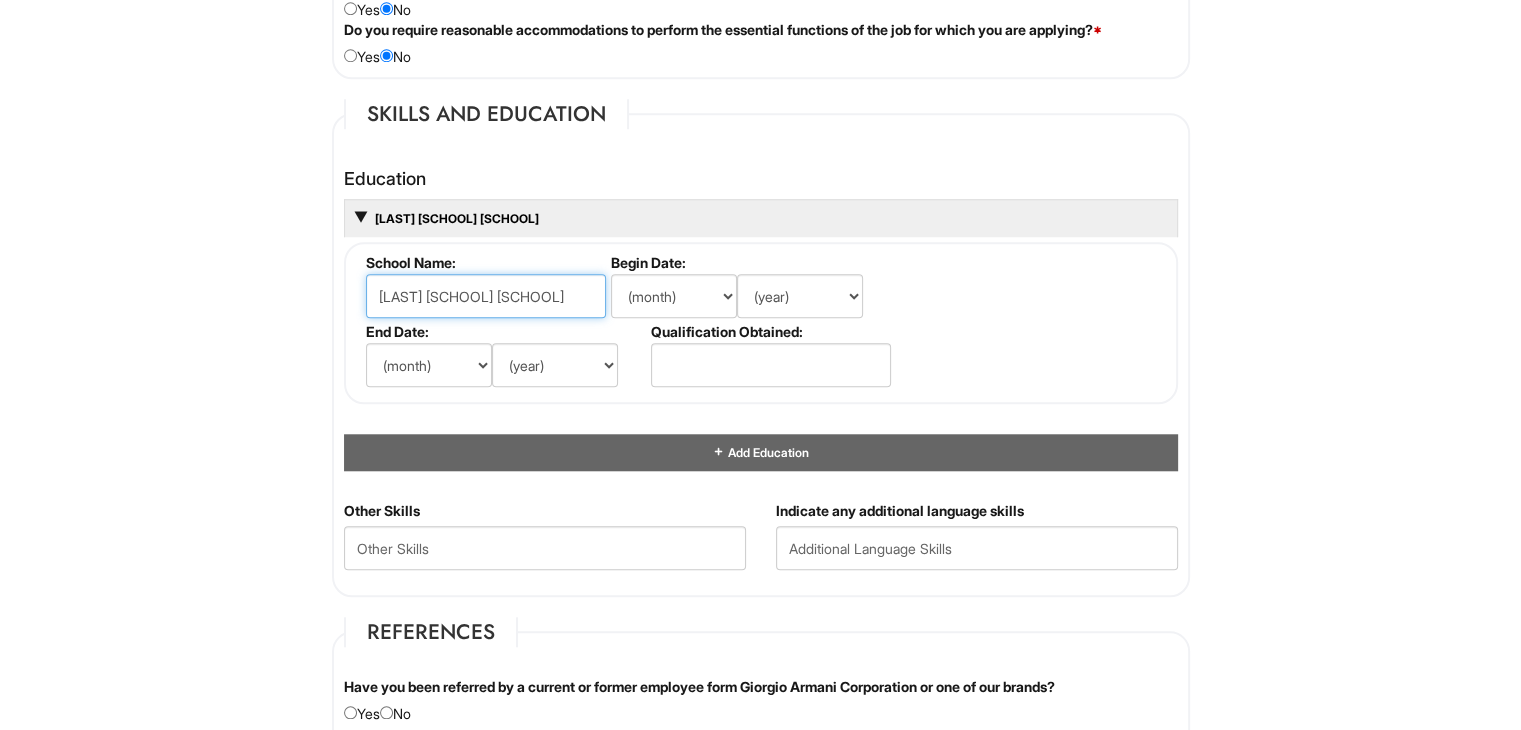 type on "[LAST] [SCHOOL] [SCHOOL]" 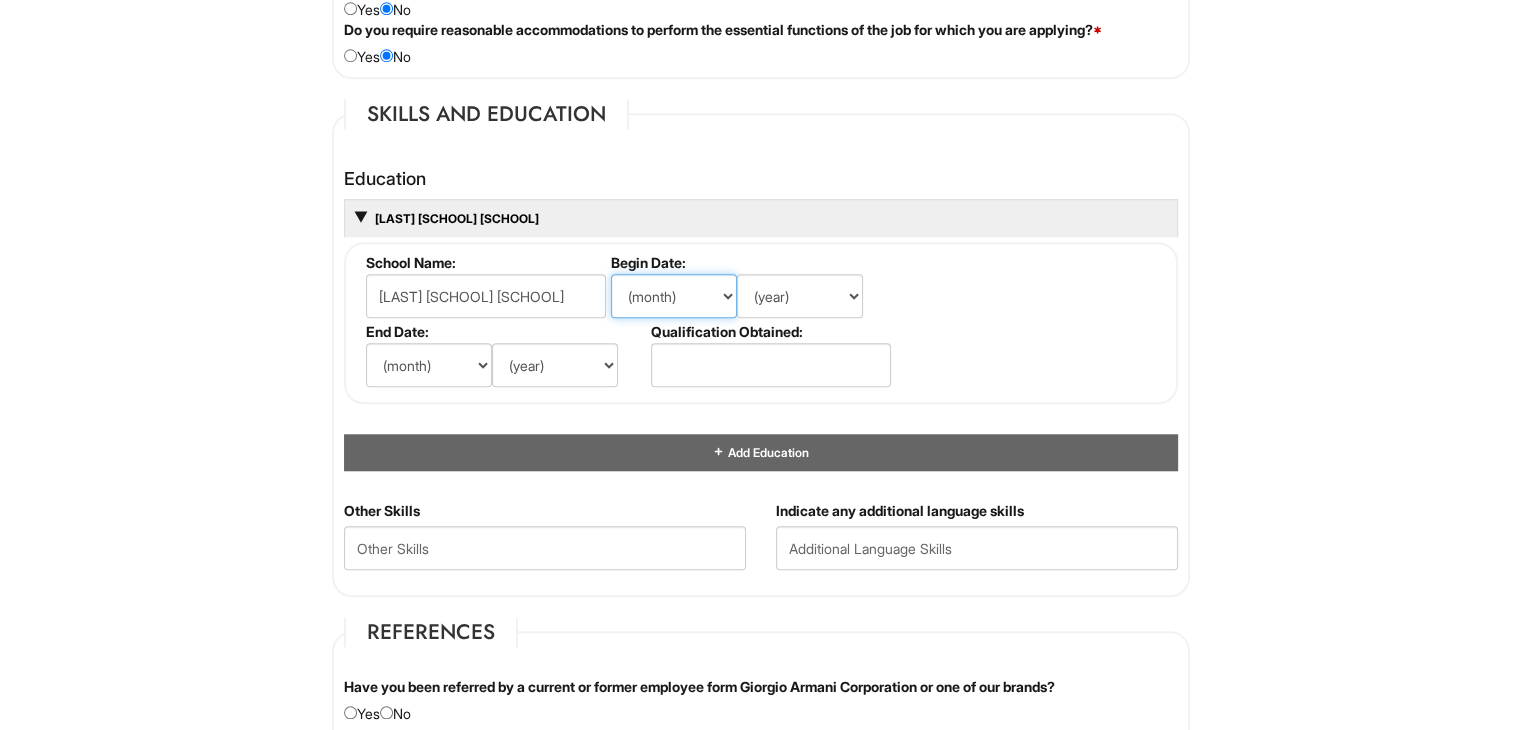 click on "(month) Jan Feb Mar Apr May Jun Jul Aug Sep Oct Nov Dec" at bounding box center [674, 296] 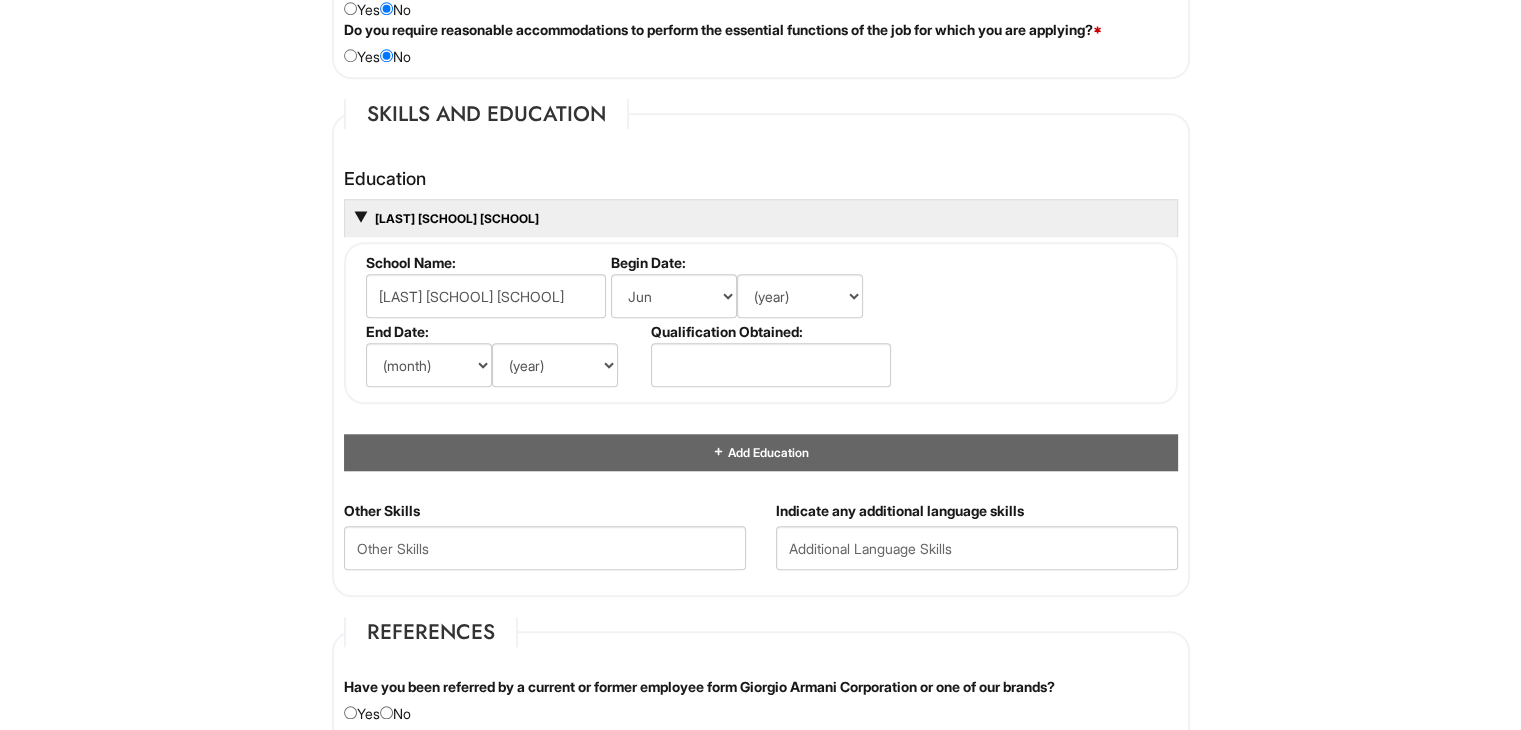 click on "Education
[LAST] [SCHOOL] [SCHOOL]
School Name:
[LAST] [SCHOOL] [SCHOOL]
Begin Date:
(month) Jan Feb Mar Apr May Jun Jul Aug Sep Oct Nov Dec (year) 2029 2028 2027 2026 2025 2024 2023 2022 2021 2020 2019 2018 2017 2016 2015 2014 2013 2012 2011 2010 2009 2008 2007 2006 2005 2004 2003 2002 2001 2000 1999 1998 1997 1996 1995 1994 1993 1992 1991 1990 1989 1988 1987 1986 1985 1984 1983 1982 1981 1980 1979 1978 1977 1976 1975 1974 1973 1972 1971 1970 1969 1968 1967 1966 1965 1964 1963 1962 1961 1960 1959 1958 1957 1956 1955 1954 1953 1952 1951 1950 1949 1948 1947 1946  --  2030 2031 2032 2033 2034 2035 2036 2037 2038 2039 2040 2041 2042 2043 2044 2045 2046 2047 2048 2049 2050 2051 2052 2053 2054 2055 2056 2057 2058 2059 2060 2061 2062 2063 2064
End Date:
(month) Jan Feb Mar Apr May Jun Jul Aug Sep Oct Nov Dec (year) 2029 2028 2027 2026 2025 2024 2023 2022 2021 2020 2019 2018 2017 2016 2015 2014 2013 2012 2011 2010 2009 2008 2007 2006 2005 2004 2003 2002 2001" at bounding box center [761, 330] 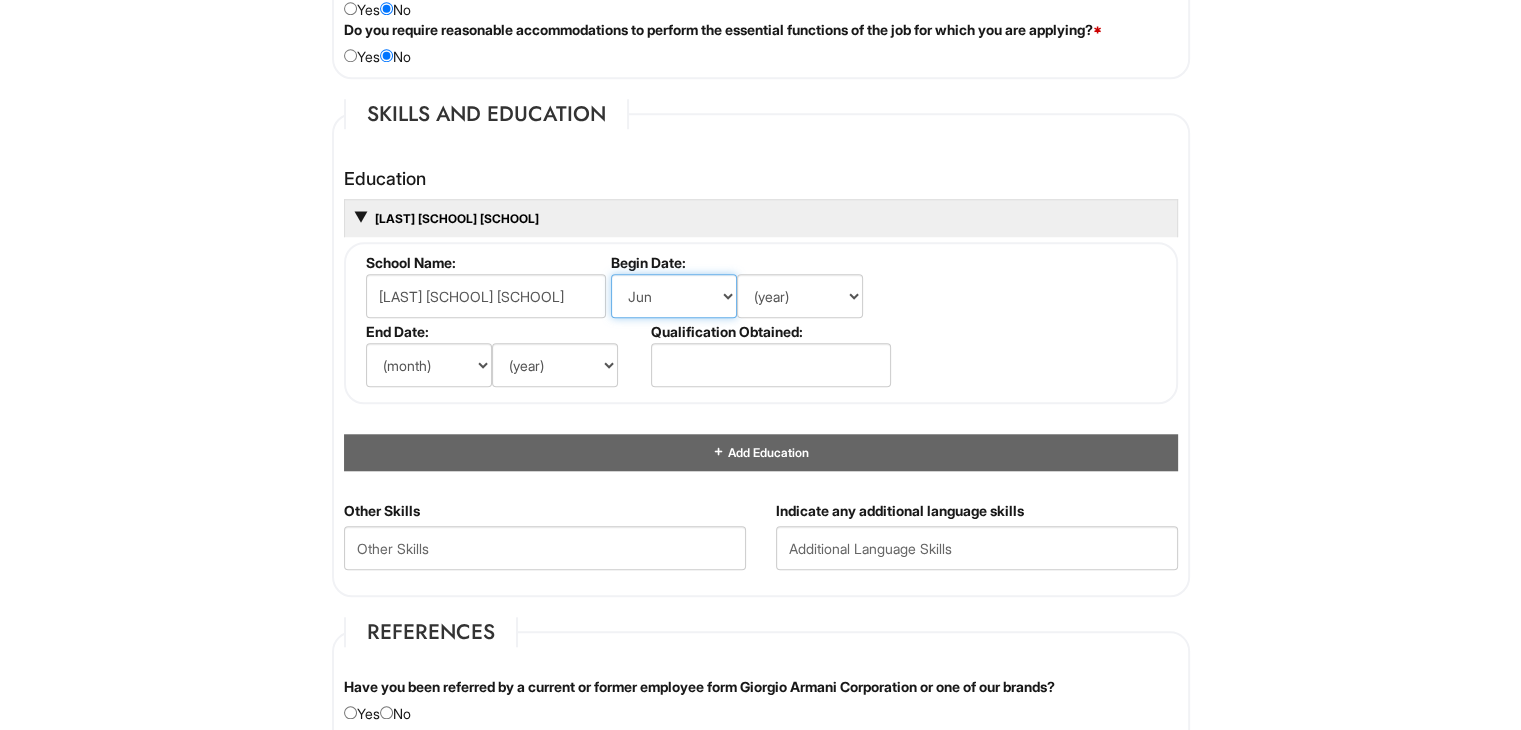 click on "(month) Jan Feb Mar Apr May Jun Jul Aug Sep Oct Nov Dec" at bounding box center (674, 296) 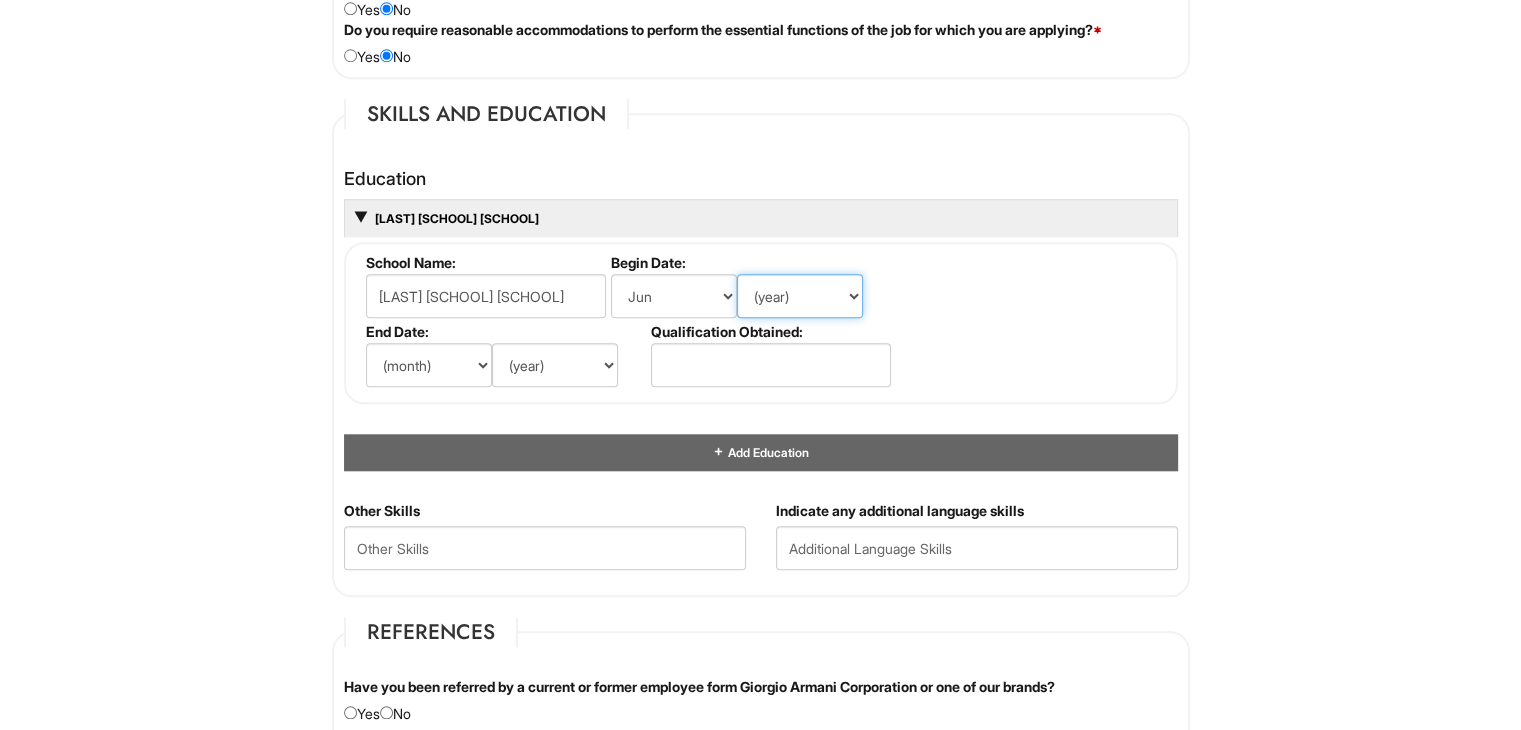 click on "(year) 2029 2028 2027 2026 2025 2024 2023 2022 2021 2020 2019 2018 2017 2016 2015 2014 2013 2012 2011 2010 2009 2008 2007 2006 2005 2004 2003 2002 2001 2000 1999 1998 1997 1996 1995 1994 1993 1992 1991 1990 1989 1988 1987 1986 1985 1984 1983 1982 1981 1980 1979 1978 1977 1976 1975 1974 1973 1972 1971 1970 1969 1968 1967 1966 1965 1964 1963 1962 1961 1960 1959 1958 1957 1956 1955 1954 1953 1952 1951 1950 1949 1948 1947 1946  --  2030 2031 2032 2033 2034 2035 2036 2037 2038 2039 2040 2041 2042 2043 2044 2045 2046 2047 2048 2049 2050 2051 2052 2053 2054 2055 2056 2057 2058 2059 2060 2061 2062 2063 2064" at bounding box center (800, 296) 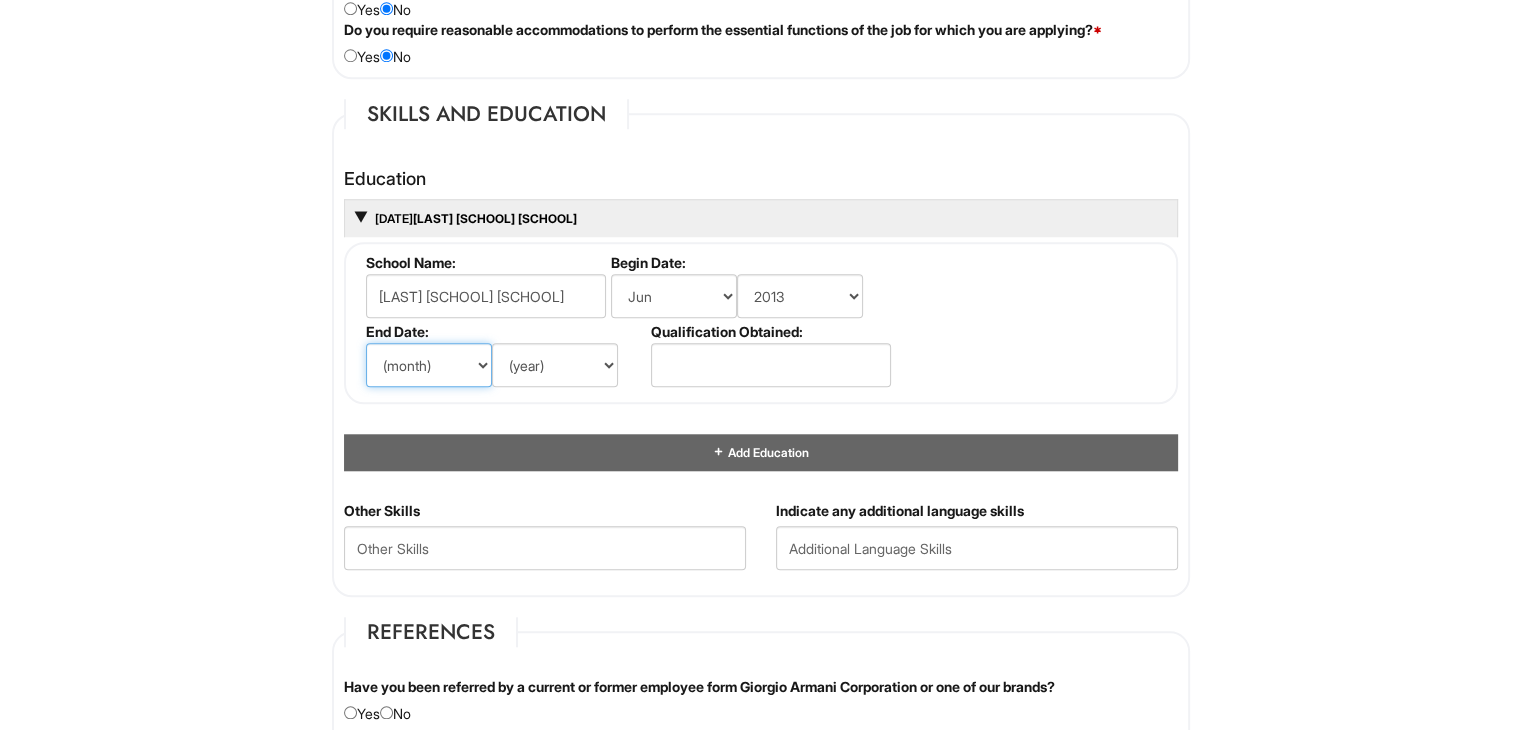 click on "(month) Jan Feb Mar Apr May Jun Jul Aug Sep Oct Nov Dec" at bounding box center [429, 365] 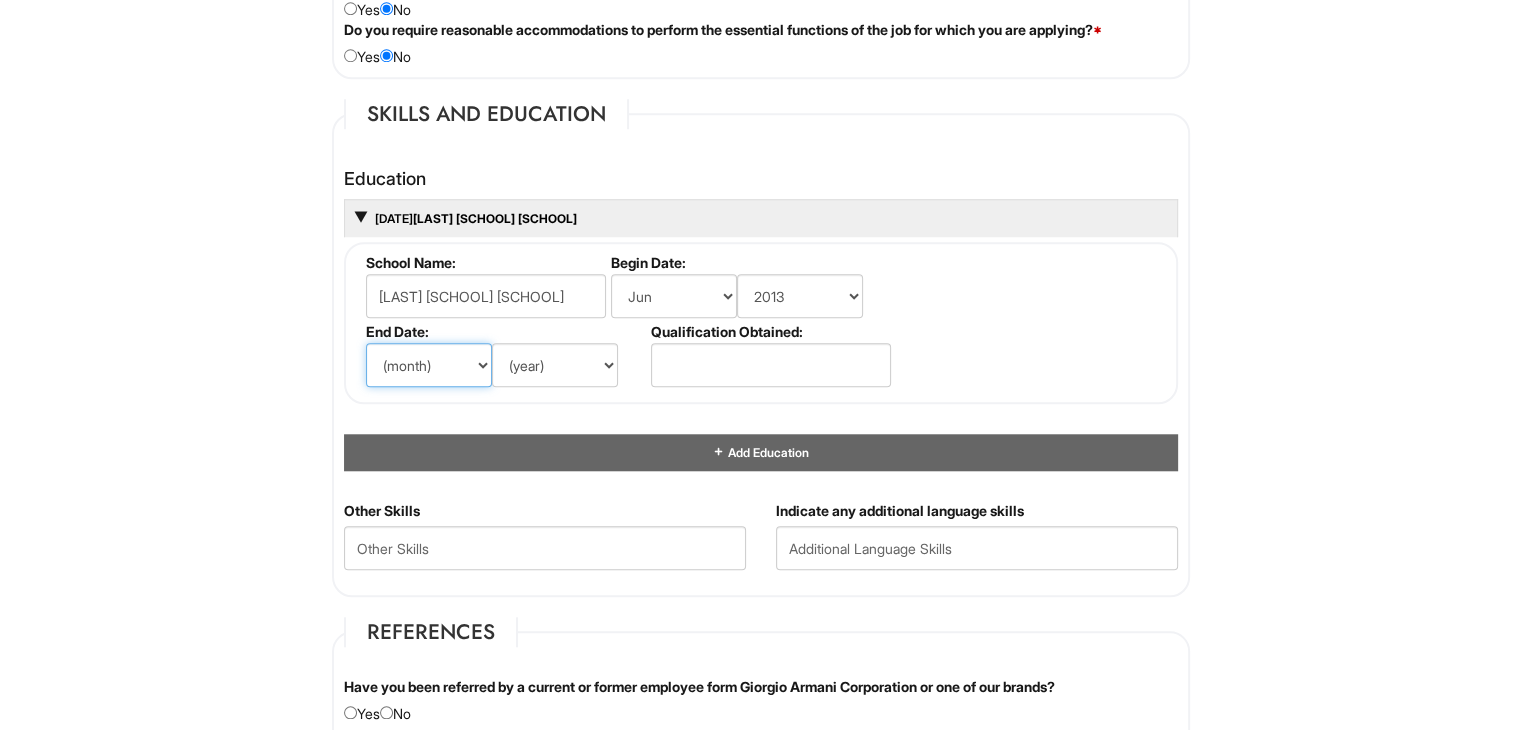 select on "6" 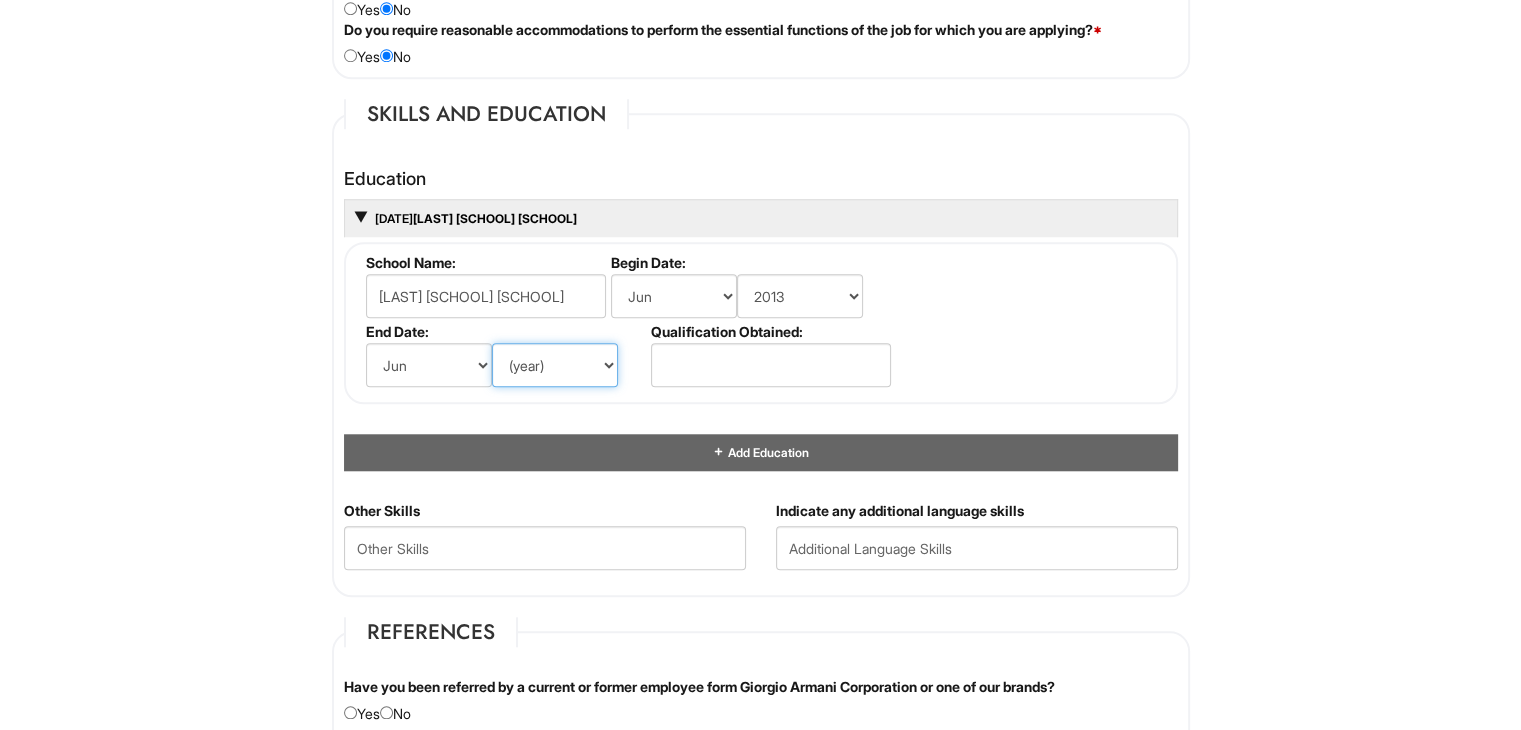 click on "(year) 2029 2028 2027 2026 2025 2024 2023 2022 2021 2020 2019 2018 2017 2016 2015 2014 2013 2012 2011 2010 2009 2008 2007 2006 2005 2004 2003 2002 2001 2000 1999 1998 1997 1996 1995 1994 1993 1992 1991 1990 1989 1988 1987 1986 1985 1984 1983 1982 1981 1980 1979 1978 1977 1976 1975 1974 1973 1972 1971 1970 1969 1968 1967 1966 1965 1964 1963 1962 1961 1960 1959 1958 1957 1956 1955 1954 1953 1952 1951 1950 1949 1948 1947 1946  --  2030 2031 2032 2033 2034 2035 2036 2037 2038 2039 2040 2041 2042 2043 2044 2045 2046 2047 2048 2049 2050 2051 2052 2053 2054 2055 2056 2057 2058 2059 2060 2061 2062 2063 2064" at bounding box center (555, 365) 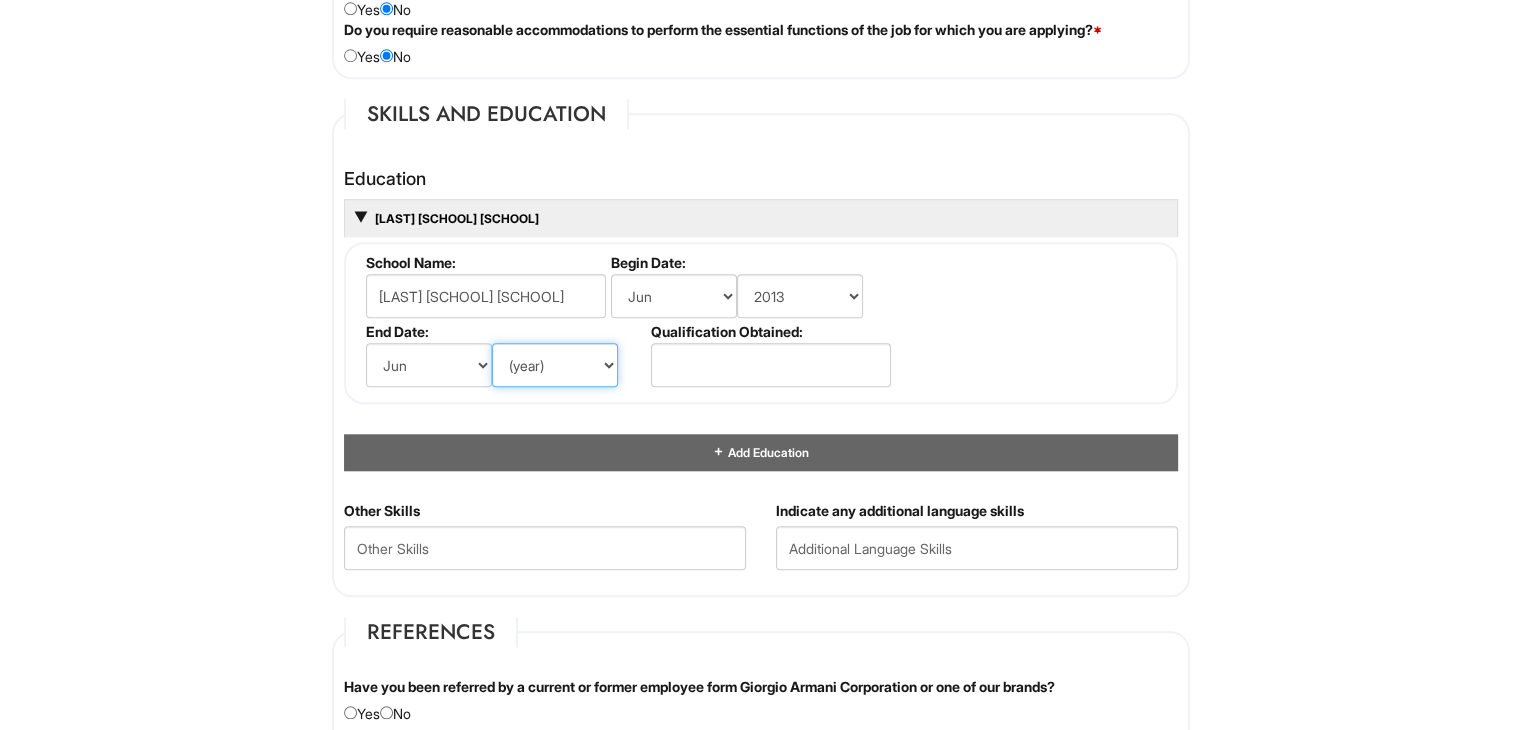 select on "2017" 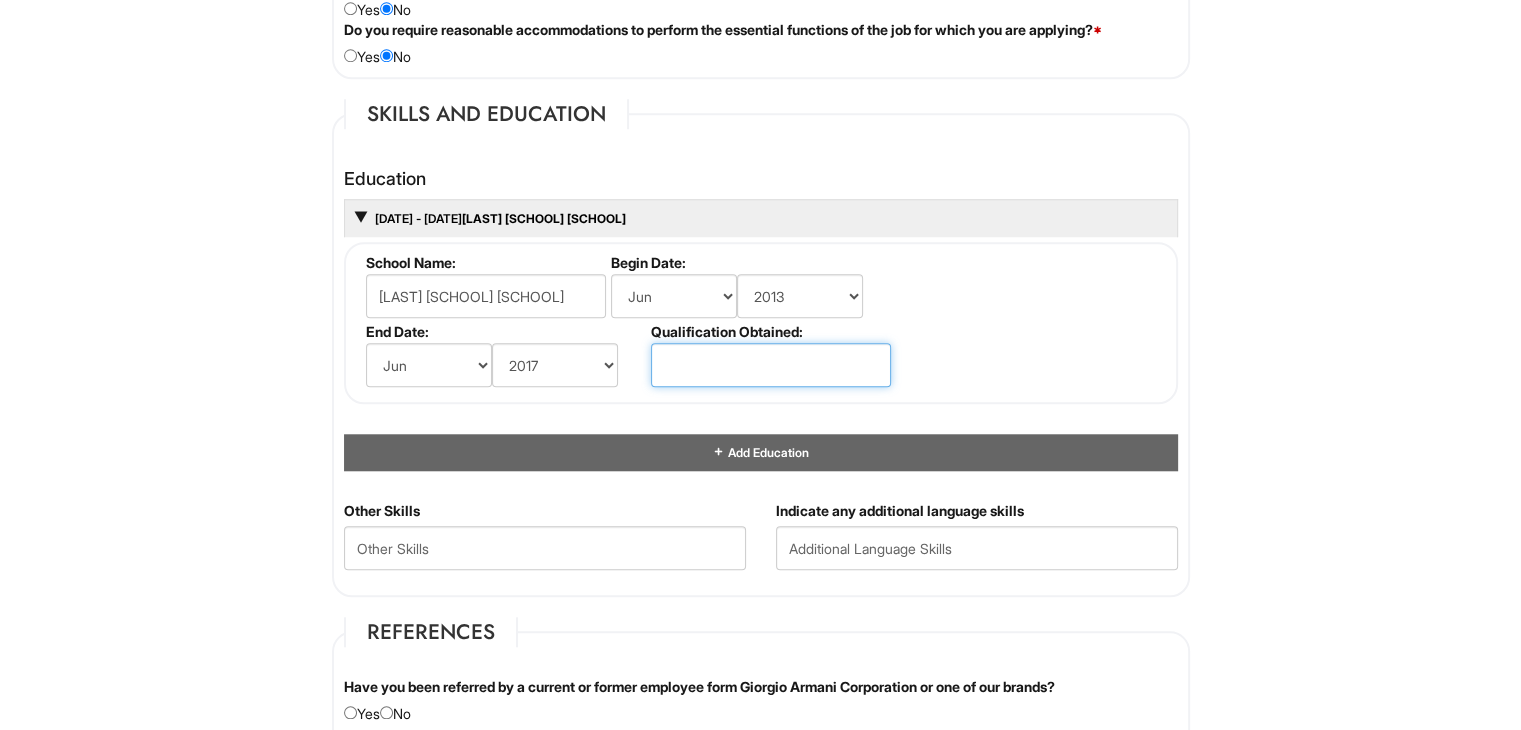 click at bounding box center [771, 365] 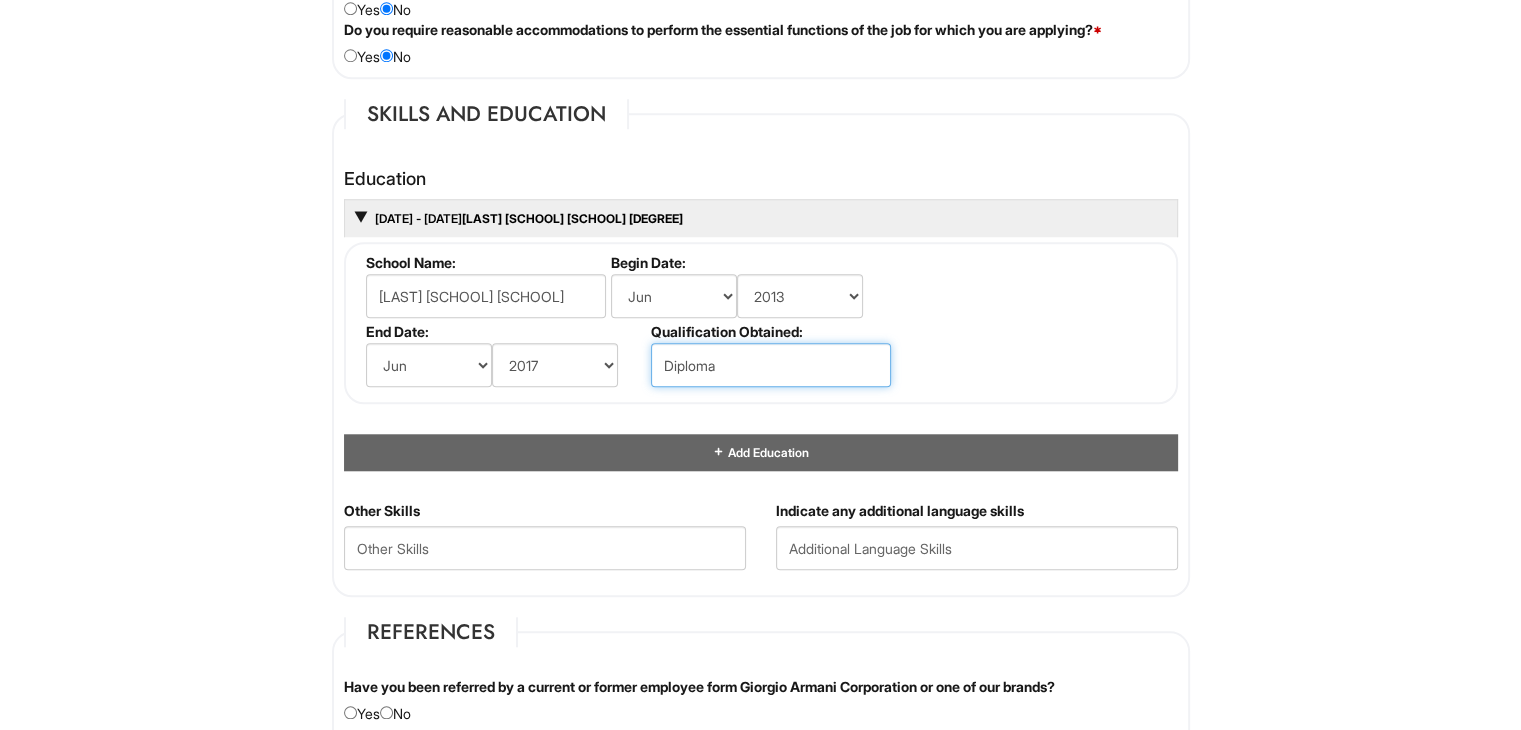 type on "Diploma" 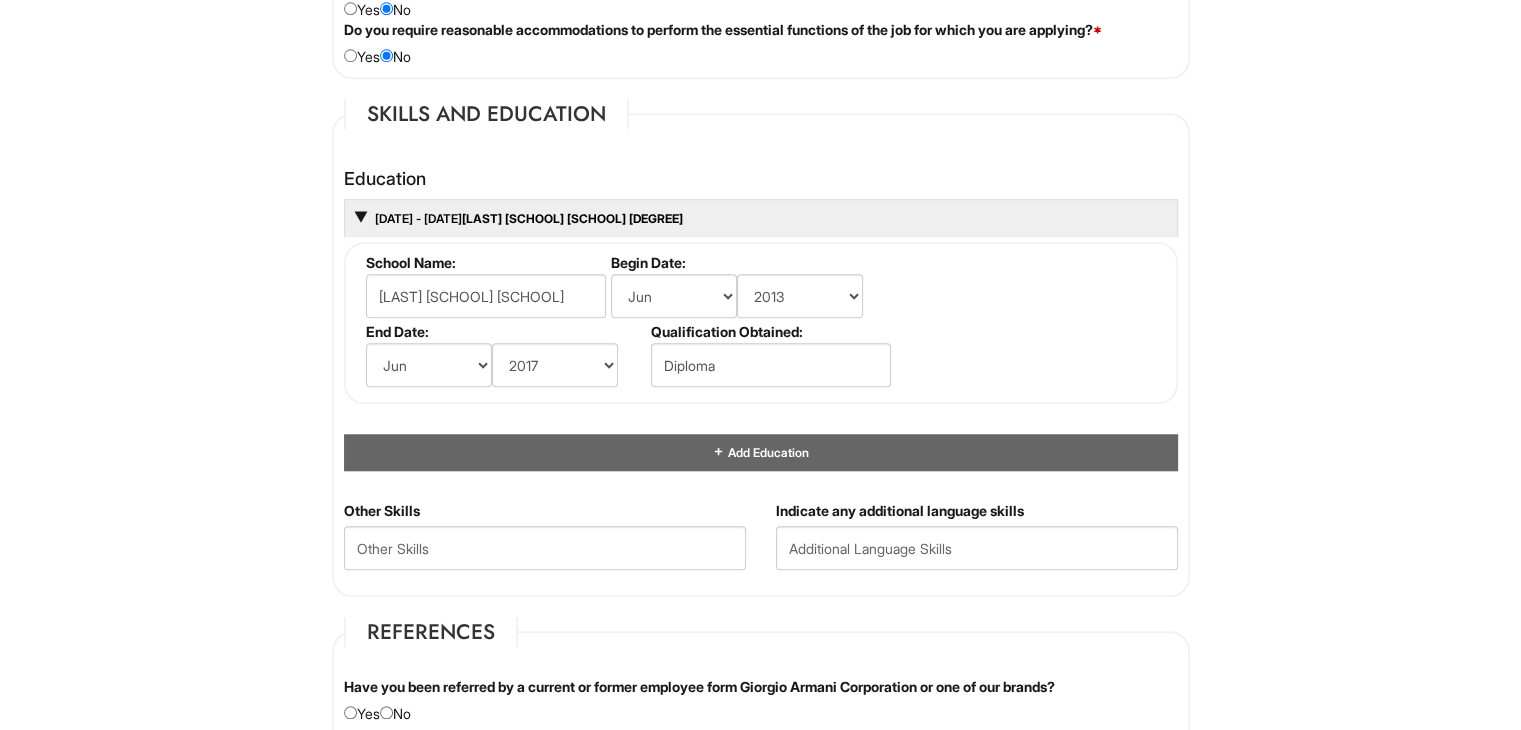 click on "Please Complete This Form 1 2 3 Stock Associate - A|X Armani Exchange PLEASE COMPLETE ALL REQUIRED FIELDS
We are an Equal Opportunity Employer. All persons shall have the opportunity to be considered for employment without regard to their race, color, creed, religion, national origin, ancestry, citizenship status, age, disability, gender, sex, sexual orientation, veteran status, genetic information or any other characteristic protected by applicable federal, state or local laws. We will endeavor to make a reasonable accommodation to the known physical or mental limitations of a qualified applicant with a disability unless the accommodation would impose an undue hardship on the operation of our business. If you believe you require such assistance to complete this form or to participate in an interview, please let us know.
Personal Information
Last Name  *   [LAST]
First Name  *   [FIRST]
Middle Name
E-mail Address  *   [EMAIL]
Phone  *   [PHONE]
LinkedIn URL" at bounding box center (760, 187) 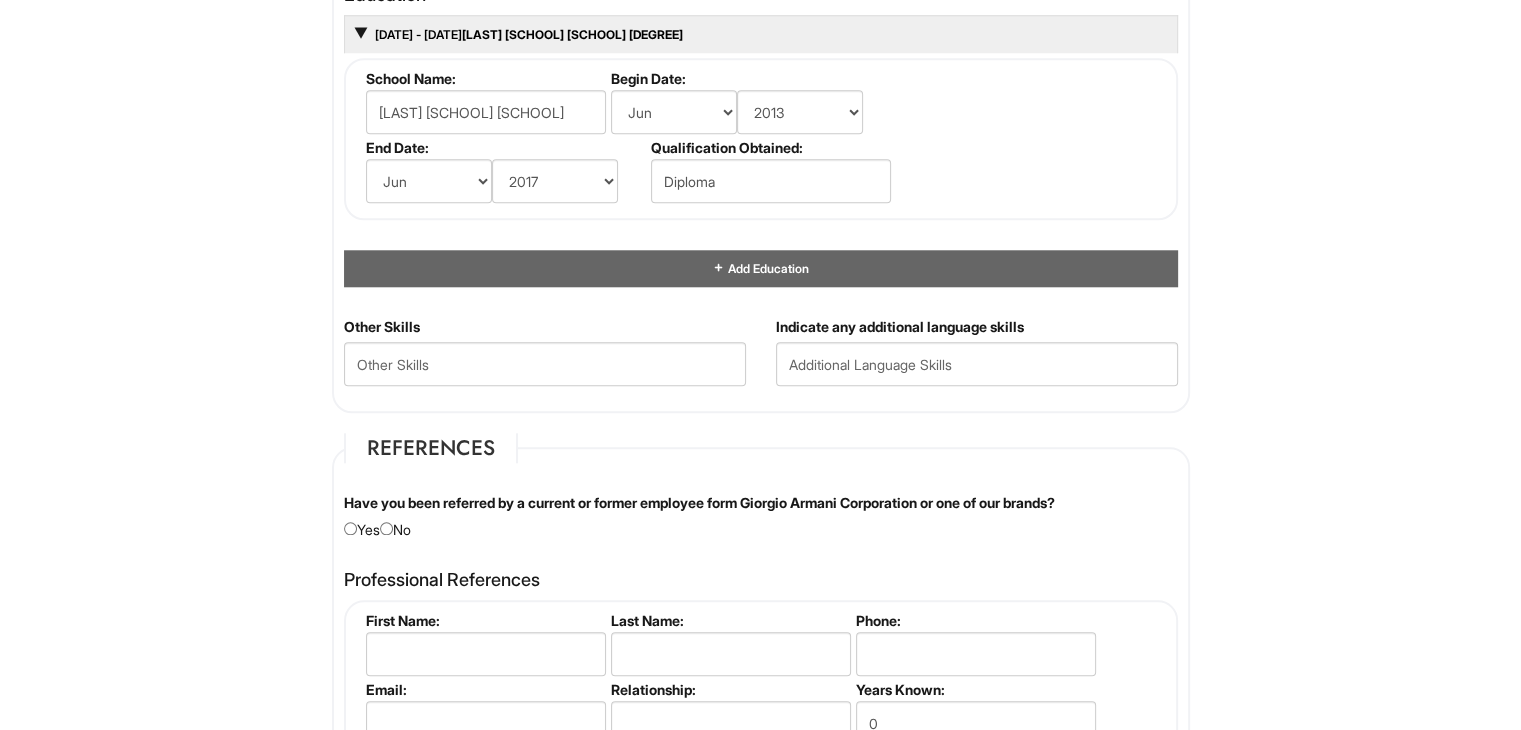 scroll, scrollTop: 1980, scrollLeft: 0, axis: vertical 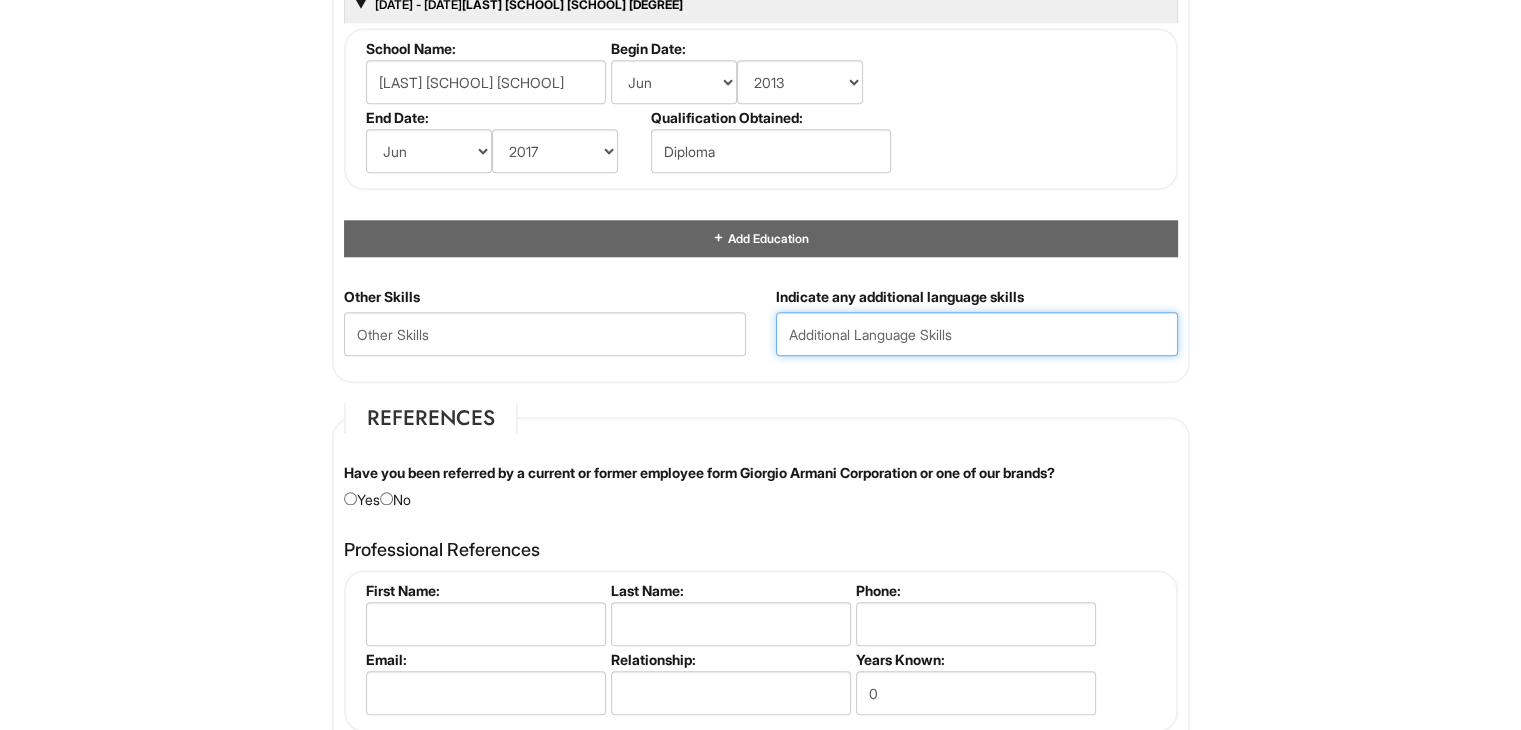 click at bounding box center [977, 334] 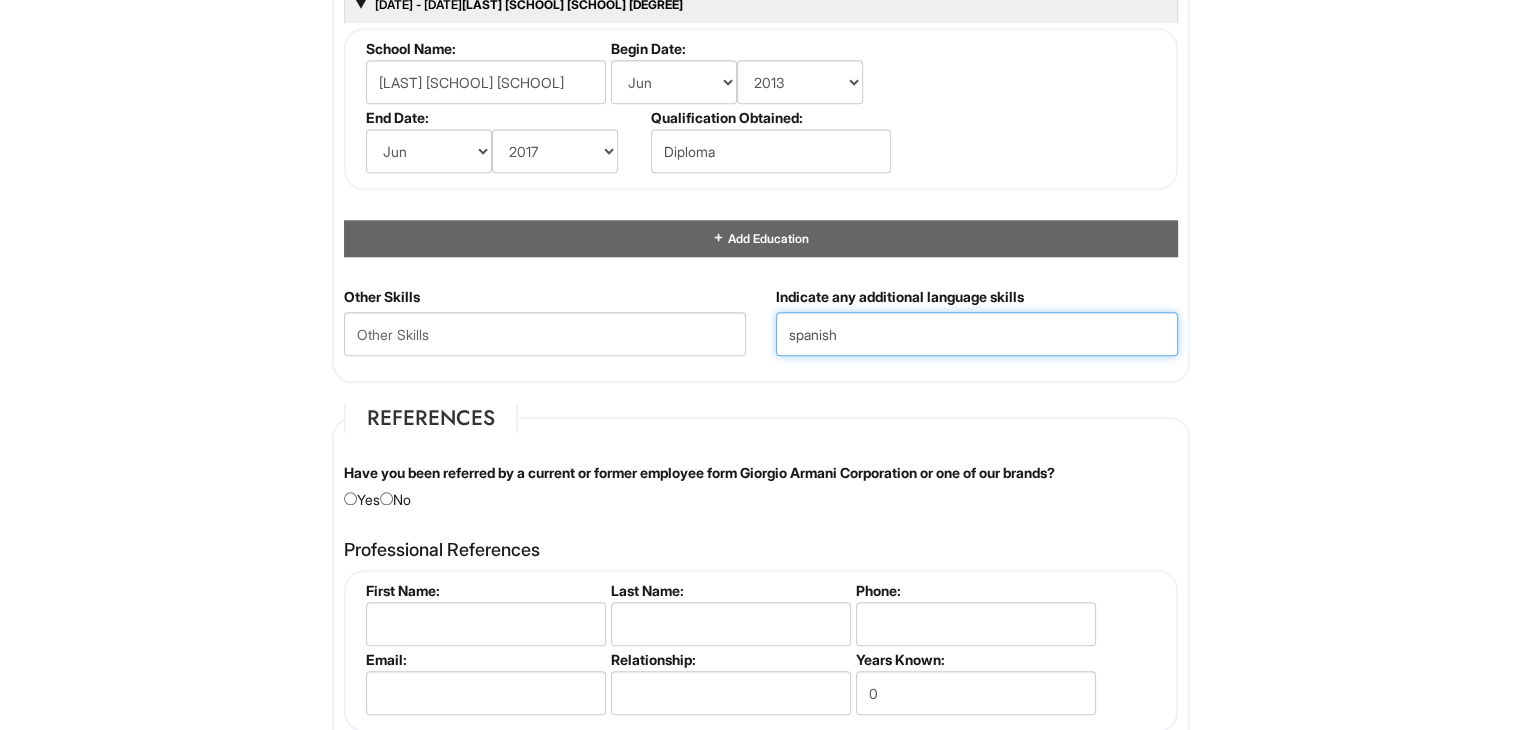 type on "spanish" 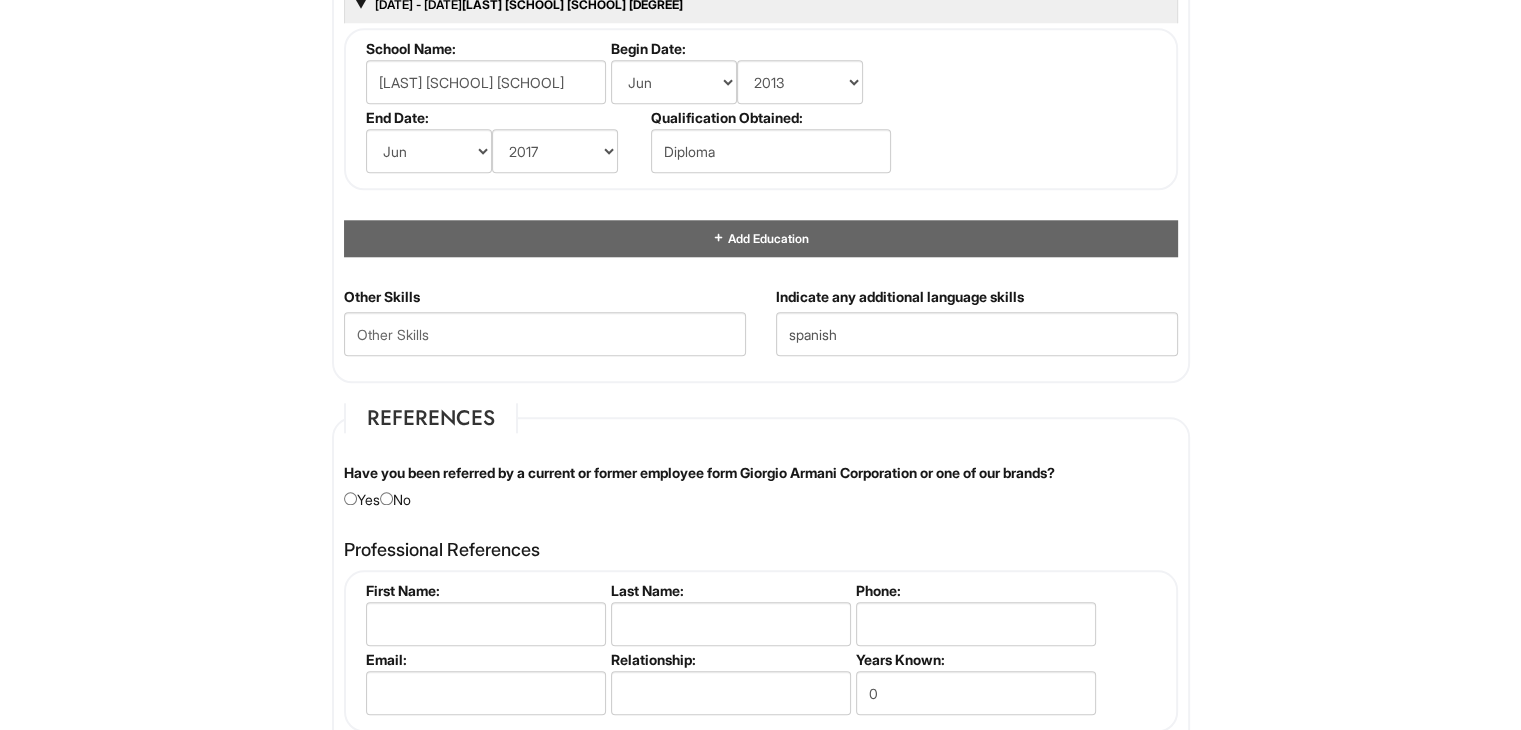 click on "Please Complete This Form 1 2 3 Stock Associate - A|X Armani Exchange PLEASE COMPLETE ALL REQUIRED FIELDS
We are an Equal Opportunity Employer. All persons shall have the opportunity to be considered for employment without regard to their race, color, creed, religion, national origin, ancestry, citizenship status, age, disability, gender, sex, sexual orientation, veteran status, genetic information or any other characteristic protected by applicable federal, state or local laws. We will endeavor to make a reasonable accommodation to the known physical or mental limitations of a qualified applicant with a disability unless the accommodation would impose an undue hardship on the operation of our business. If you believe you require such assistance to complete this form or to participate in an interview, please let us know.
Personal Information
Last Name  *   [LAST]
First Name  *   [FIRST]
Middle Name
E-mail Address  *   [EMAIL]
Phone  *   [PHONE]
LinkedIn URL" at bounding box center (760, -27) 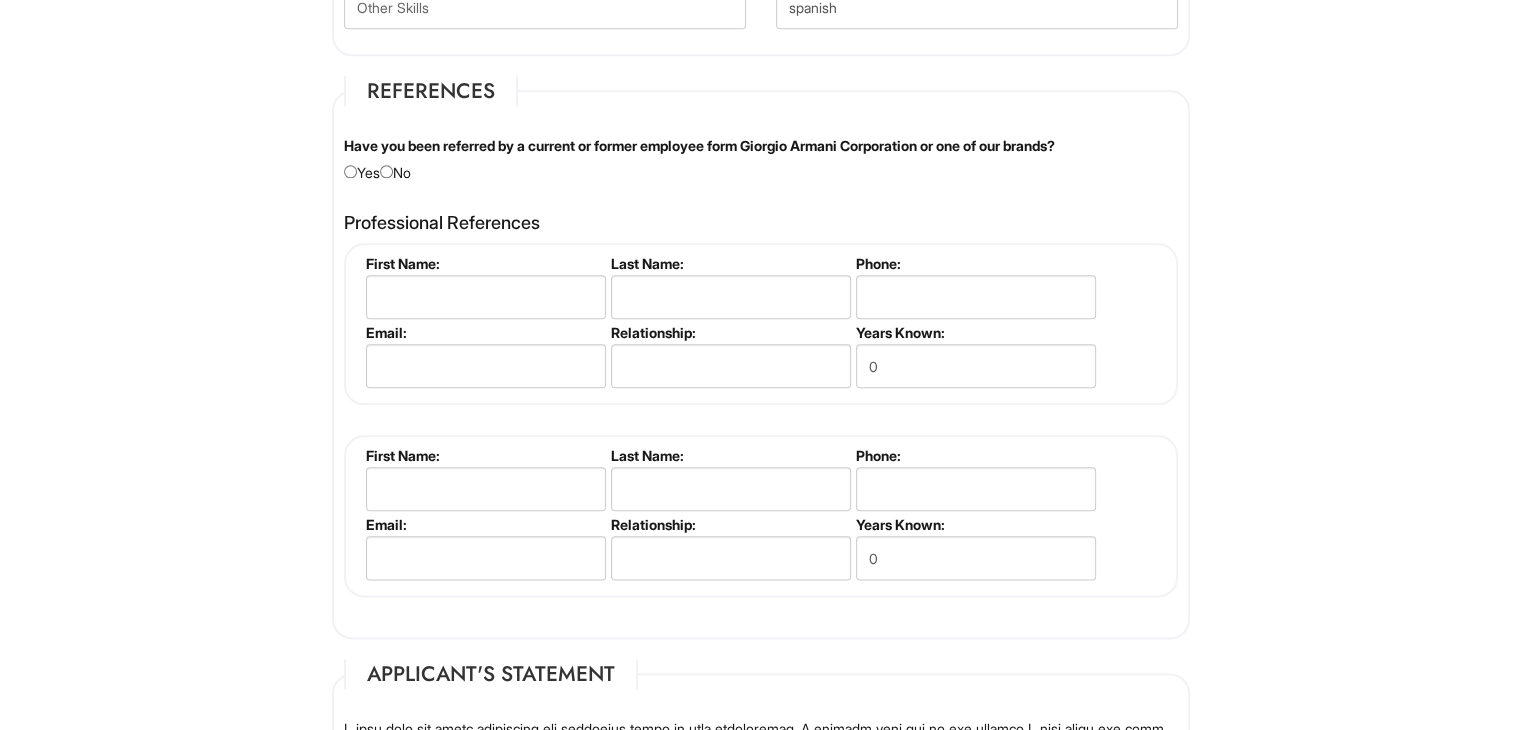 scroll, scrollTop: 2288, scrollLeft: 0, axis: vertical 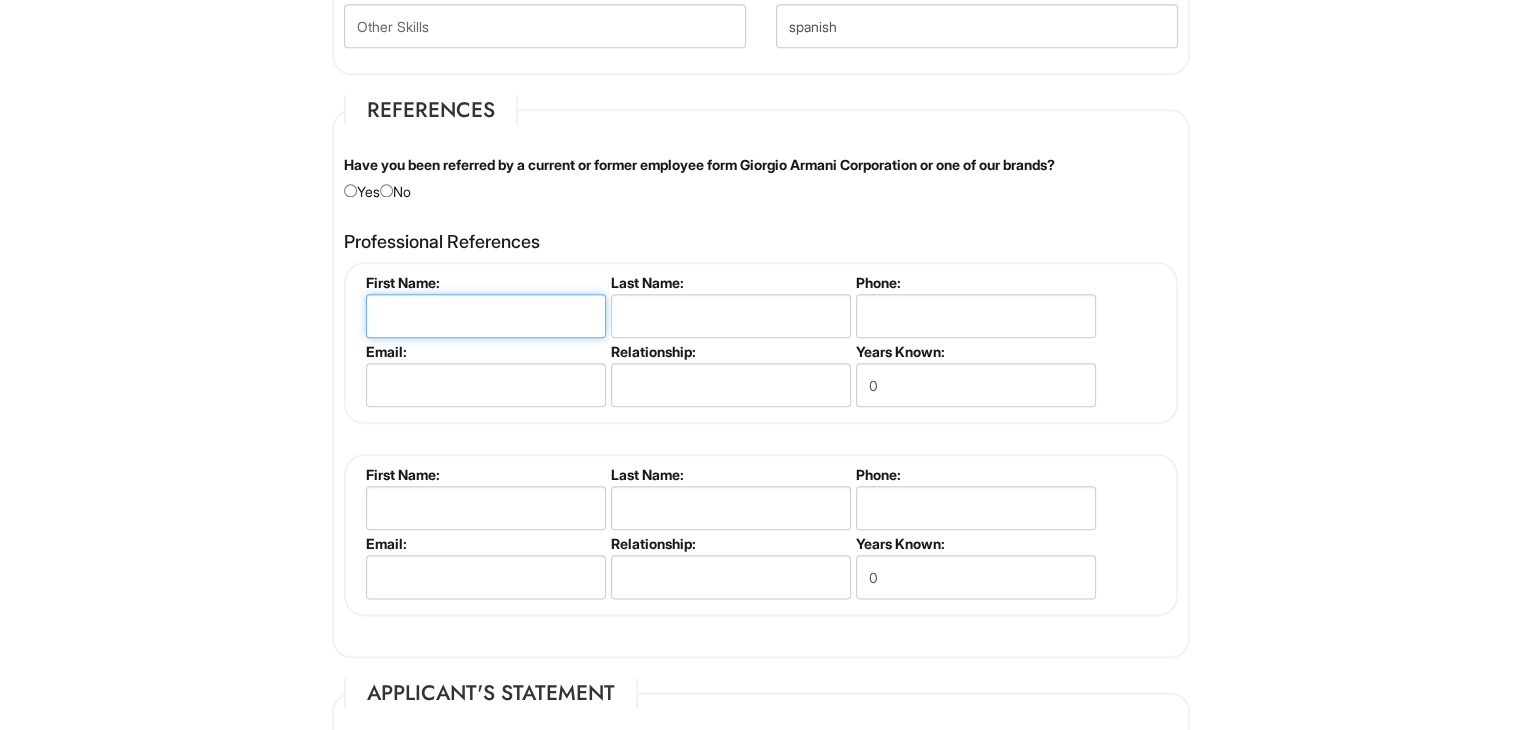 click at bounding box center (486, 316) 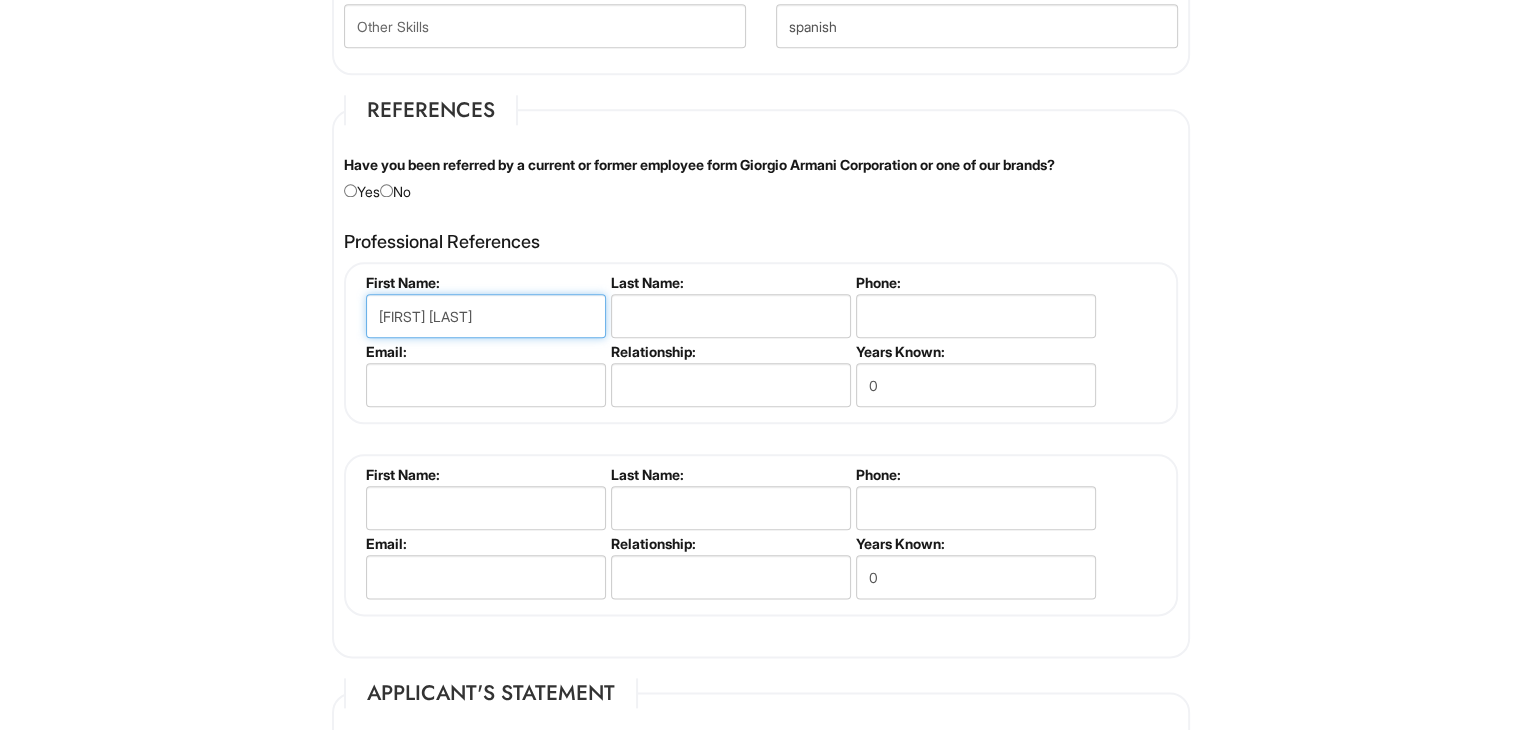 type on "[FIRST] [LAST]" 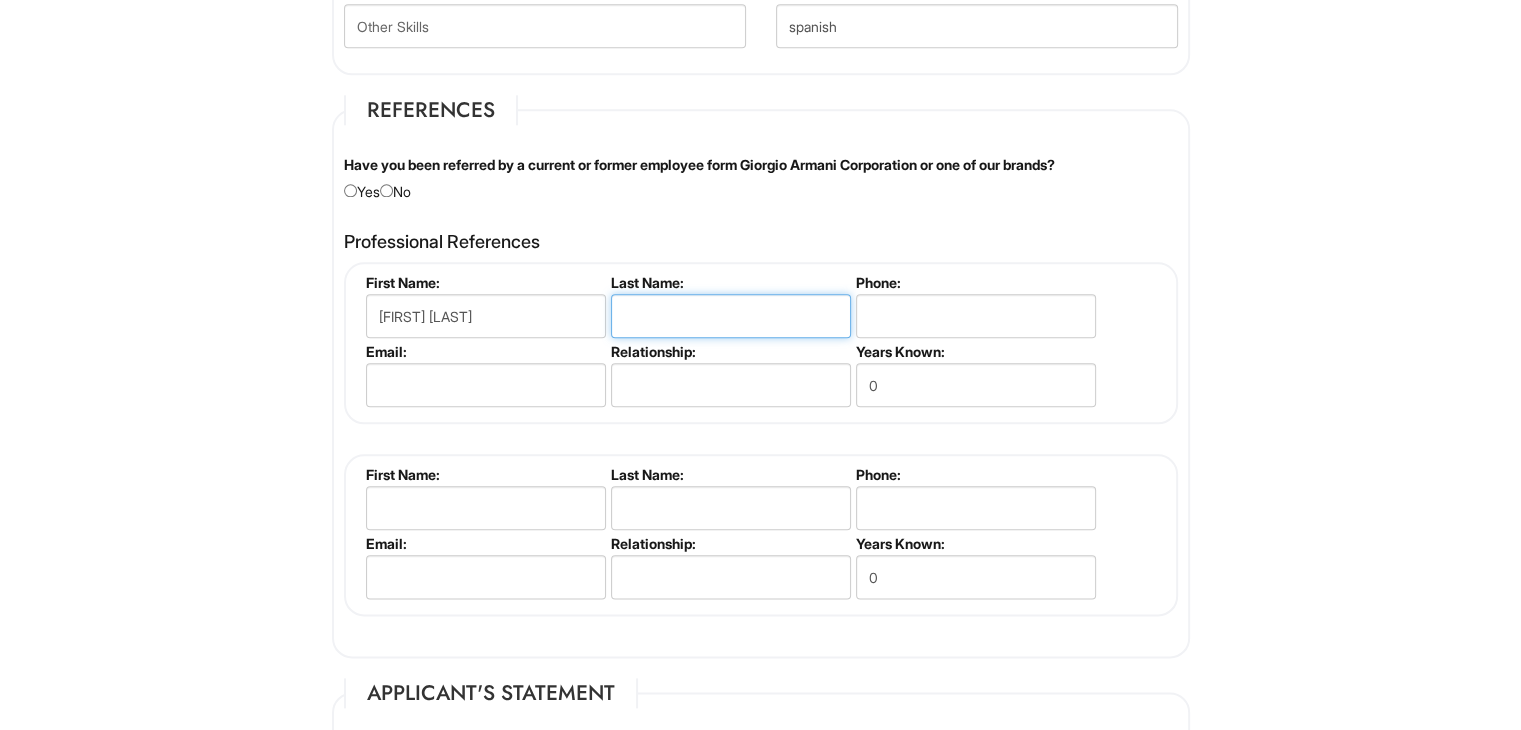 click at bounding box center [731, 316] 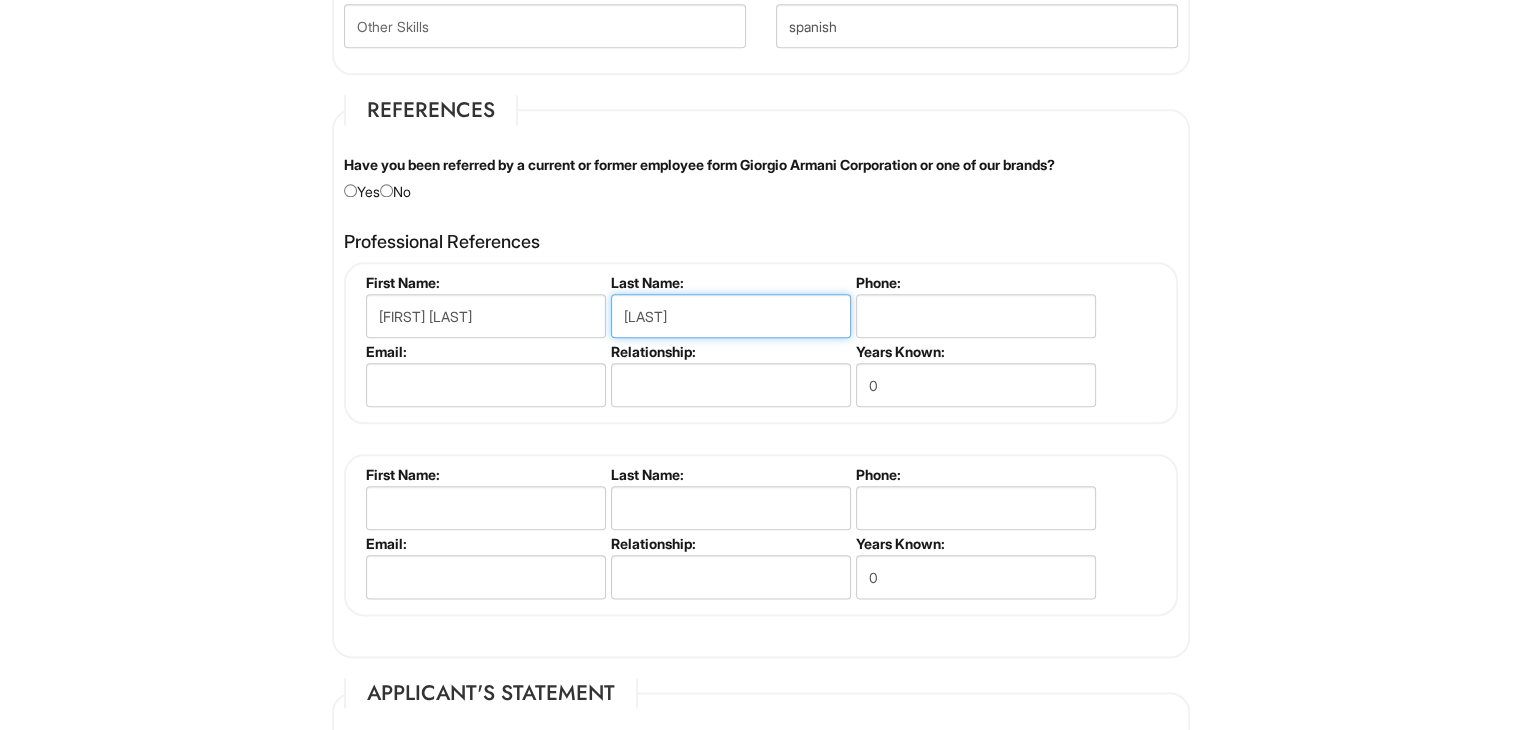 type on "[LAST]" 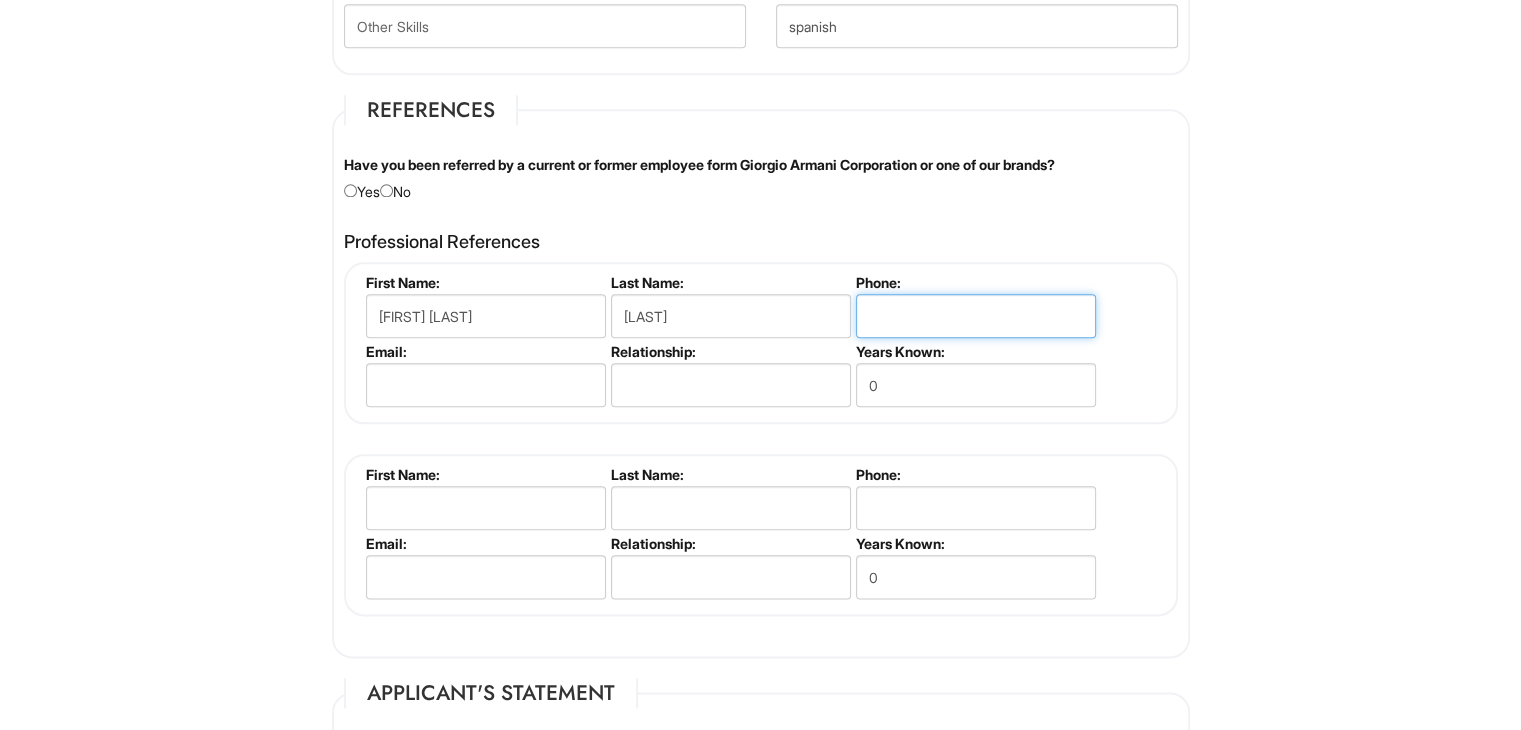 click at bounding box center (976, 316) 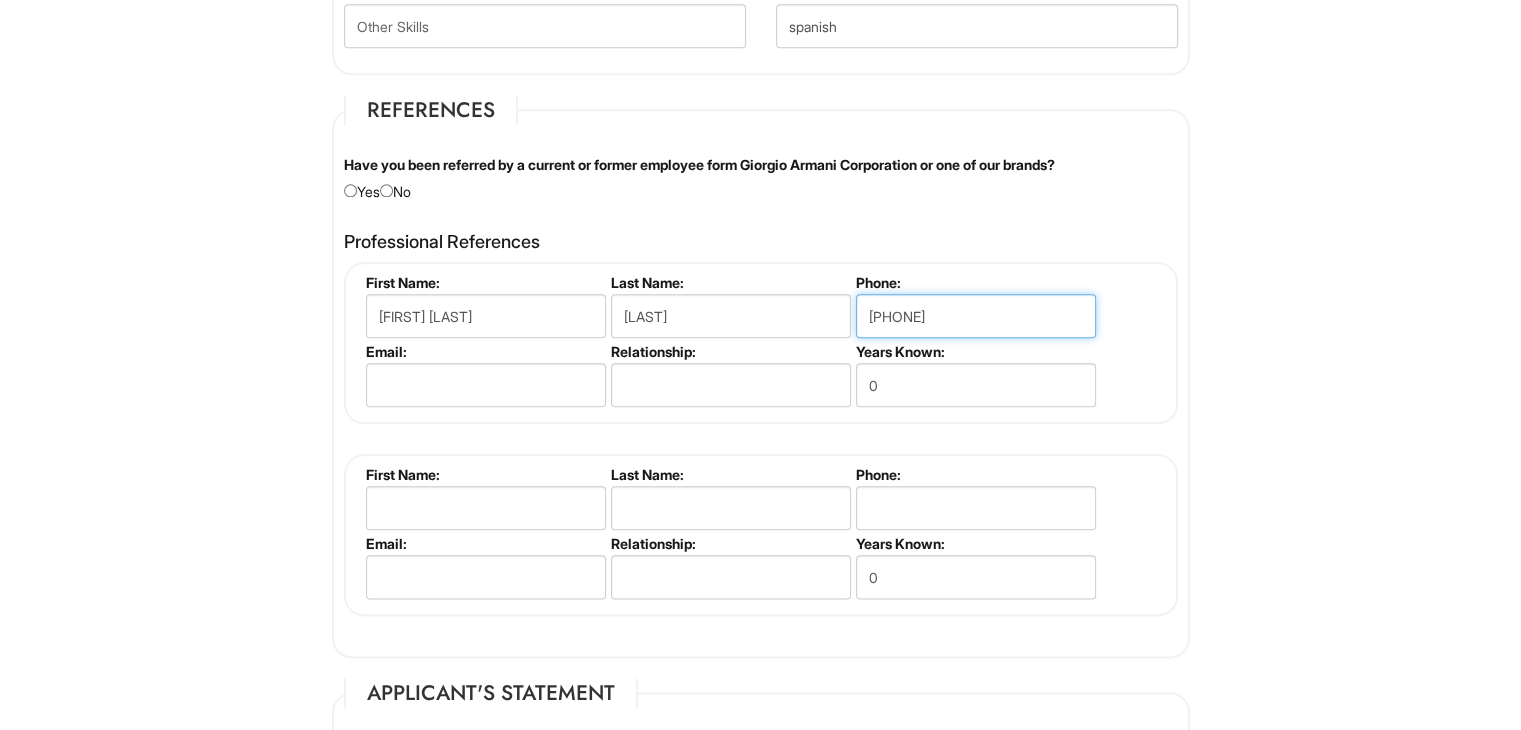 type on "[PHONE]" 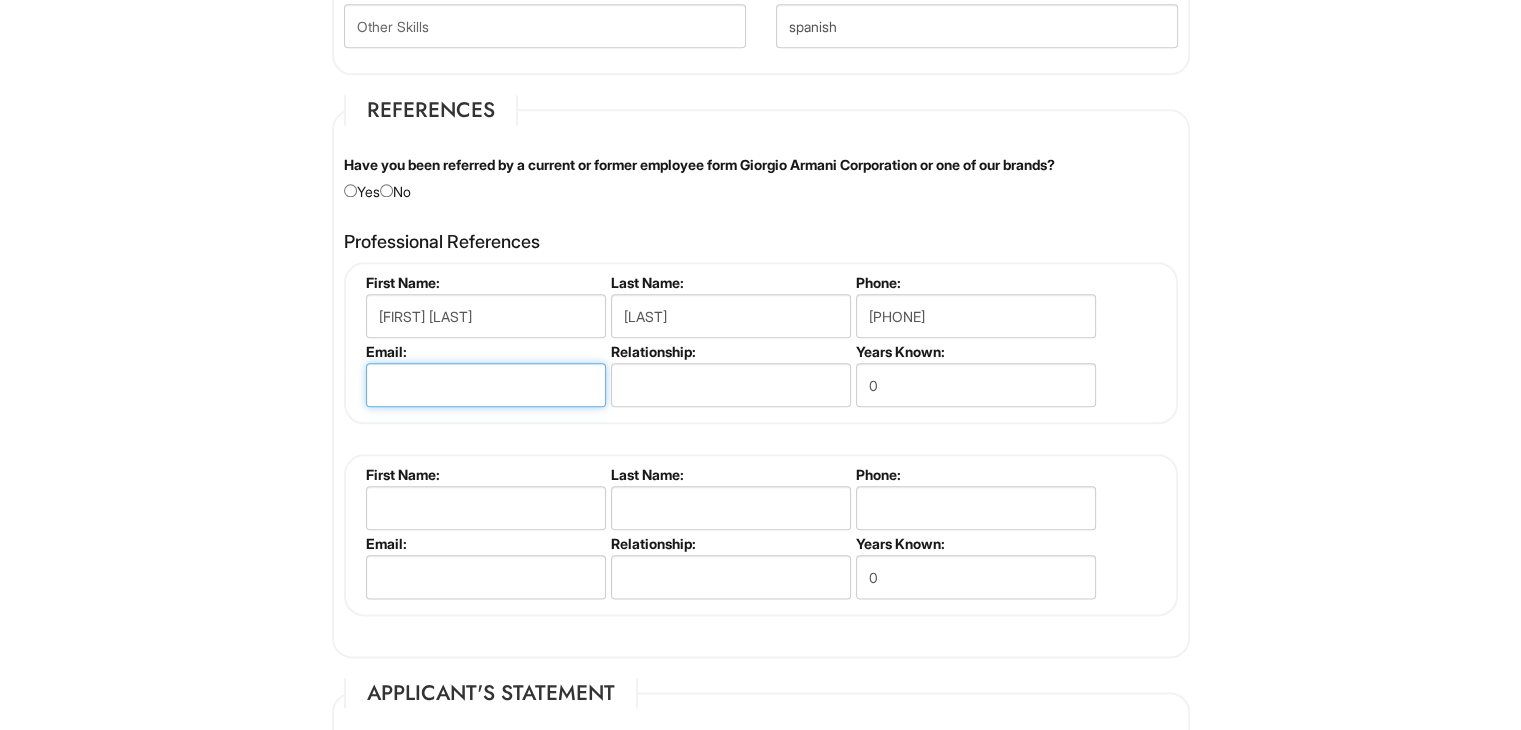 click at bounding box center [486, 385] 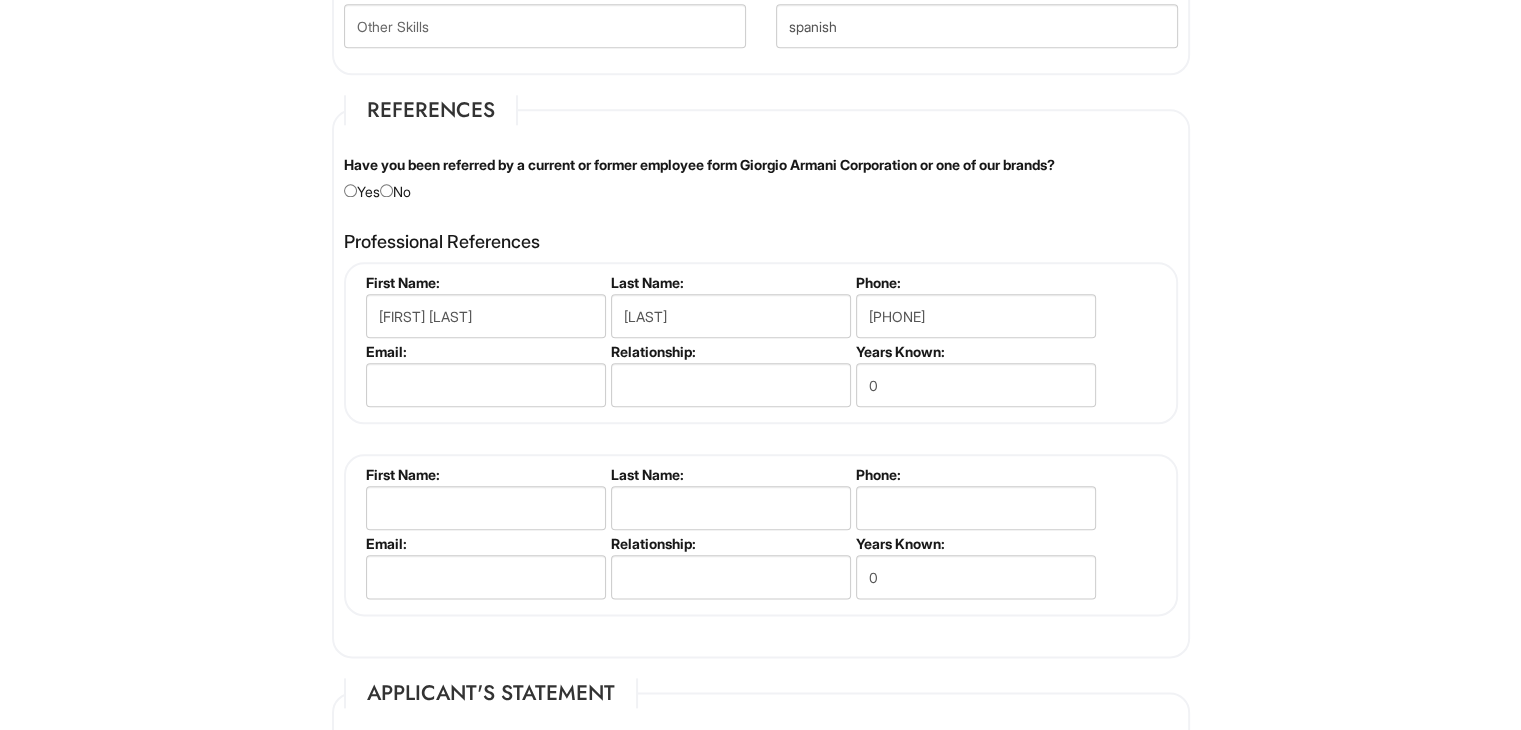 click on "Please Complete This Form 1 2 3 Stock Associate - A|X Armani Exchange PLEASE COMPLETE ALL REQUIRED FIELDS
We are an Equal Opportunity Employer. All persons shall have the opportunity to be considered for employment without regard to their race, color, creed, religion, national origin, ancestry, citizenship status, age, disability, gender, sex, sexual orientation, veteran status, genetic information or any other characteristic protected by applicable federal, state or local laws. We will endeavor to make a reasonable accommodation to the known physical or mental limitations of a qualified applicant with a disability unless the accommodation would impose an undue hardship on the operation of our business. If you believe you require such assistance to complete this form or to participate in an interview, please let us know.
Personal Information
Last Name  *   [LAST]
First Name  *   [FIRST]
Middle Name
E-mail Address  *   [EMAIL]
Phone  *   [PHONE]
LinkedIn URL" at bounding box center [760, -335] 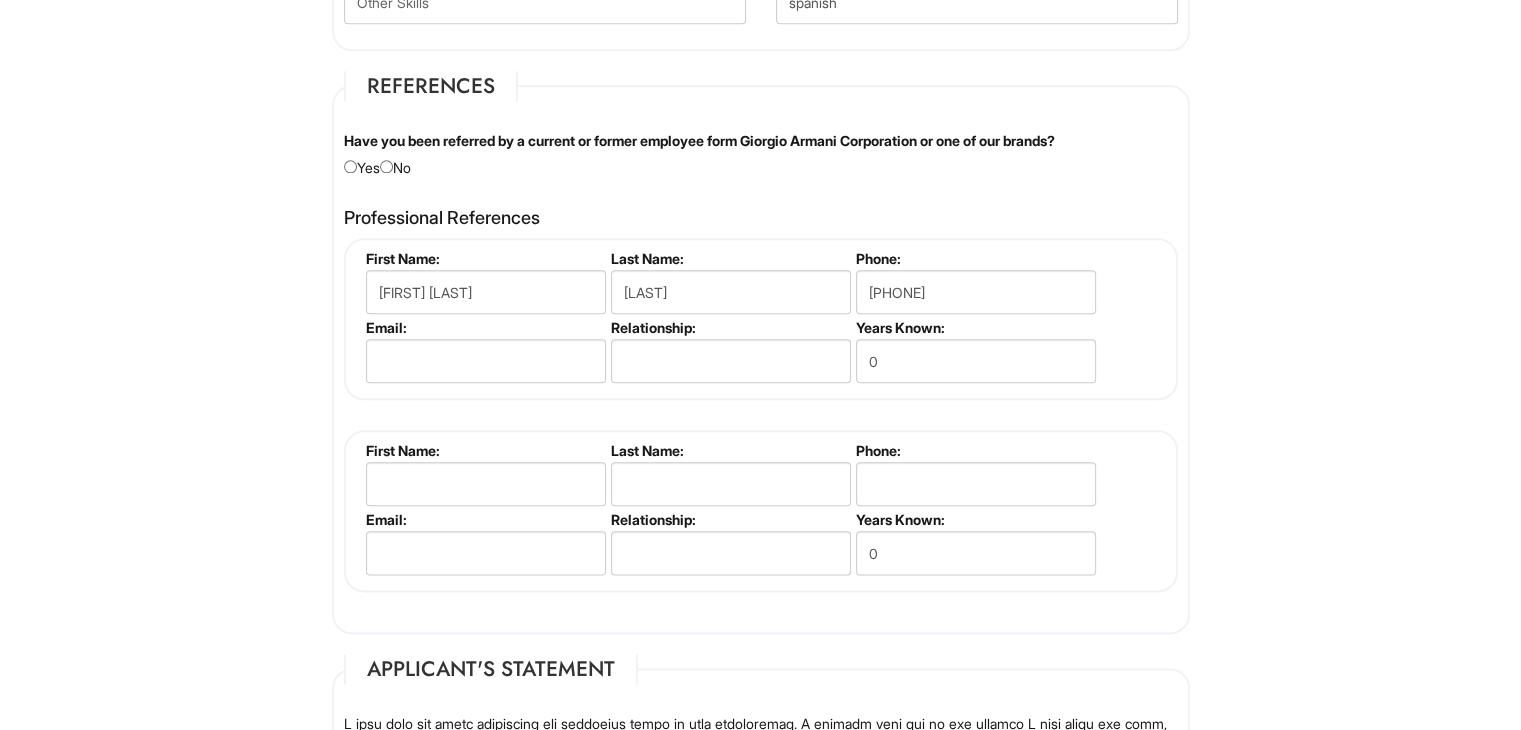 scroll, scrollTop: 2316, scrollLeft: 0, axis: vertical 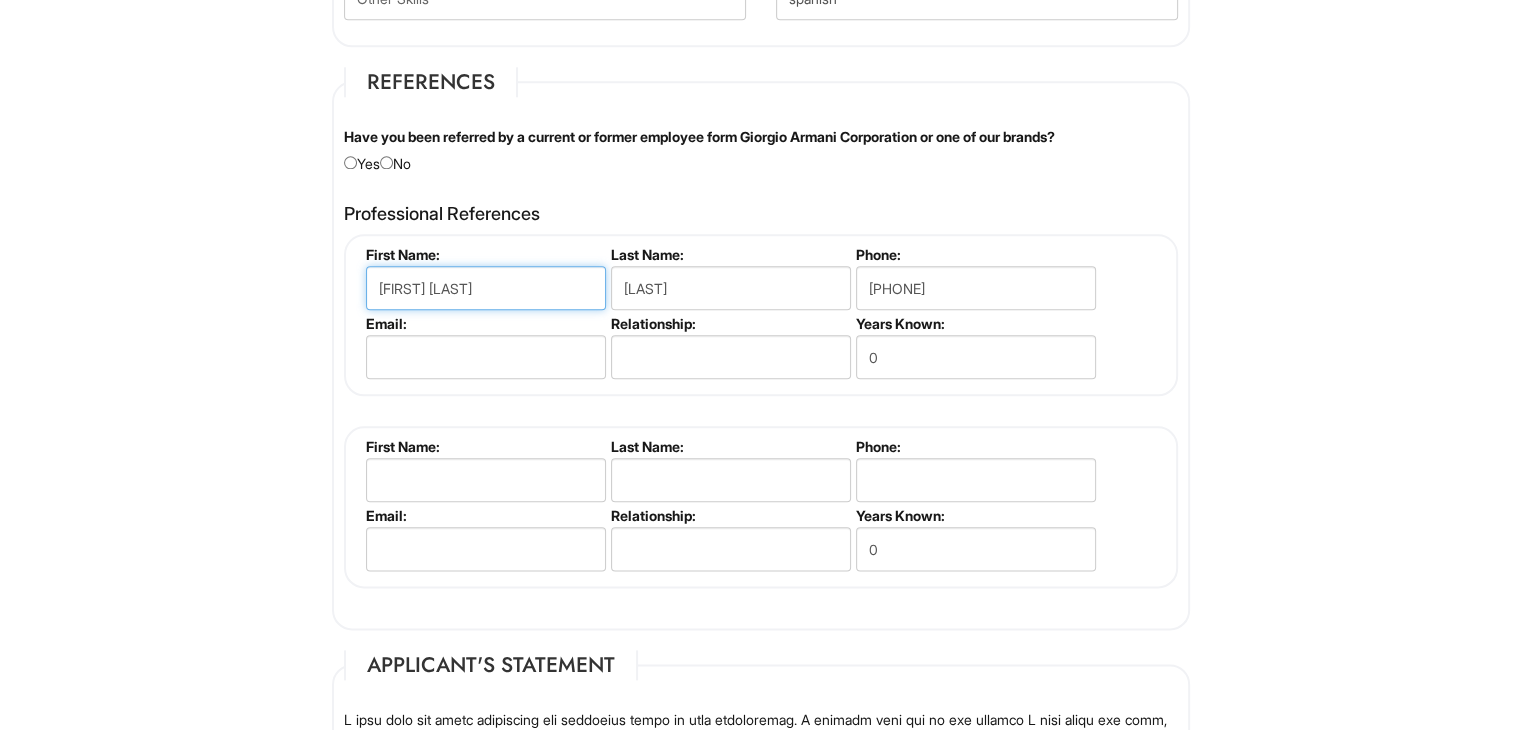 click on "[FIRST] [LAST]" at bounding box center [486, 288] 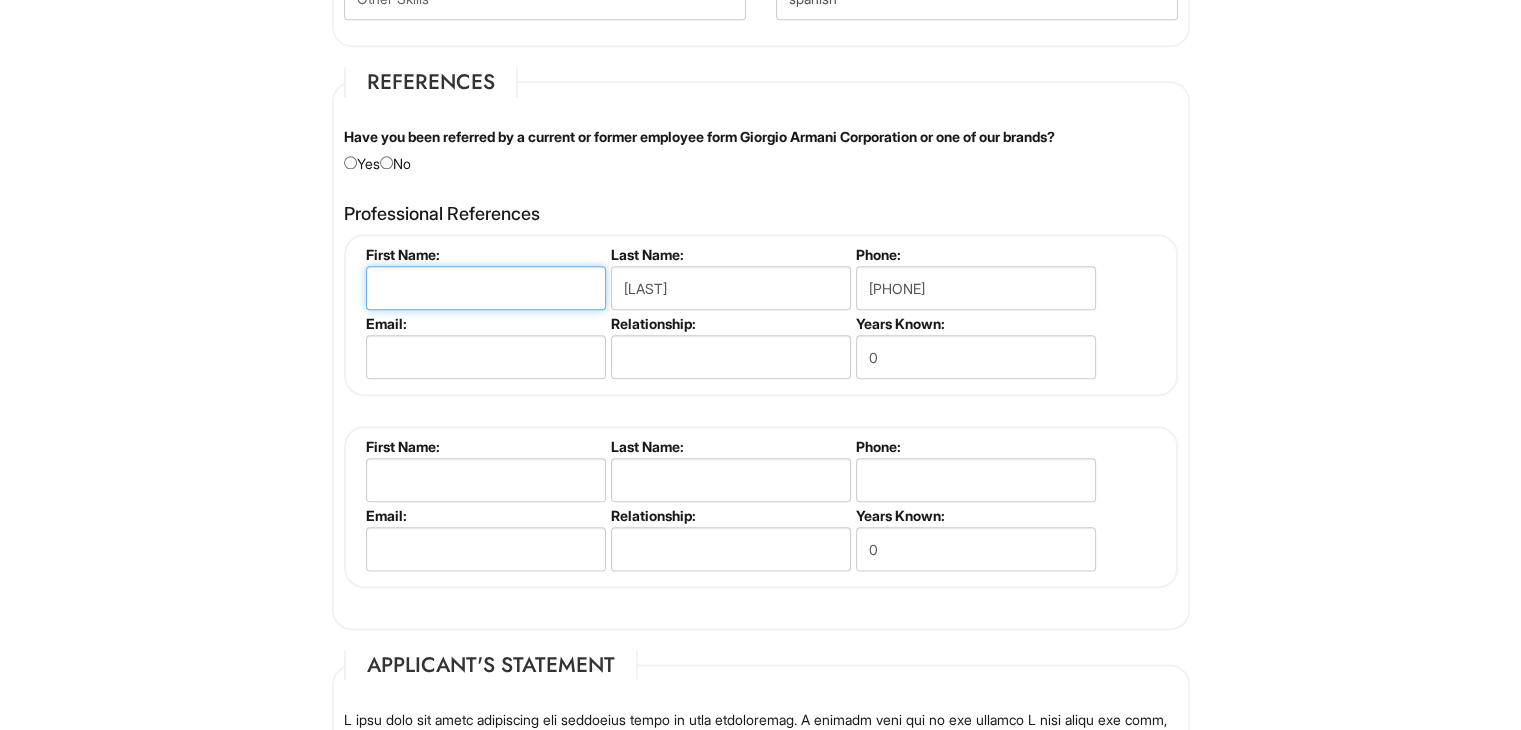 type 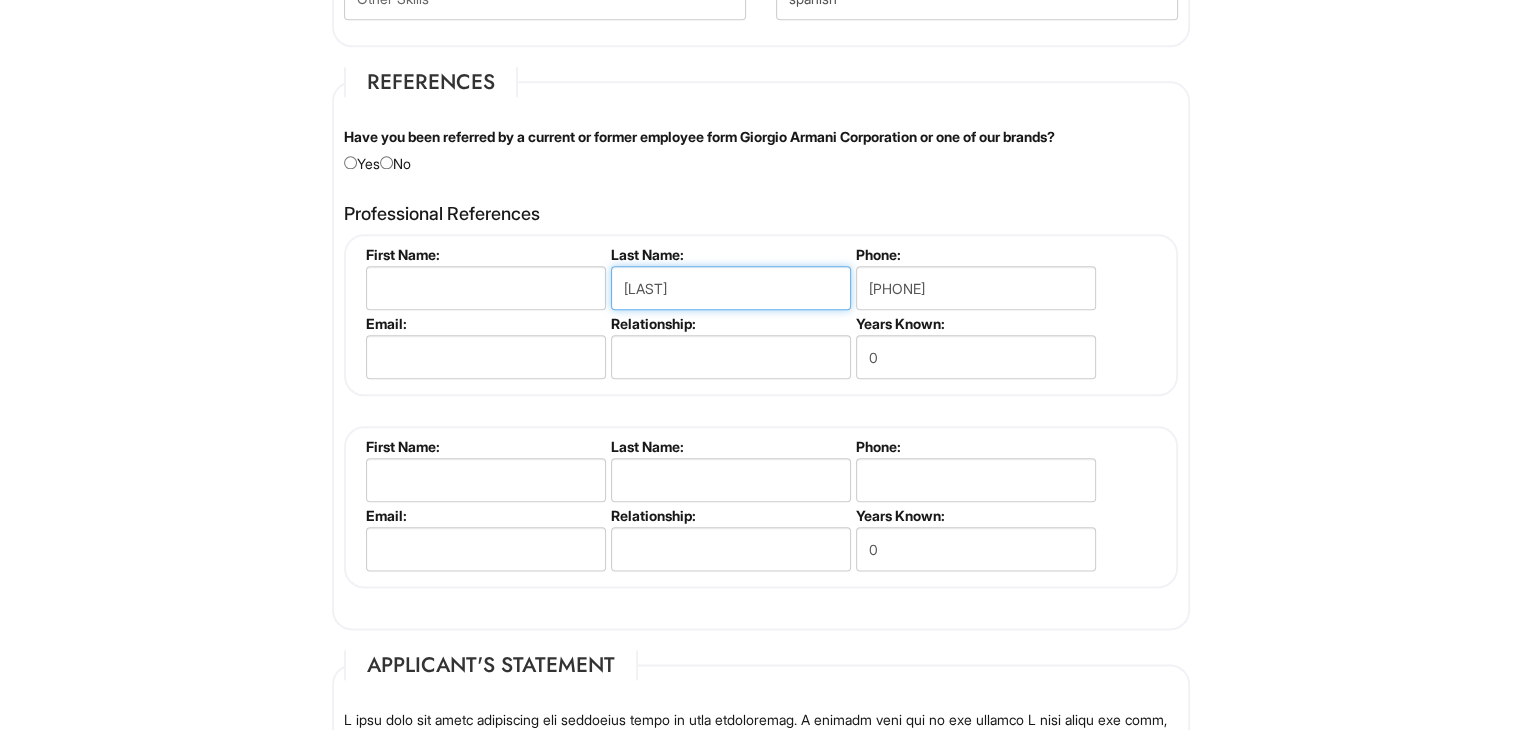 click on "[LAST]" at bounding box center [731, 288] 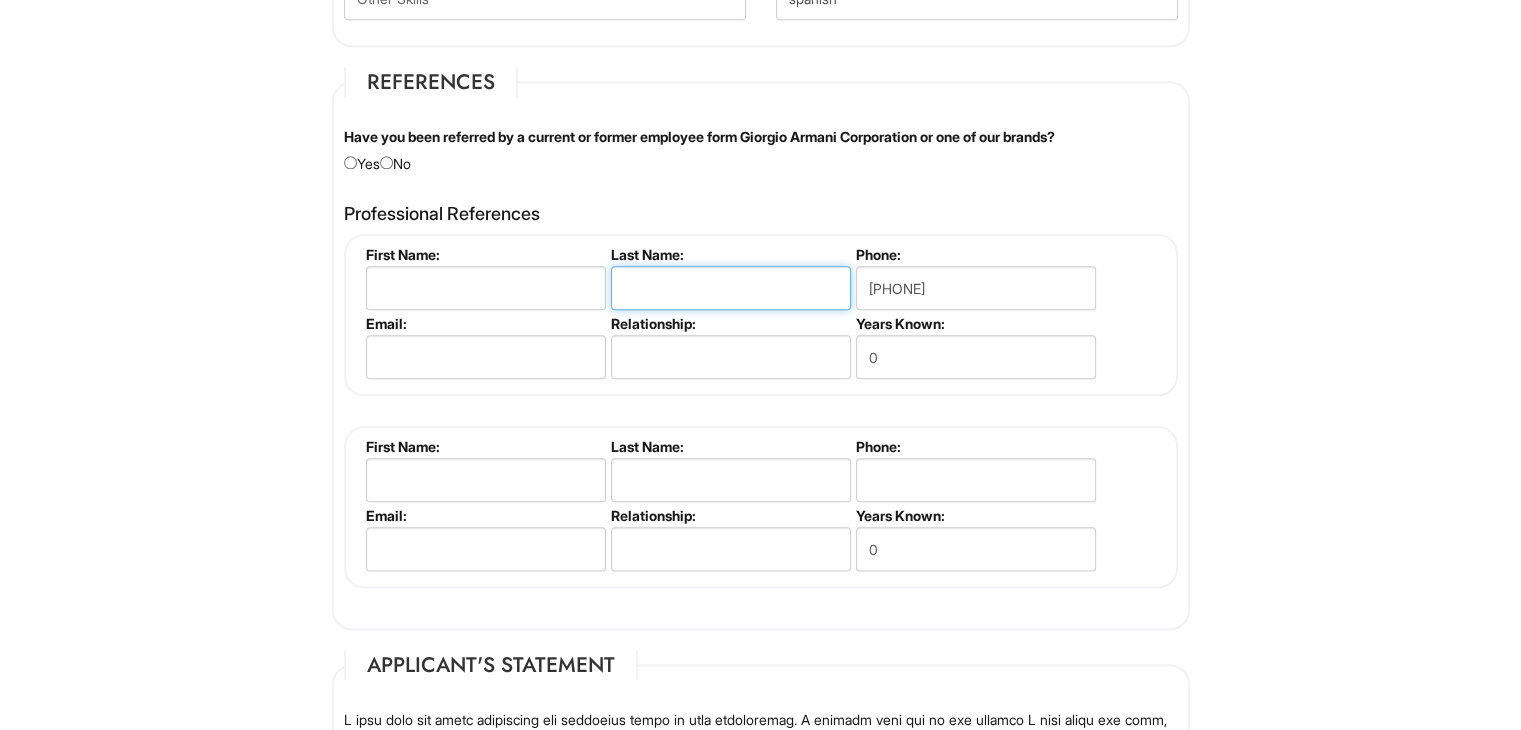type 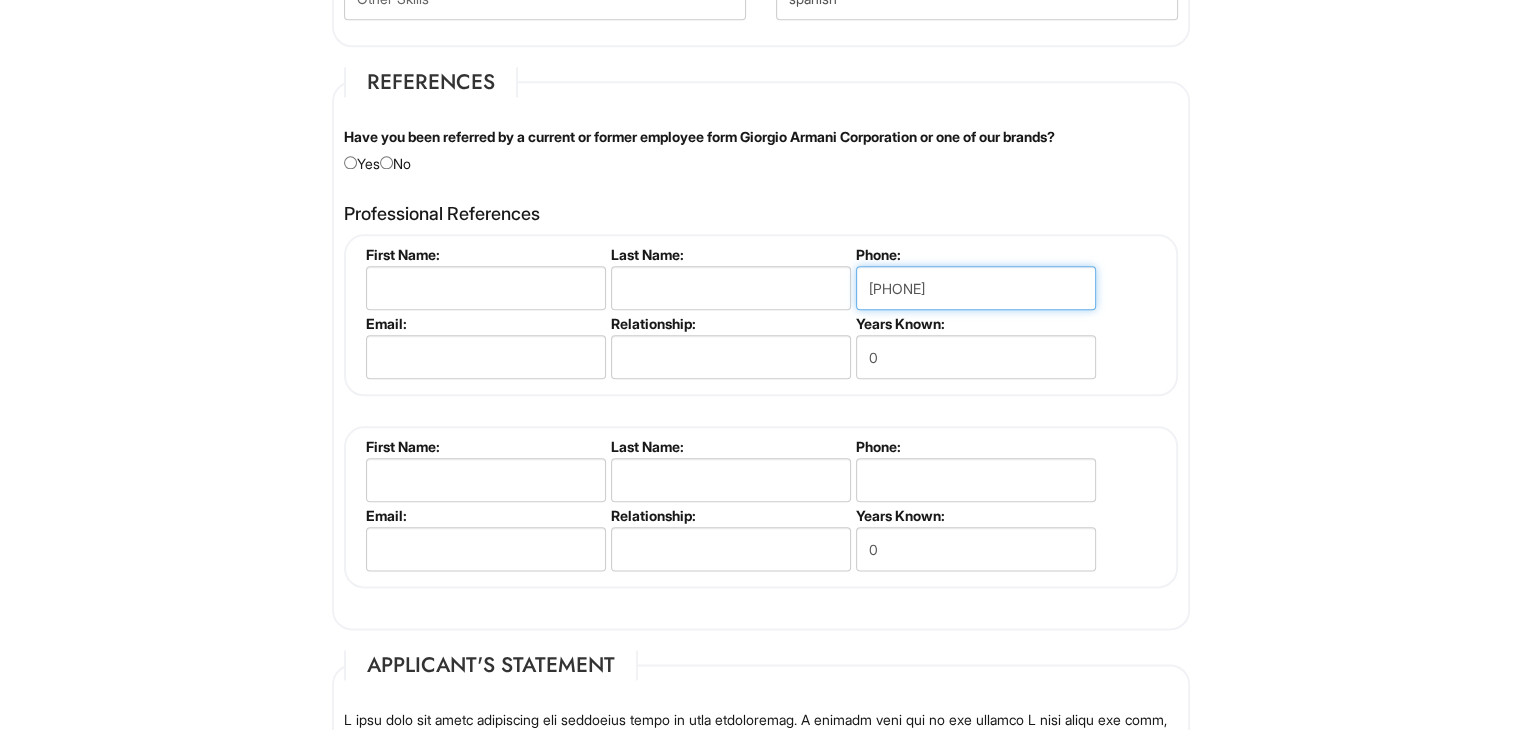 click on "[PHONE]" at bounding box center (976, 288) 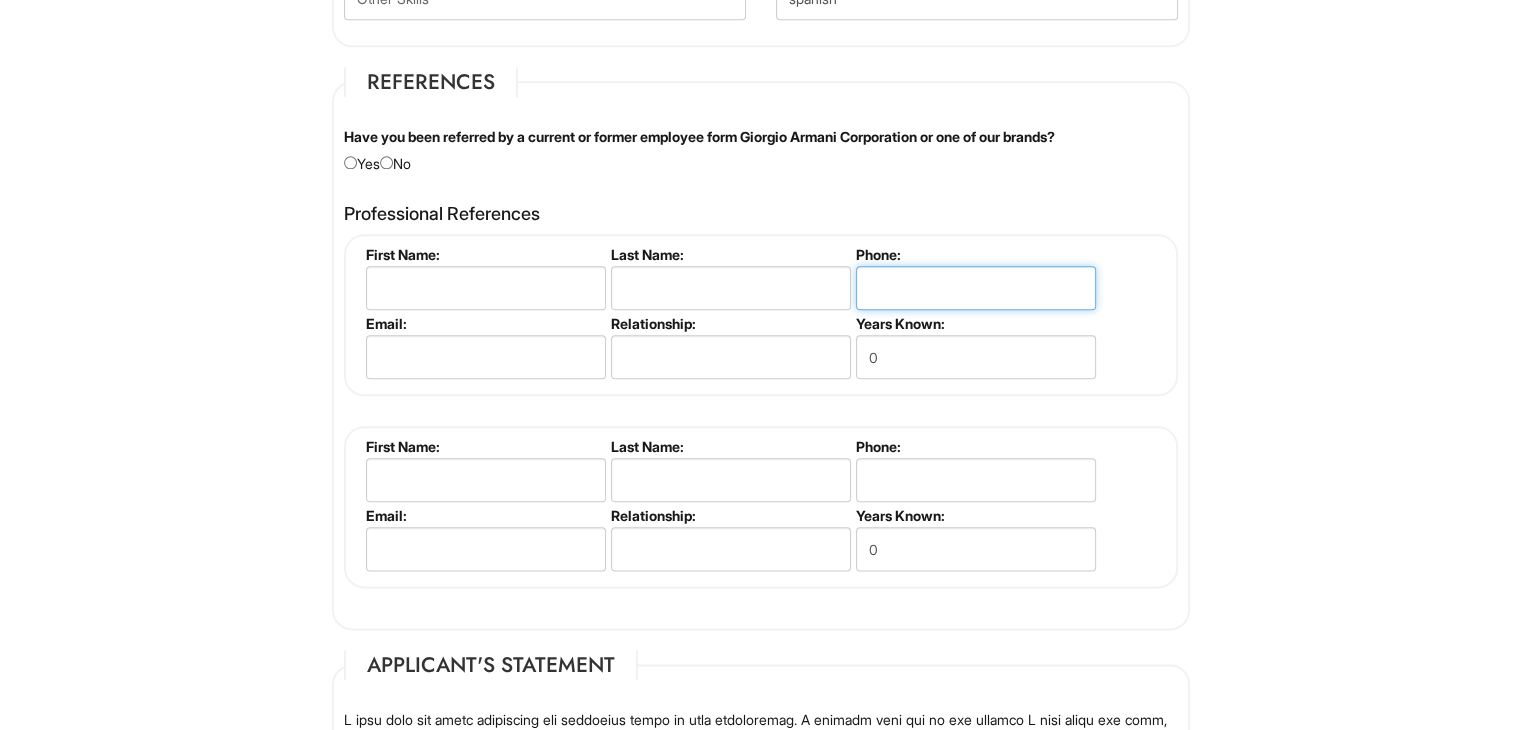 click at bounding box center [976, 288] 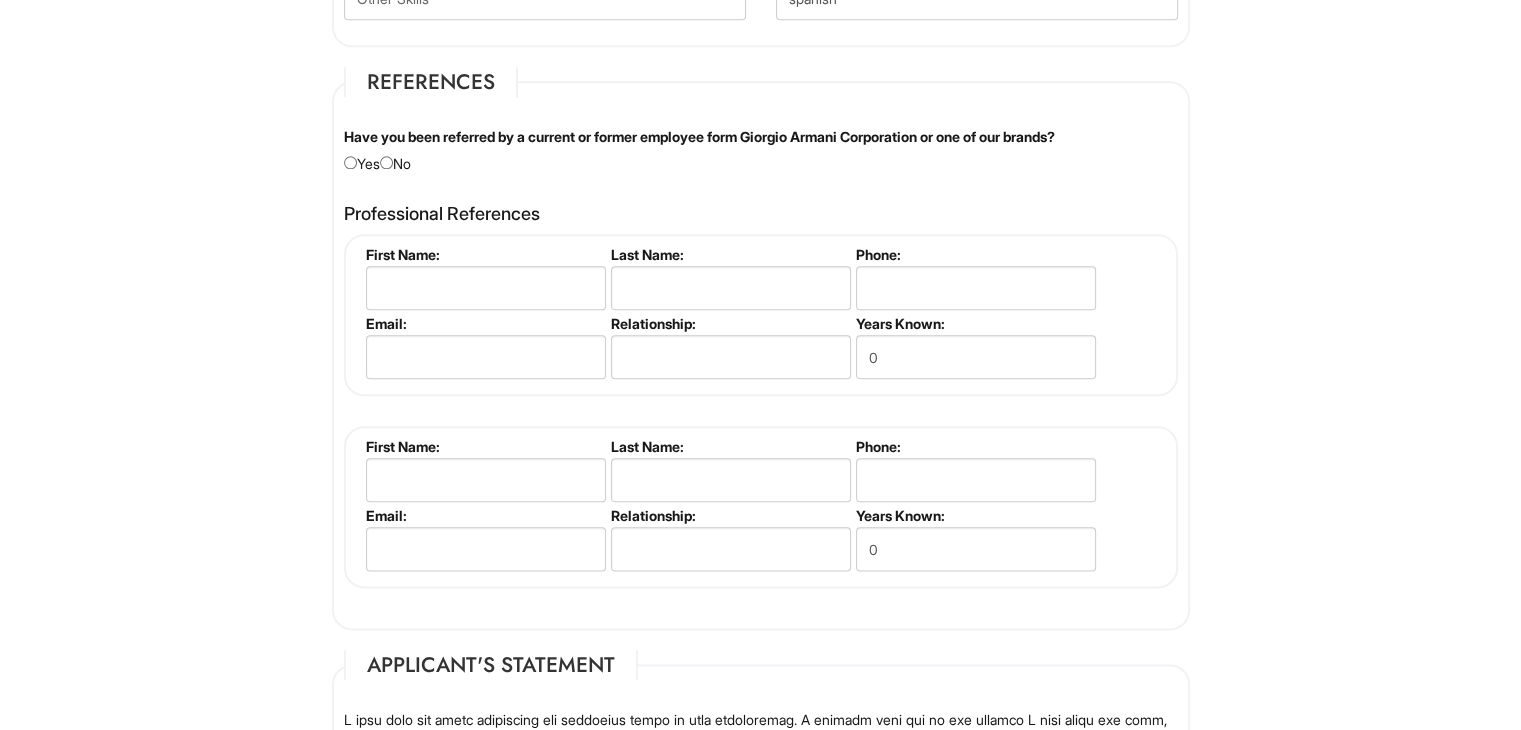 click on "Please Complete This Form 1 2 3 Stock Associate - A|X Armani Exchange PLEASE COMPLETE ALL REQUIRED FIELDS
We are an Equal Opportunity Employer. All persons shall have the opportunity to be considered for employment without regard to their race, color, creed, religion, national origin, ancestry, citizenship status, age, disability, gender, sex, sexual orientation, veteran status, genetic information or any other characteristic protected by applicable federal, state or local laws. We will endeavor to make a reasonable accommodation to the known physical or mental limitations of a qualified applicant with a disability unless the accommodation would impose an undue hardship on the operation of our business. If you believe you require such assistance to complete this form or to participate in an interview, please let us know.
Personal Information
Last Name  *   [LAST]
First Name  *   [FIRST]
Middle Name
E-mail Address  *   [EMAIL]
Phone  *   [PHONE]
LinkedIn URL" at bounding box center [760, -363] 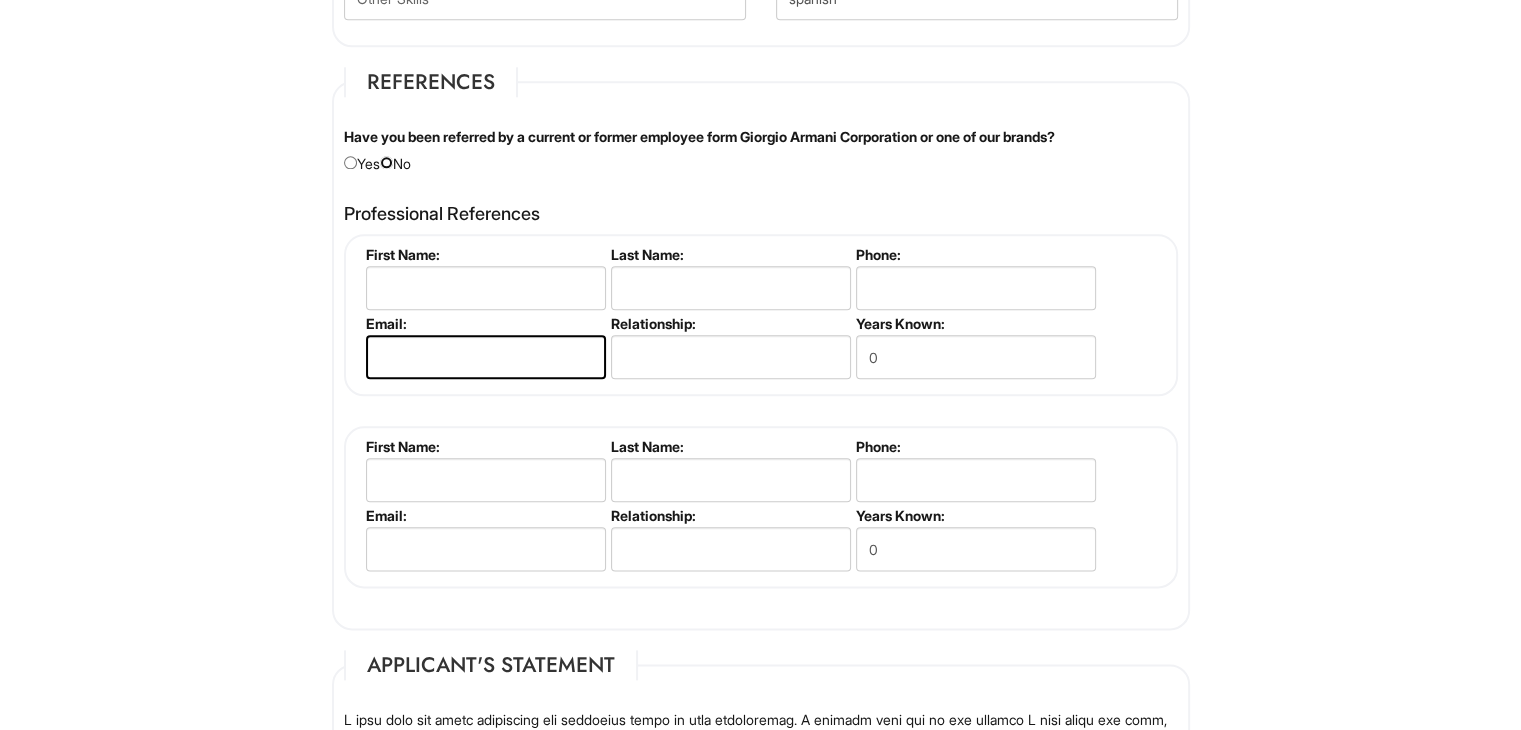 click at bounding box center [386, 162] 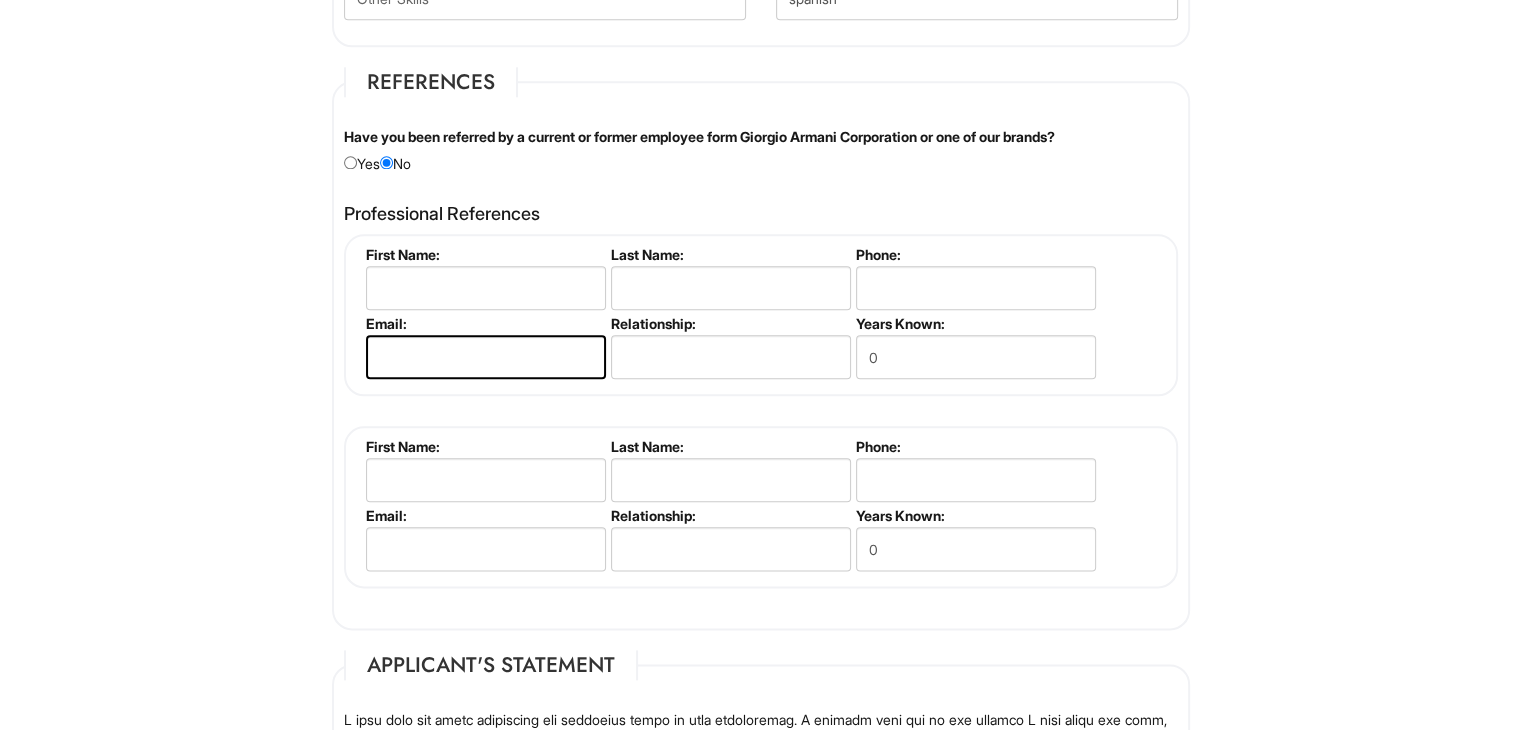 click on "Please Complete This Form 1 2 3 Stock Associate - A|X Armani Exchange PLEASE COMPLETE ALL REQUIRED FIELDS
We are an Equal Opportunity Employer. All persons shall have the opportunity to be considered for employment without regard to their race, color, creed, religion, national origin, ancestry, citizenship status, age, disability, gender, sex, sexual orientation, veteran status, genetic information or any other characteristic protected by applicable federal, state or local laws. We will endeavor to make a reasonable accommodation to the known physical or mental limitations of a qualified applicant with a disability unless the accommodation would impose an undue hardship on the operation of our business. If you believe you require such assistance to complete this form or to participate in an interview, please let us know.
Personal Information
Last Name  *   [LAST]
First Name  *   [FIRST]
Middle Name
E-mail Address  *   [EMAIL]
Phone  *   [PHONE]
LinkedIn URL" at bounding box center [760, -363] 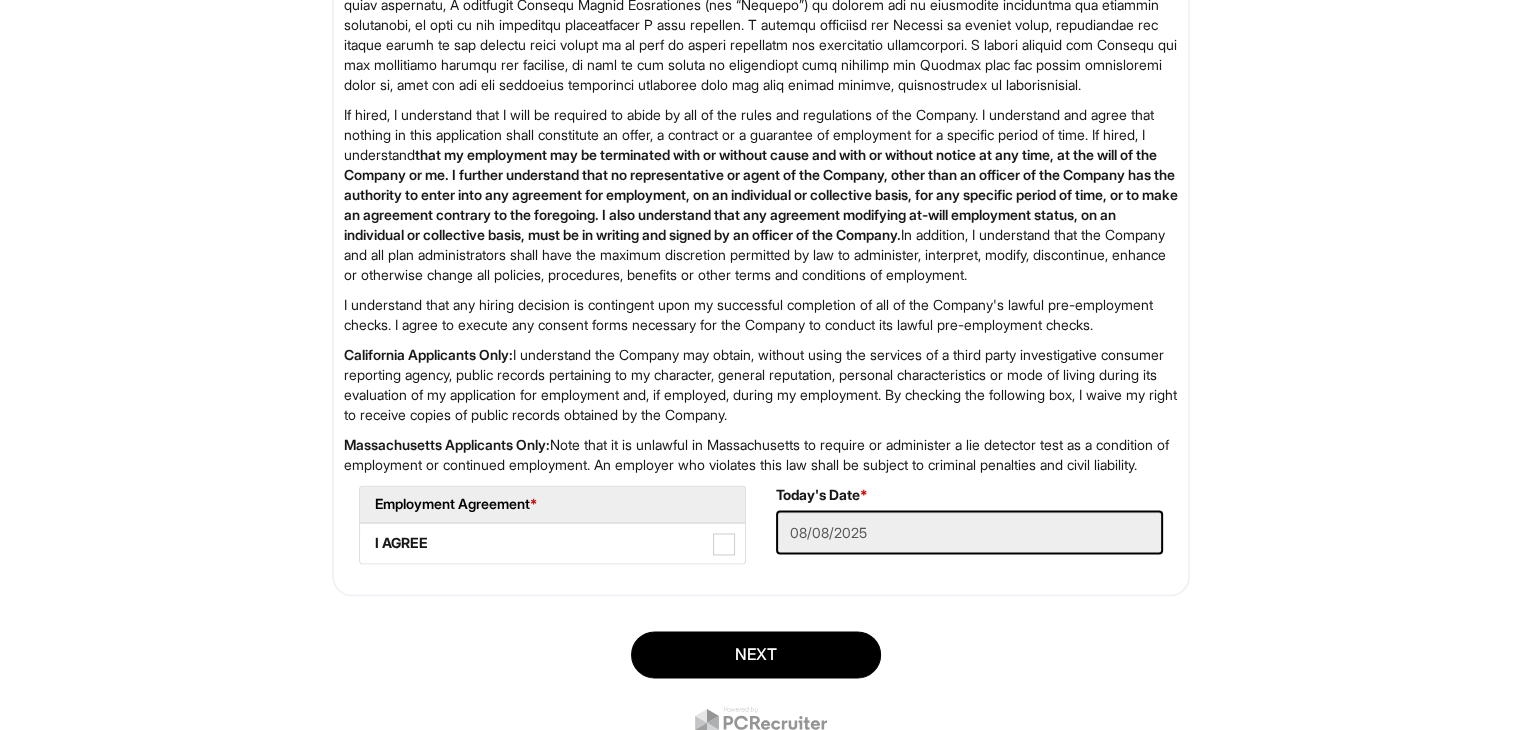 scroll, scrollTop: 3245, scrollLeft: 0, axis: vertical 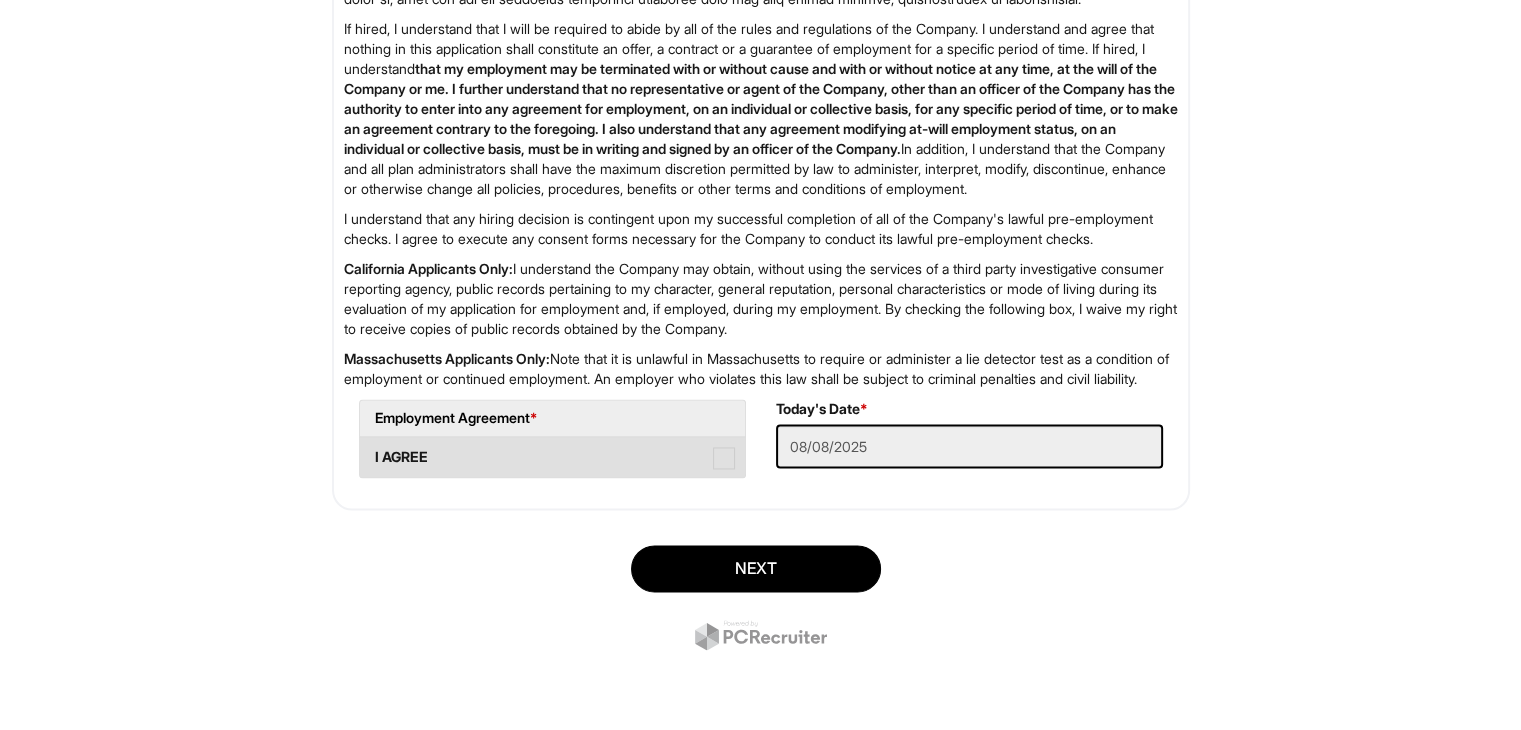 click at bounding box center [724, 458] 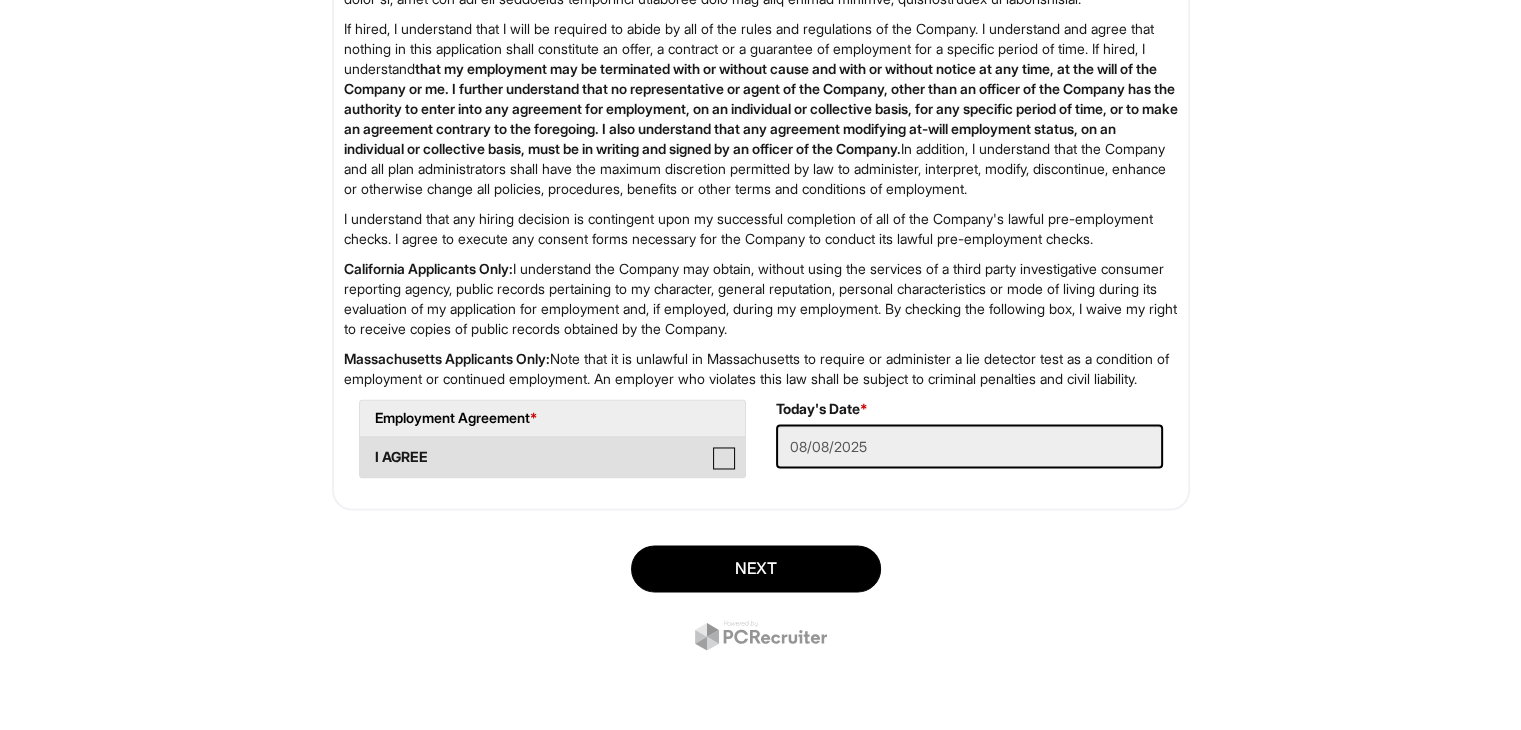 click on "I AGREE" at bounding box center [366, 447] 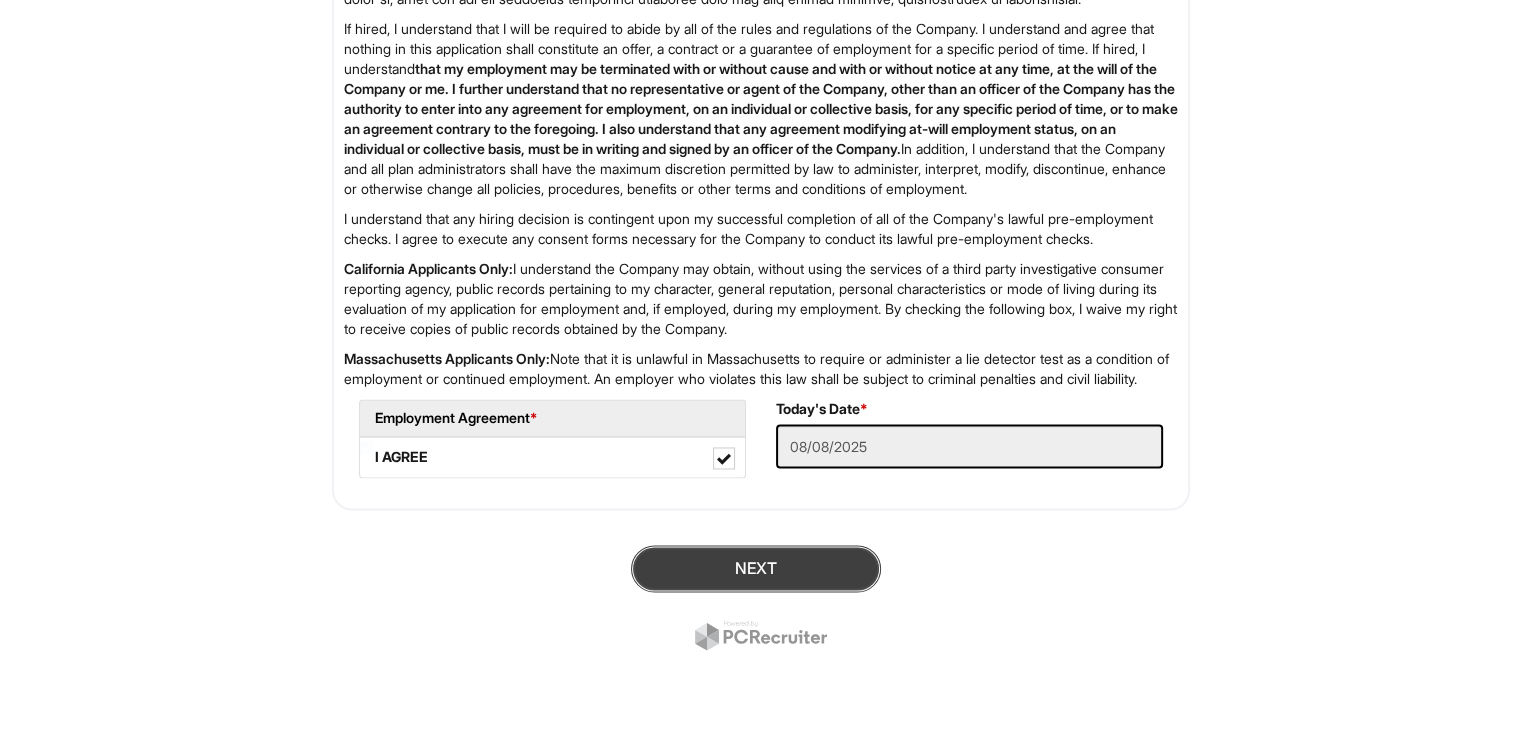 click on "Next" at bounding box center (756, 568) 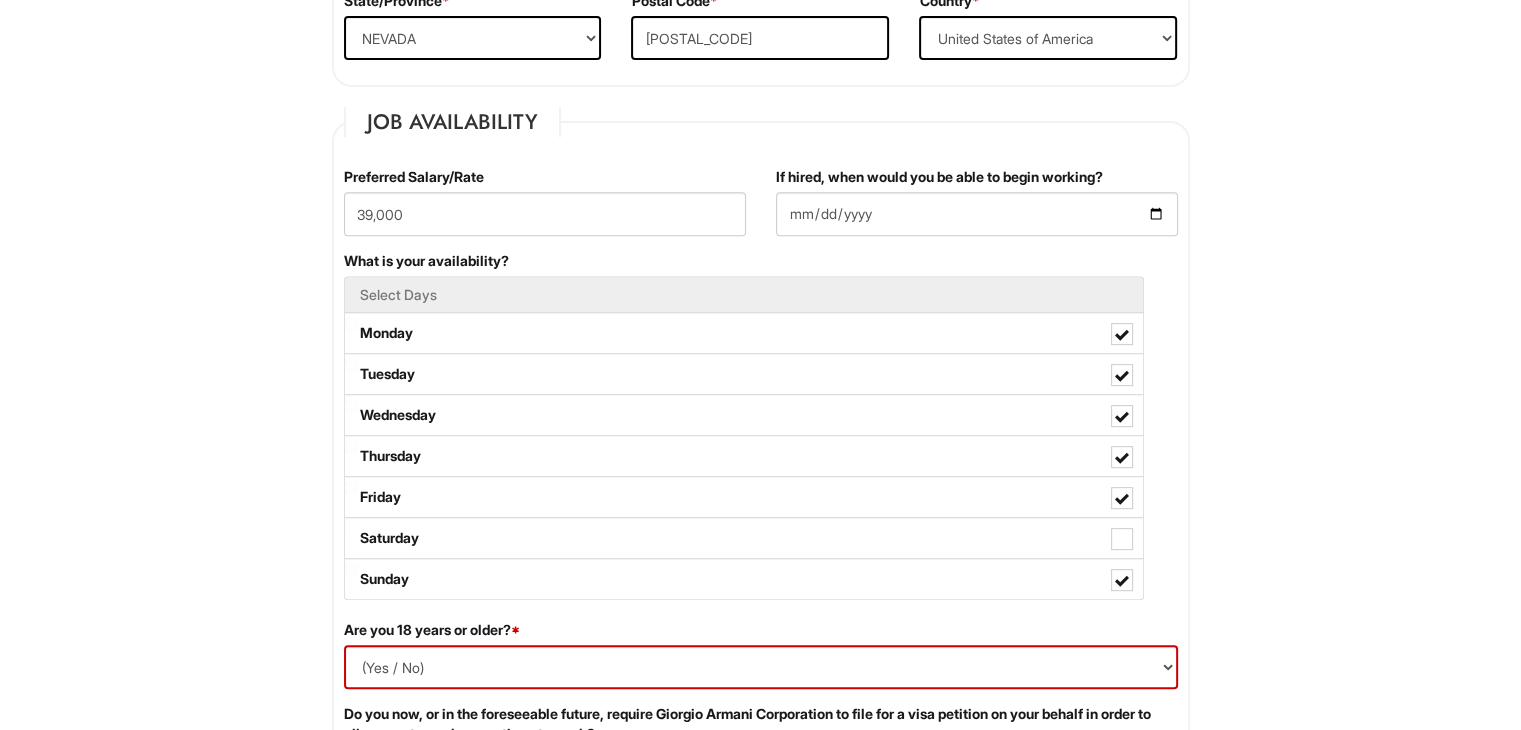 scroll, scrollTop: 1042, scrollLeft: 0, axis: vertical 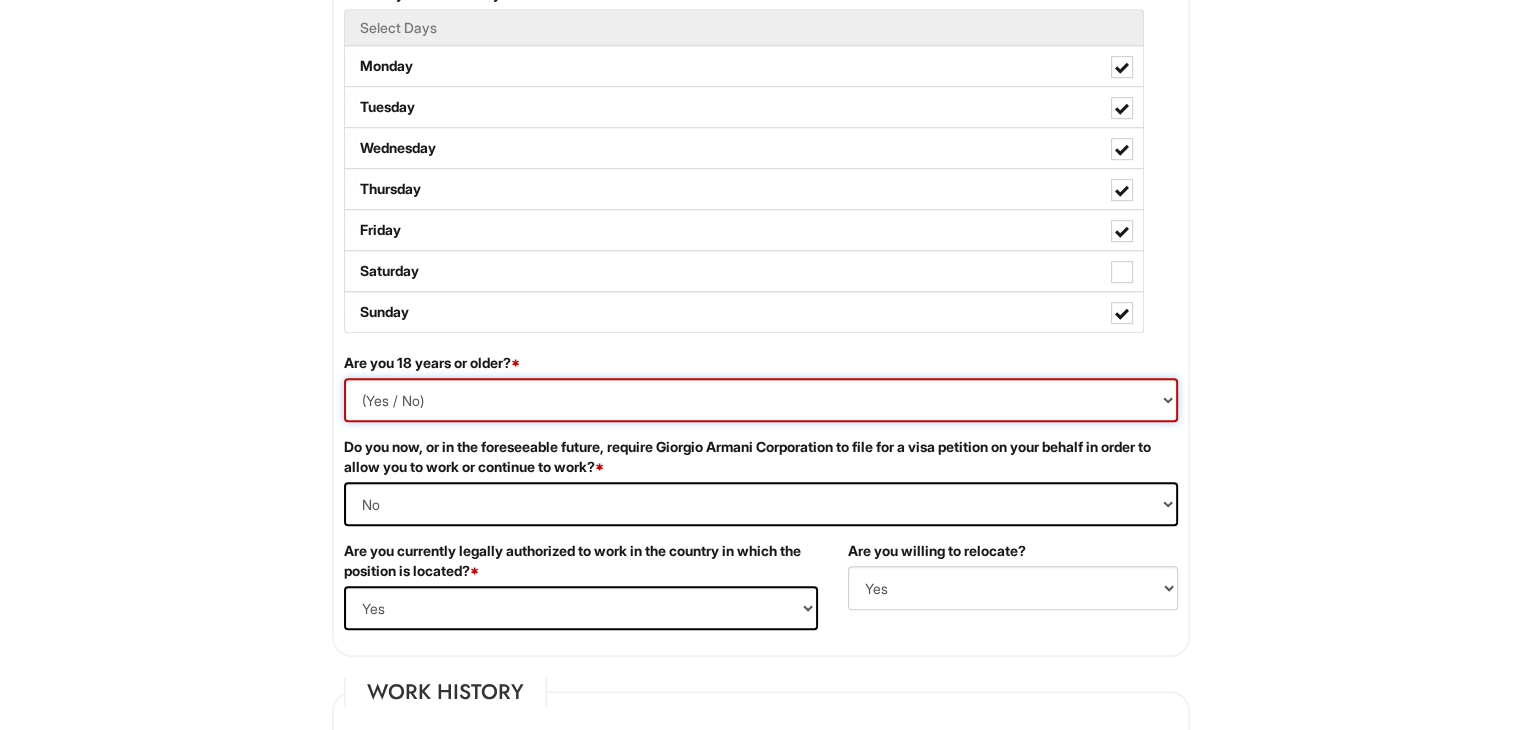 click on "(Yes / No) Yes No" at bounding box center [761, 400] 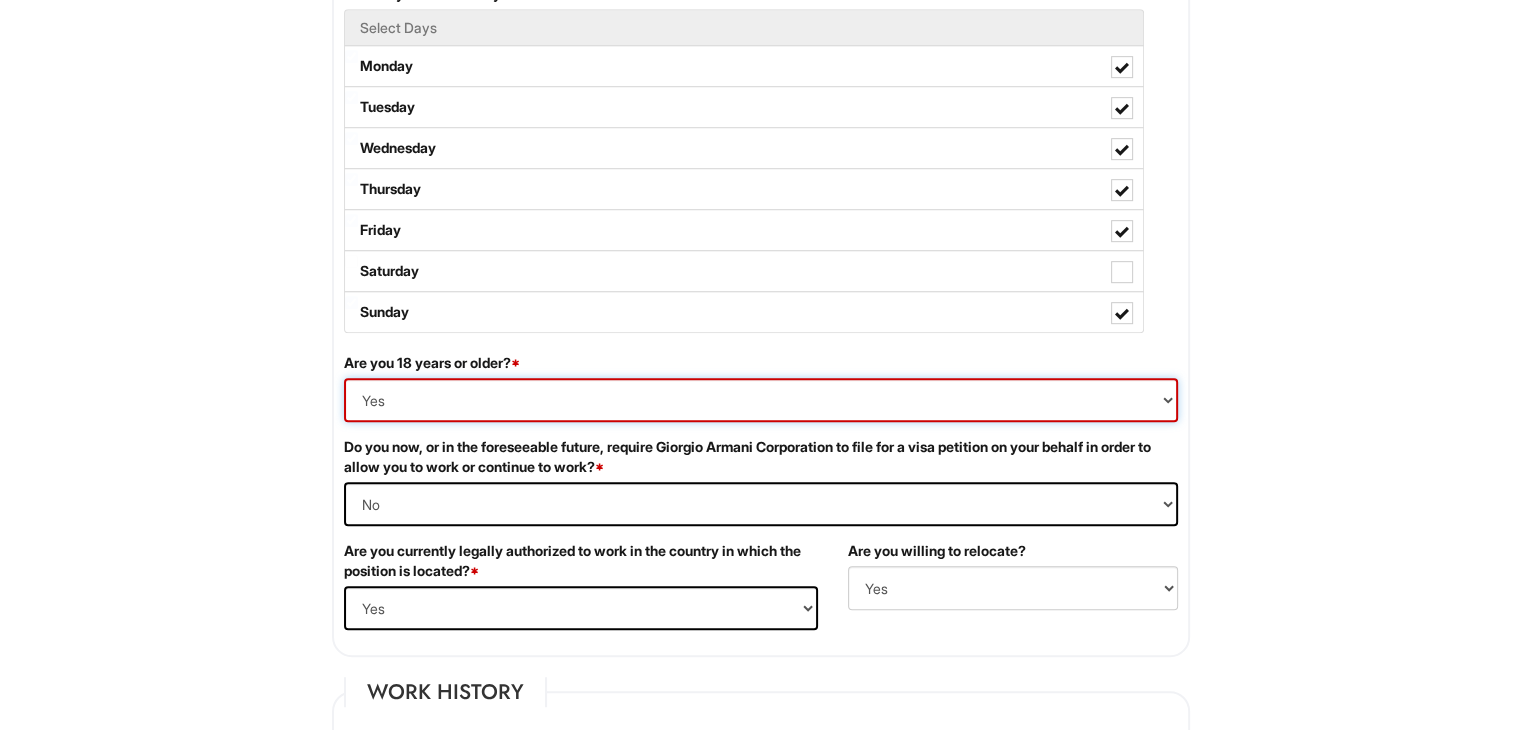 click on "(Yes / No) Yes No" at bounding box center [761, 400] 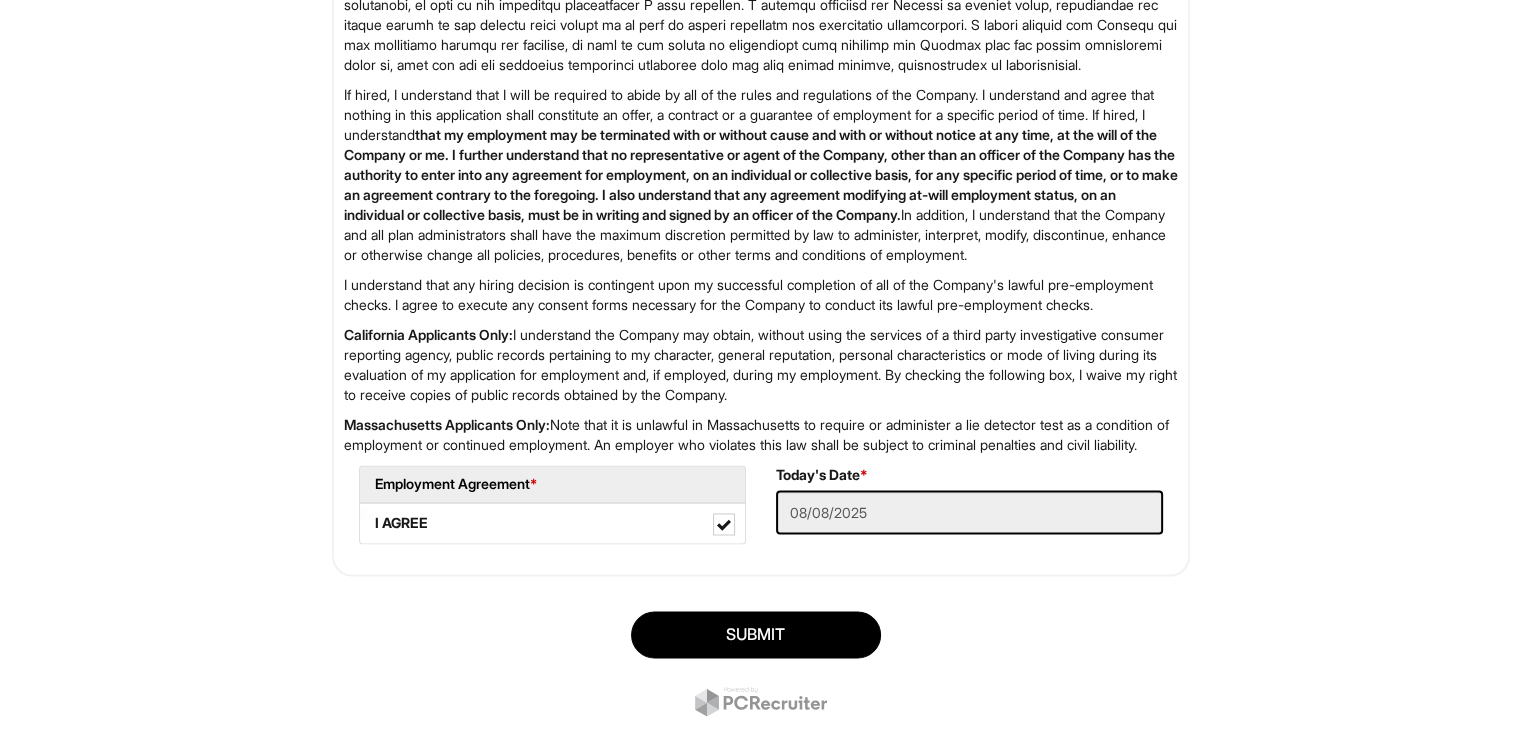 scroll, scrollTop: 3285, scrollLeft: 0, axis: vertical 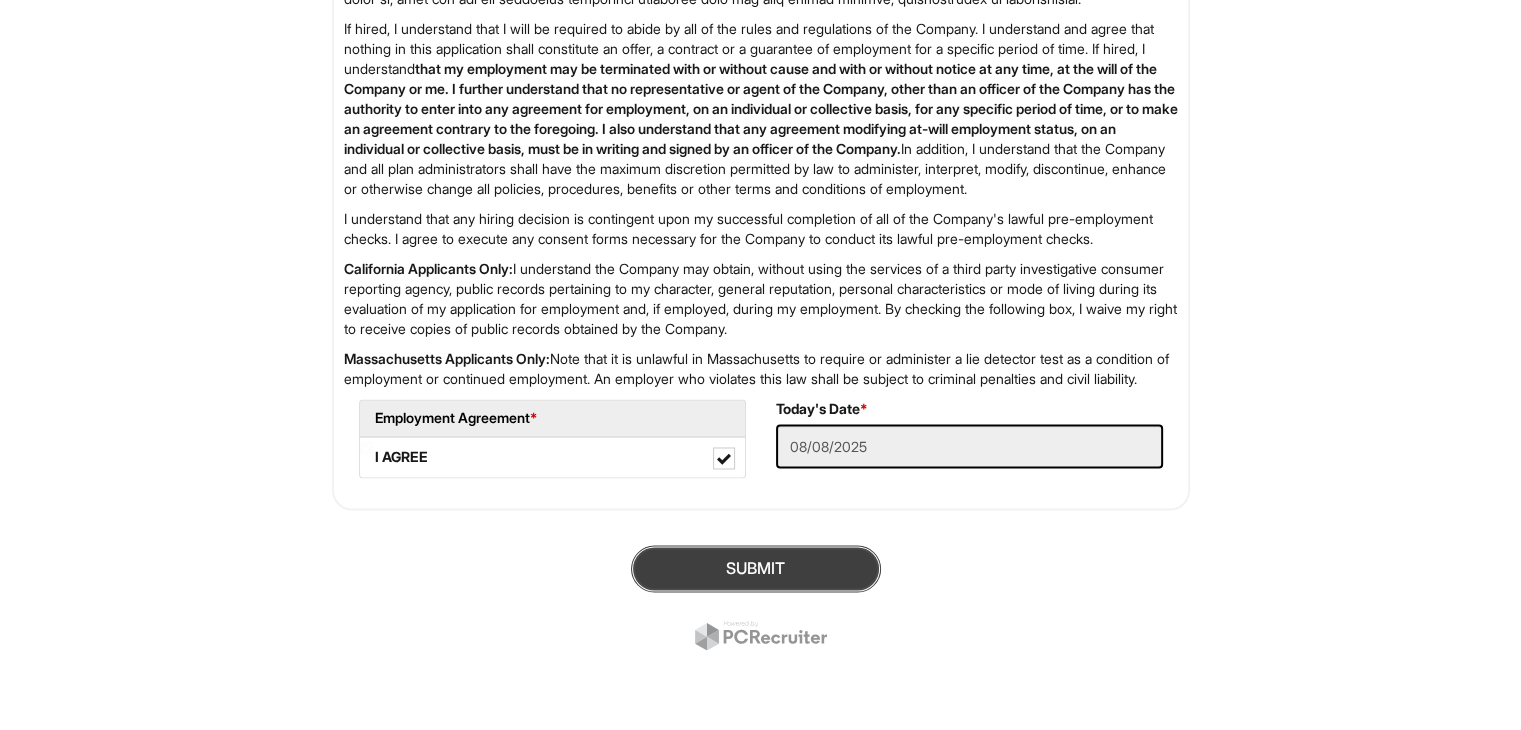 click on "SUBMIT" at bounding box center [756, 568] 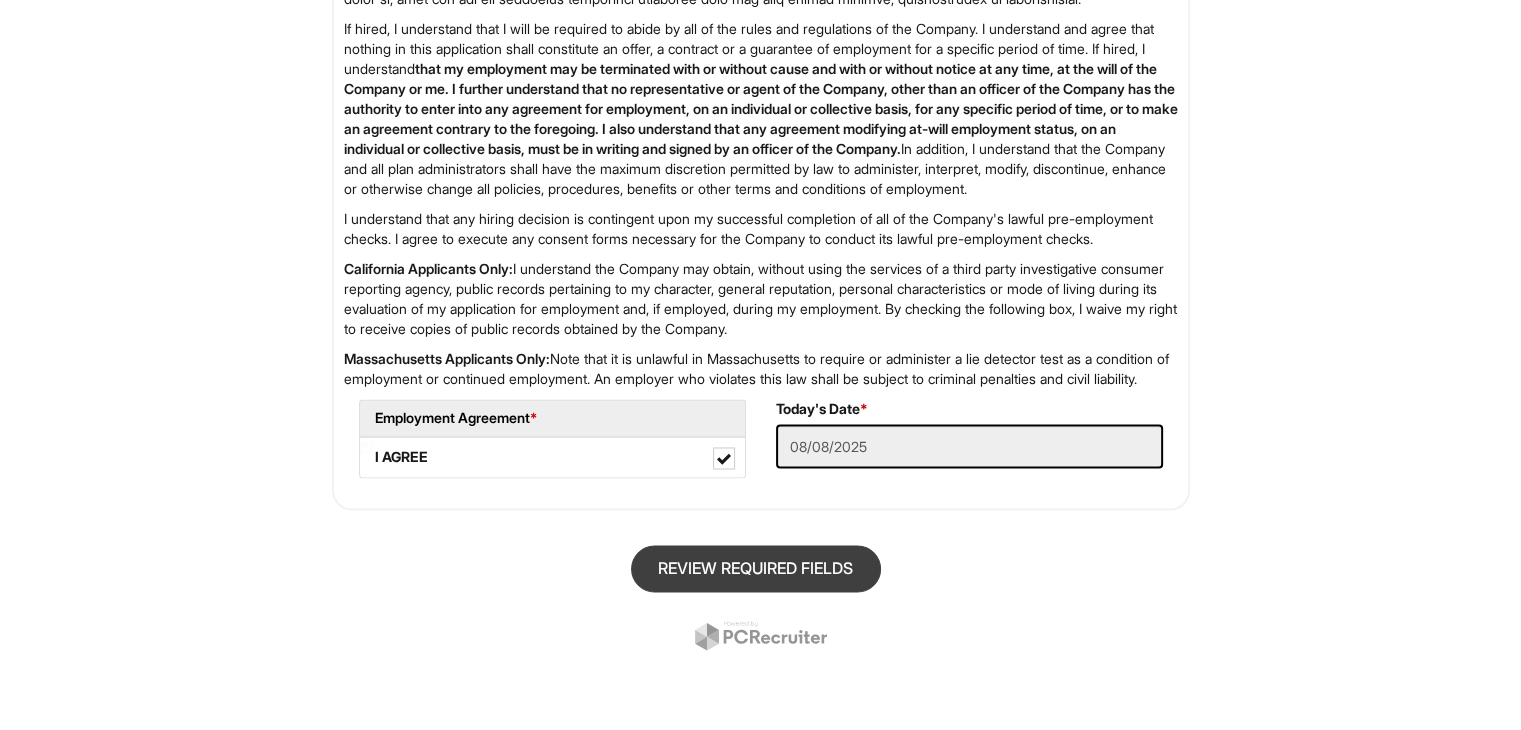 scroll, scrollTop: 122, scrollLeft: 0, axis: vertical 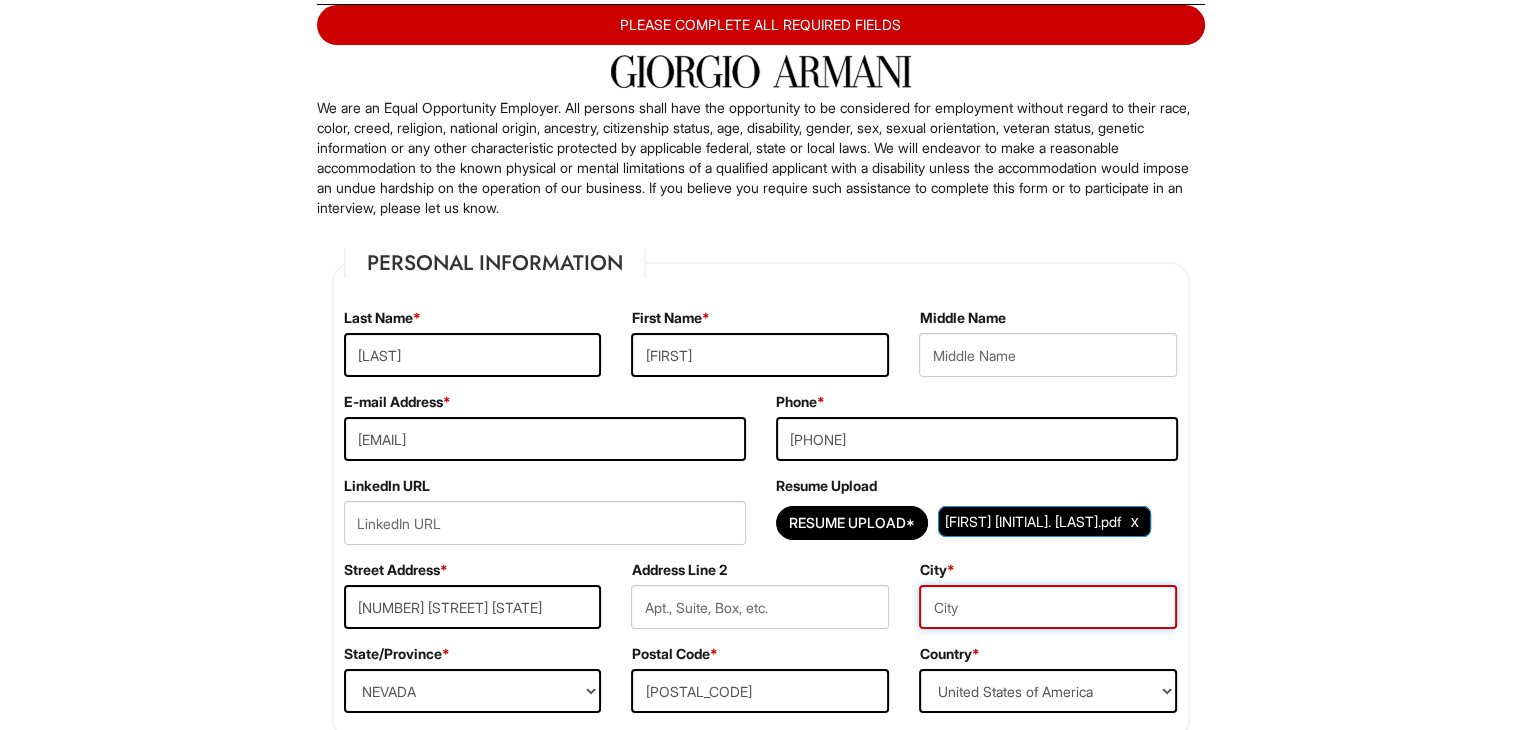 click at bounding box center (1048, 607) 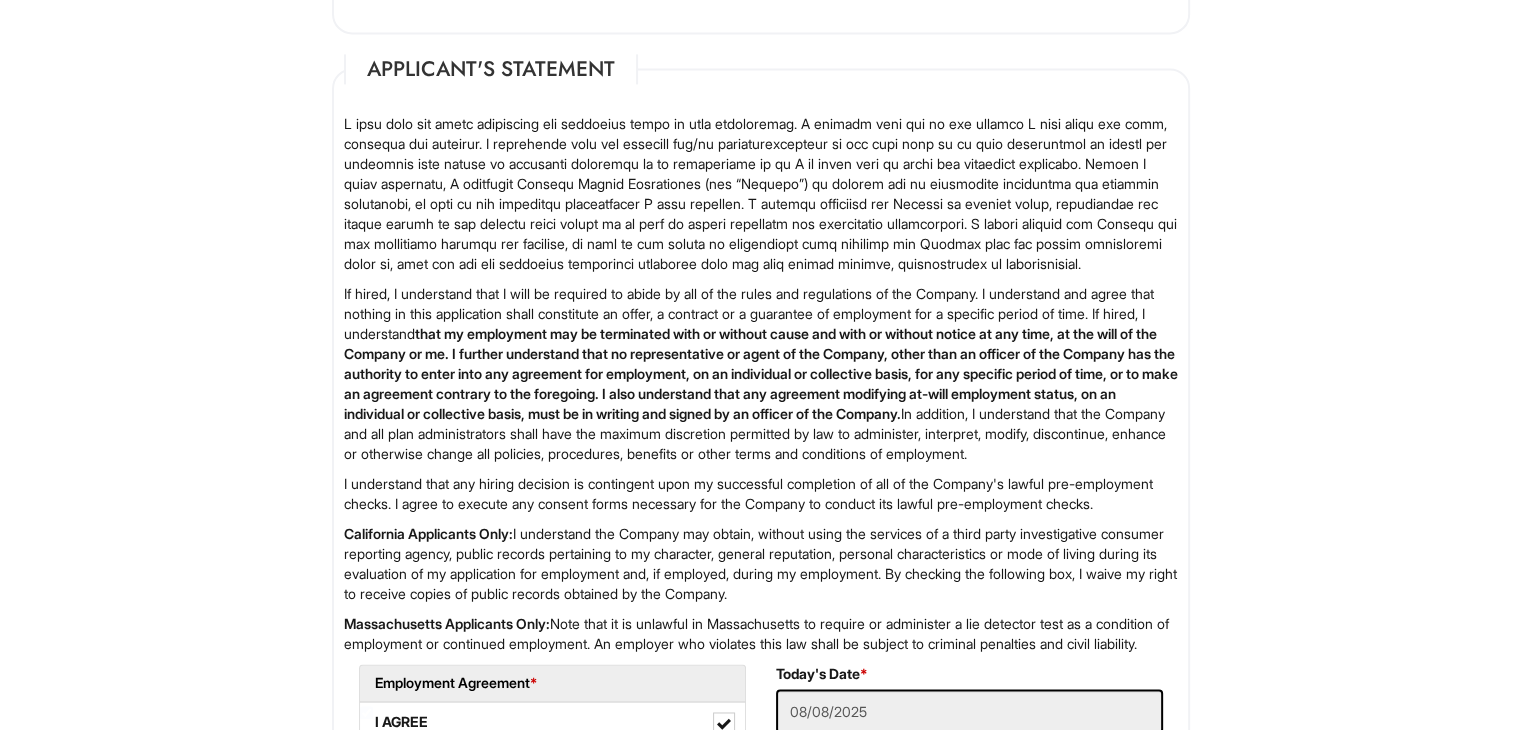 scroll, scrollTop: 3285, scrollLeft: 0, axis: vertical 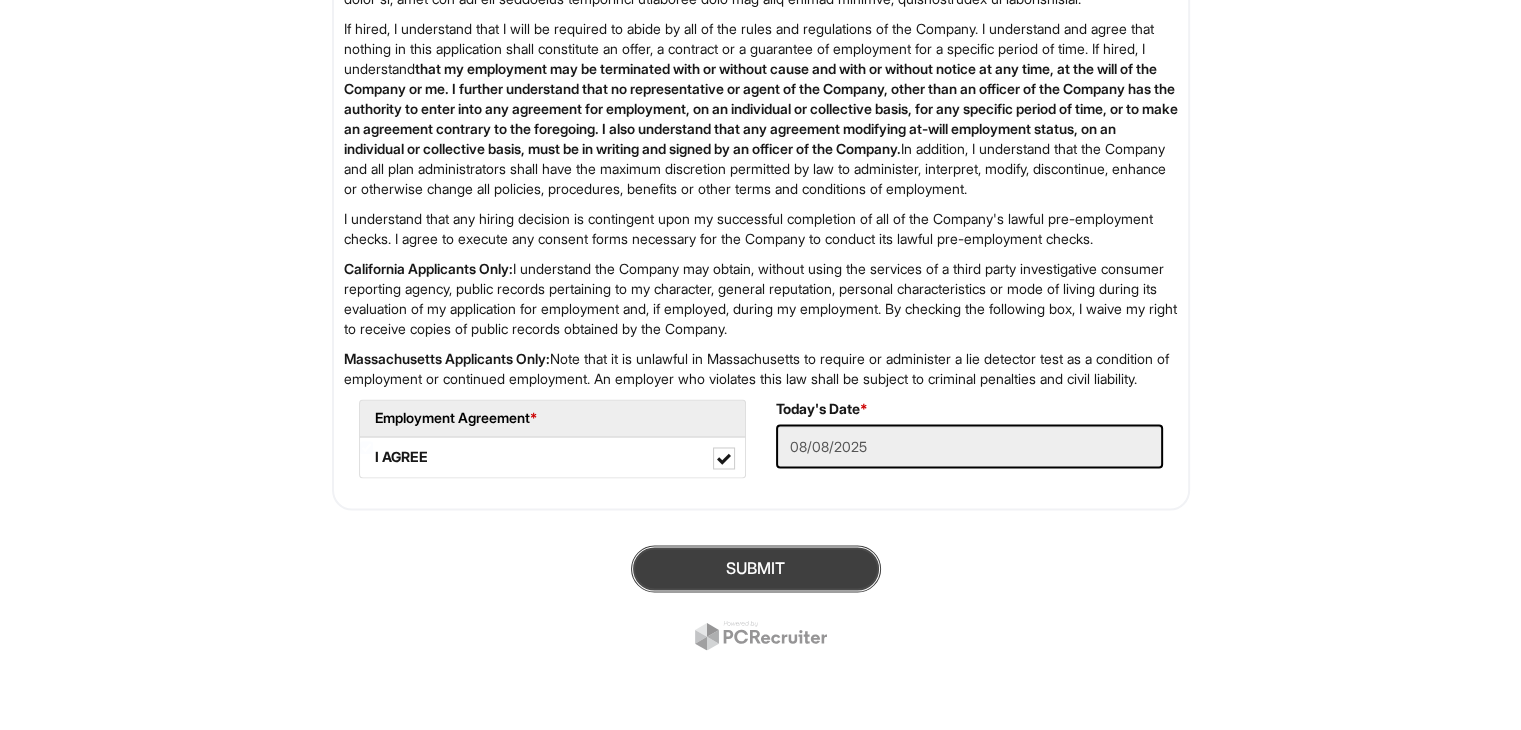 click on "SUBMIT" at bounding box center (756, 568) 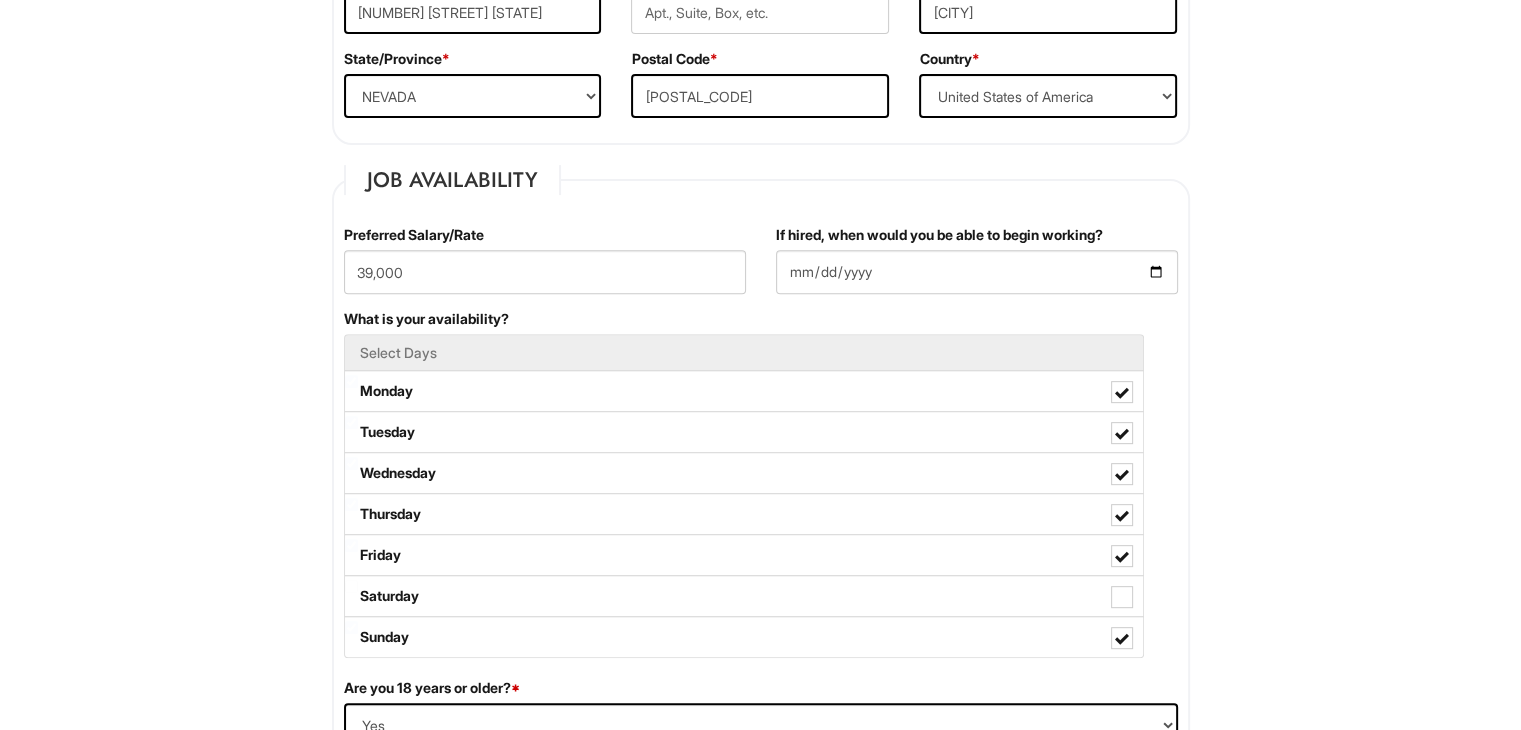 scroll, scrollTop: 1154, scrollLeft: 0, axis: vertical 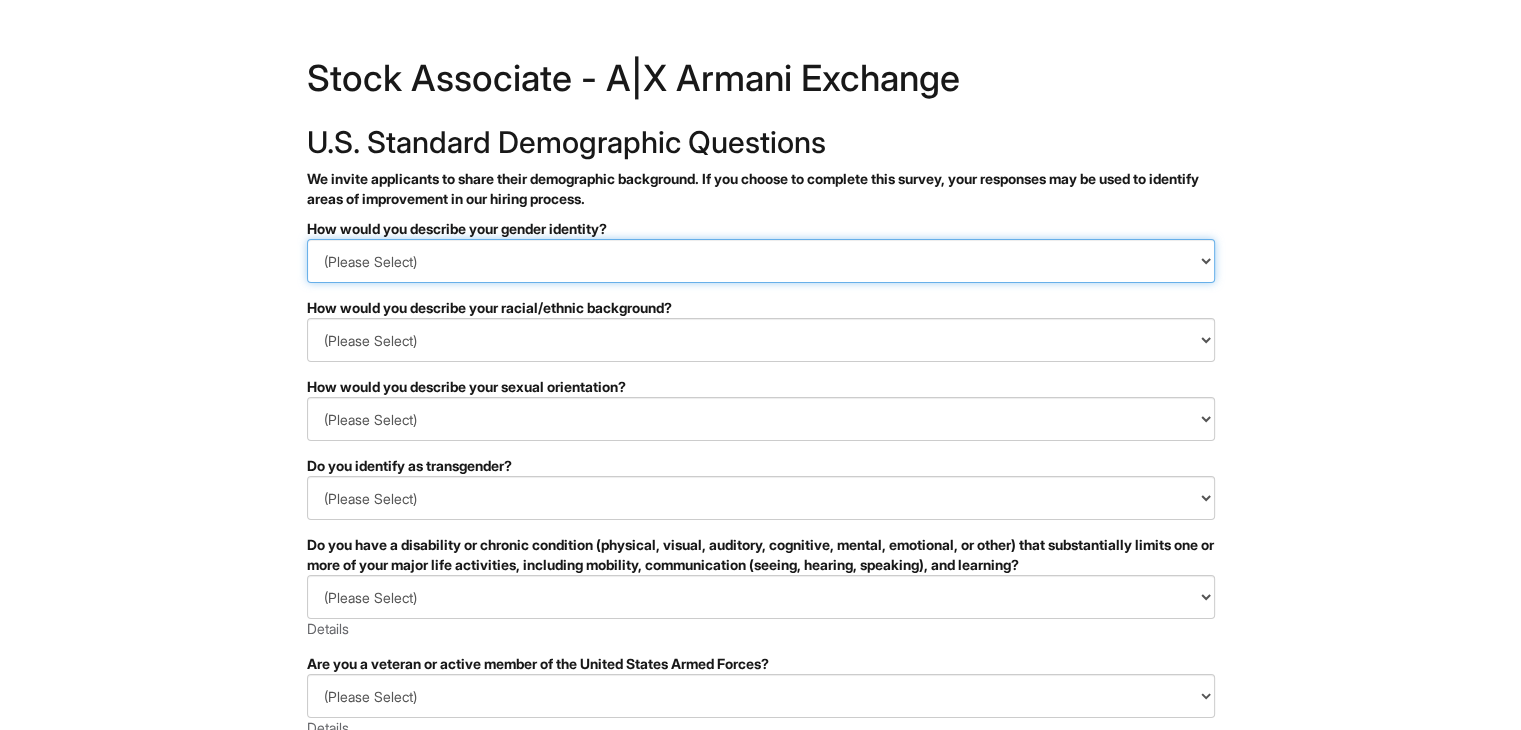 click on "(Please Select) Man Woman Non-binary I prefer to self-describe I don't wish to answer" at bounding box center [761, 261] 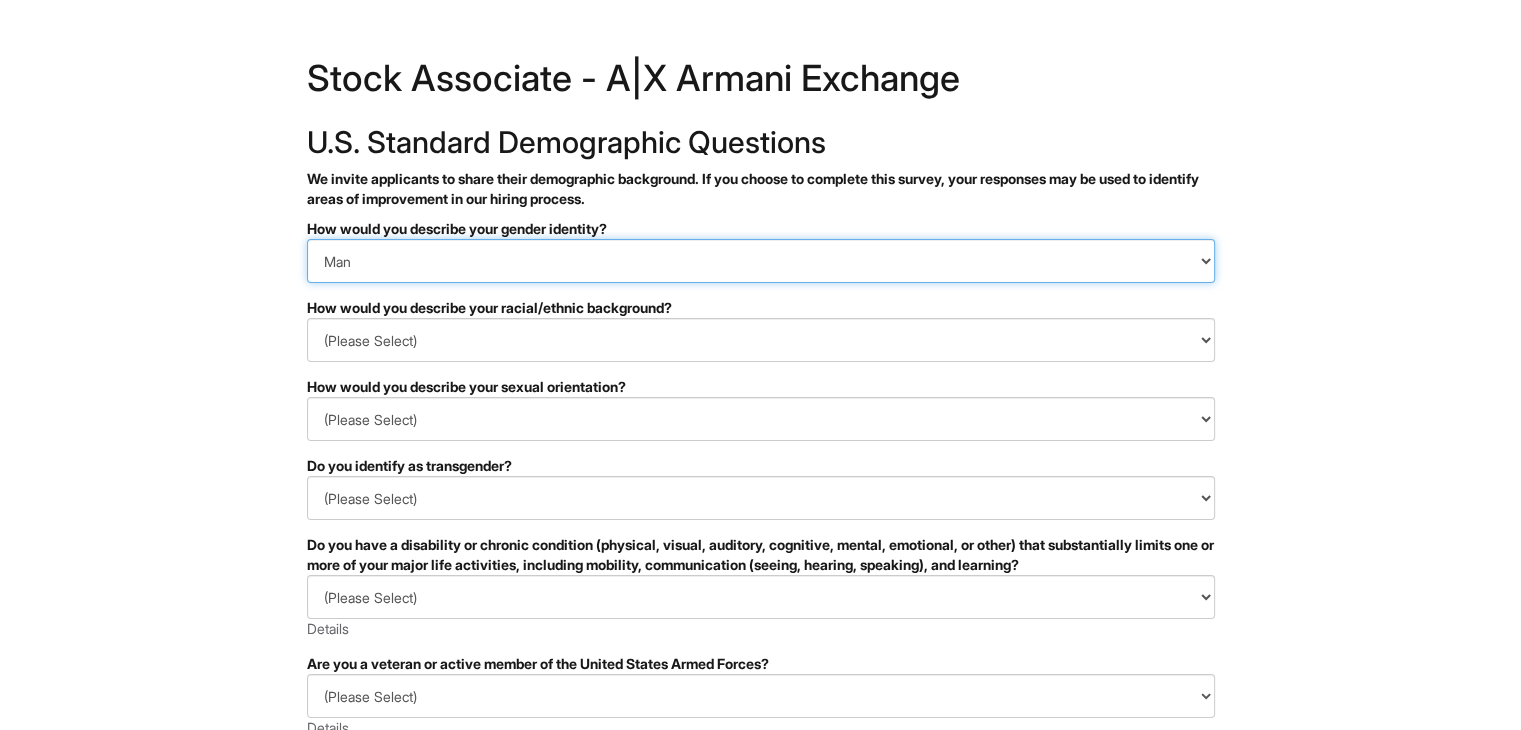 click on "(Please Select) Man Woman Non-binary I prefer to self-describe I don't wish to answer" at bounding box center (761, 261) 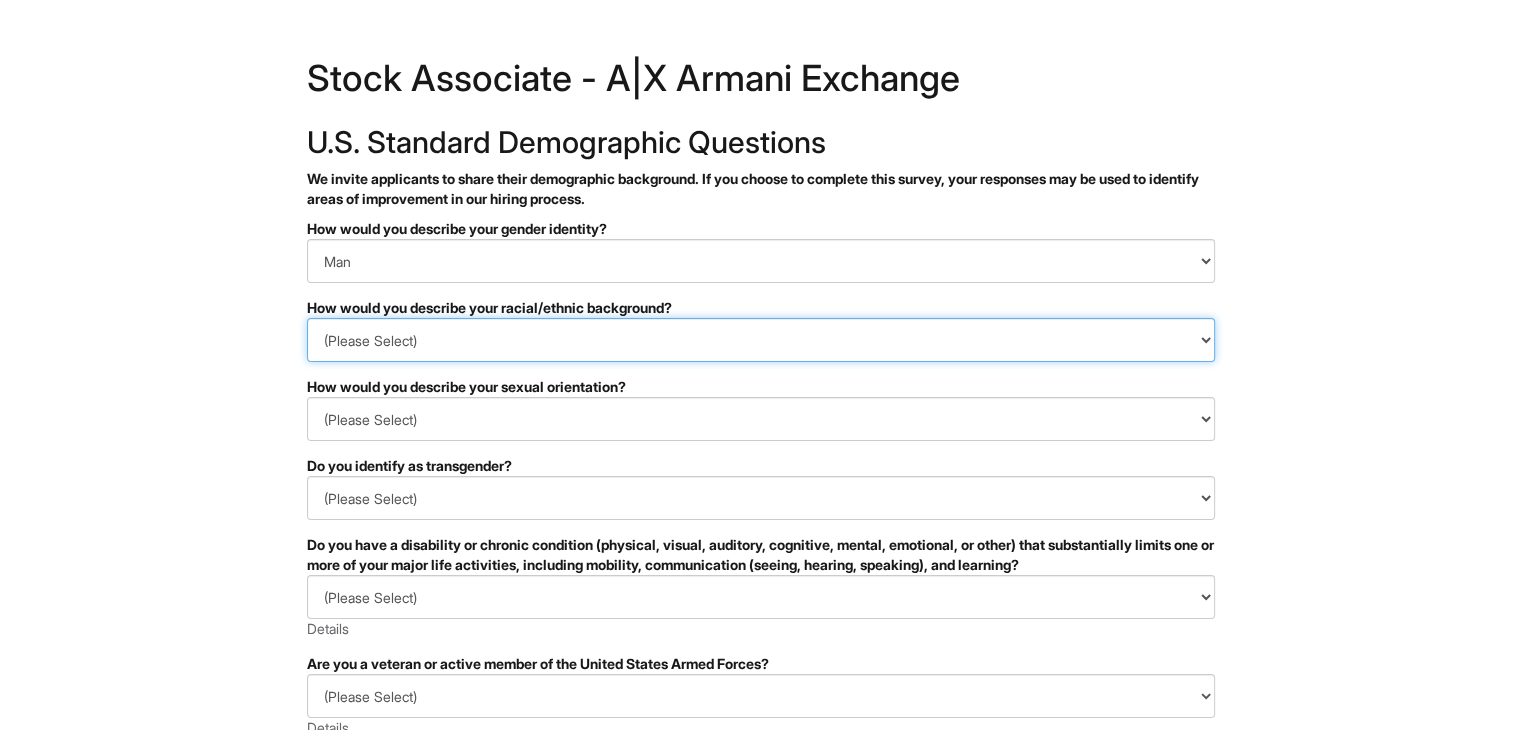 click on "(Please Select) Black or of African descent    East Asian    Hispanic, Latinx or of Spanish Origin    Indigenous, American Indian or Alaska Native    Middle Eastern or North African    Native Hawaiian or Pacific Islander    South Asian    Southeast Asian    White or European    I prefer to self-describe    I don't wish to answer" at bounding box center [761, 340] 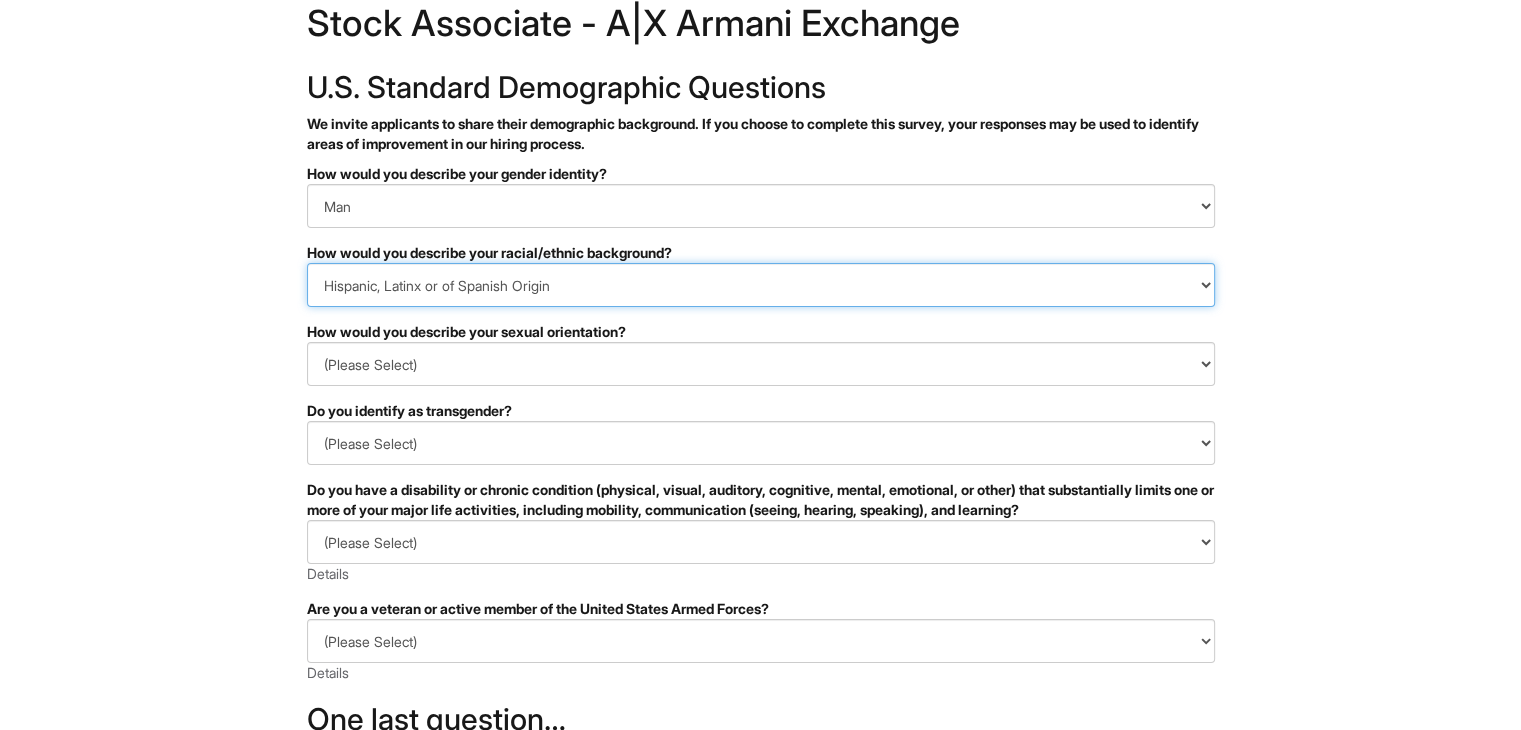 scroll, scrollTop: 56, scrollLeft: 0, axis: vertical 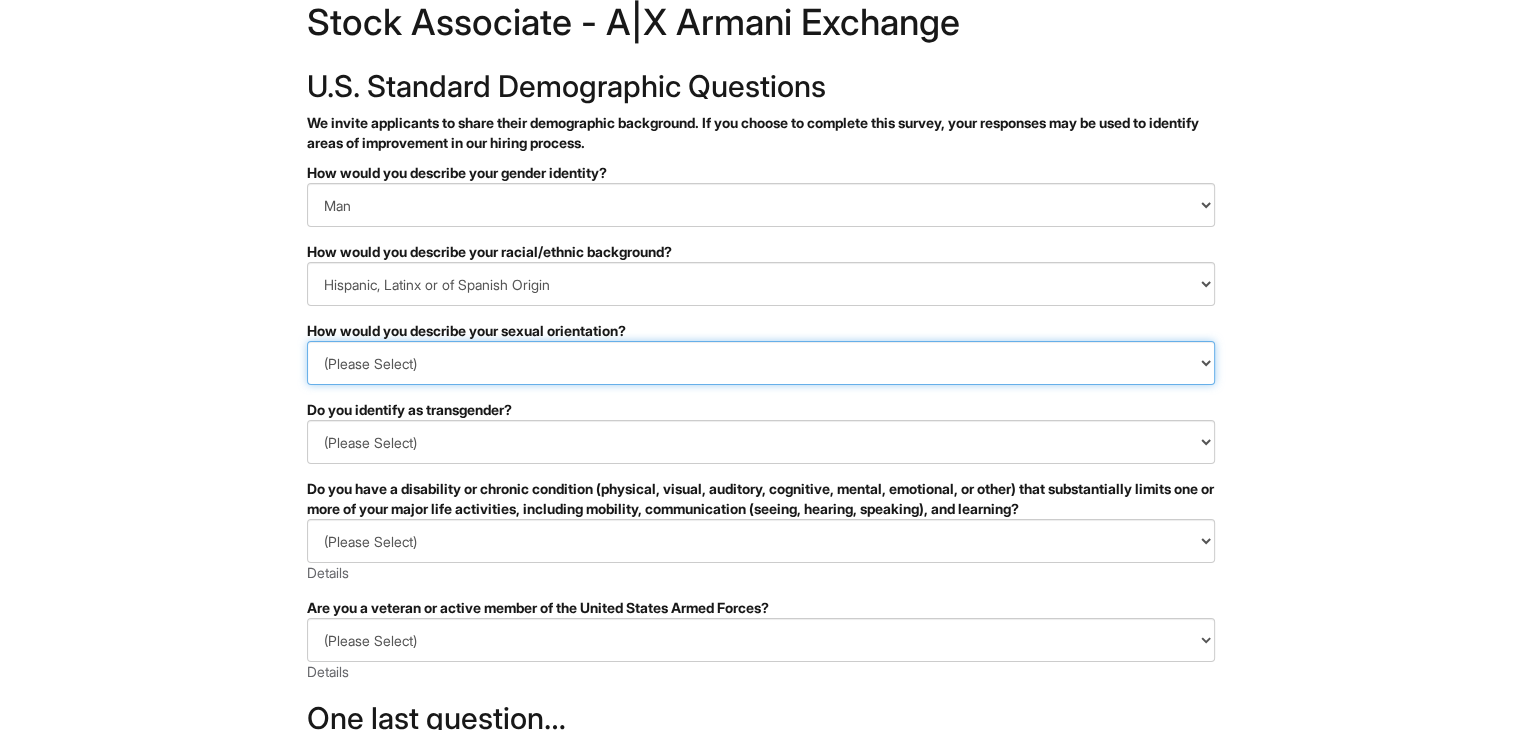 click on "(Please Select) Asexual Bisexual and/or pansexual Gay Heterosexual Lesbian Queer I prefer to self-describe I don't wish to answer" at bounding box center (761, 363) 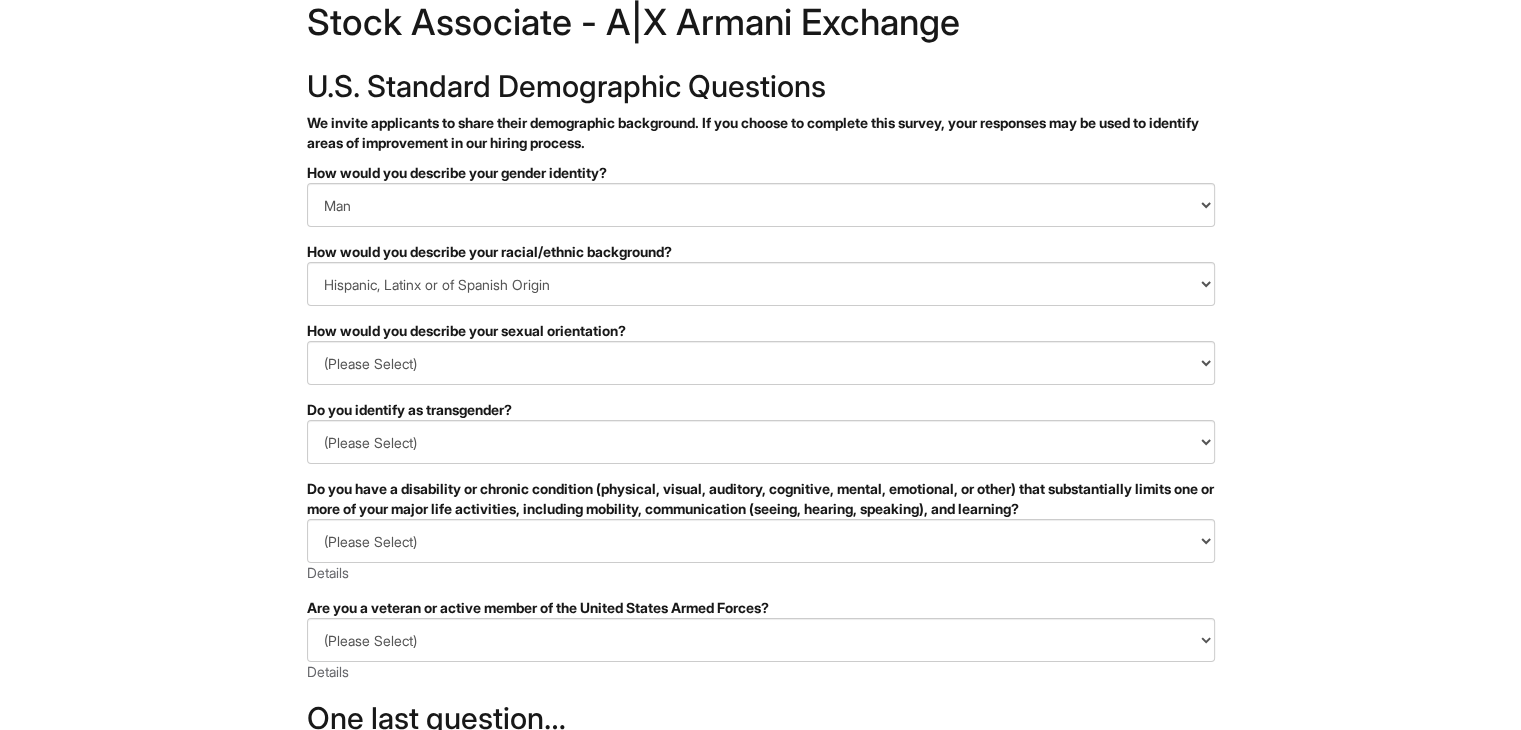 click on "&nbsp; ✔ 2 3 Stock Associate - A|X Armani Exchange U.S. Standard Demographic Questions We invite applicants to share their demographic background. If you choose to complete this survey, your responses may be used to identify
areas of improvement in our hiring process. PLEASE COMPLETE ALL REQUIRED FIELDS How would you describe your gender identity? (Please Select) Man Woman Non-binary I prefer to self-describe I don't wish to answer How would you describe your racial/ethnic background? (Please Select) Black or of African descent    East Asian    Hispanic, Latinx or of Spanish Origin    Indigenous, American Indian or Alaska Native    Middle Eastern or North African    Native Hawaiian or Pacific Islander    South Asian    Southeast Asian    White or European    I prefer to self-describe    I don't wish to answer How would you describe your sexual orientation? (Please Select) Asexual Bisexual and/or pansexual Gay Heterosexual Lesbian Queer I prefer to self-describe I don't wish to answer Yes No Indeed" at bounding box center [760, 507] 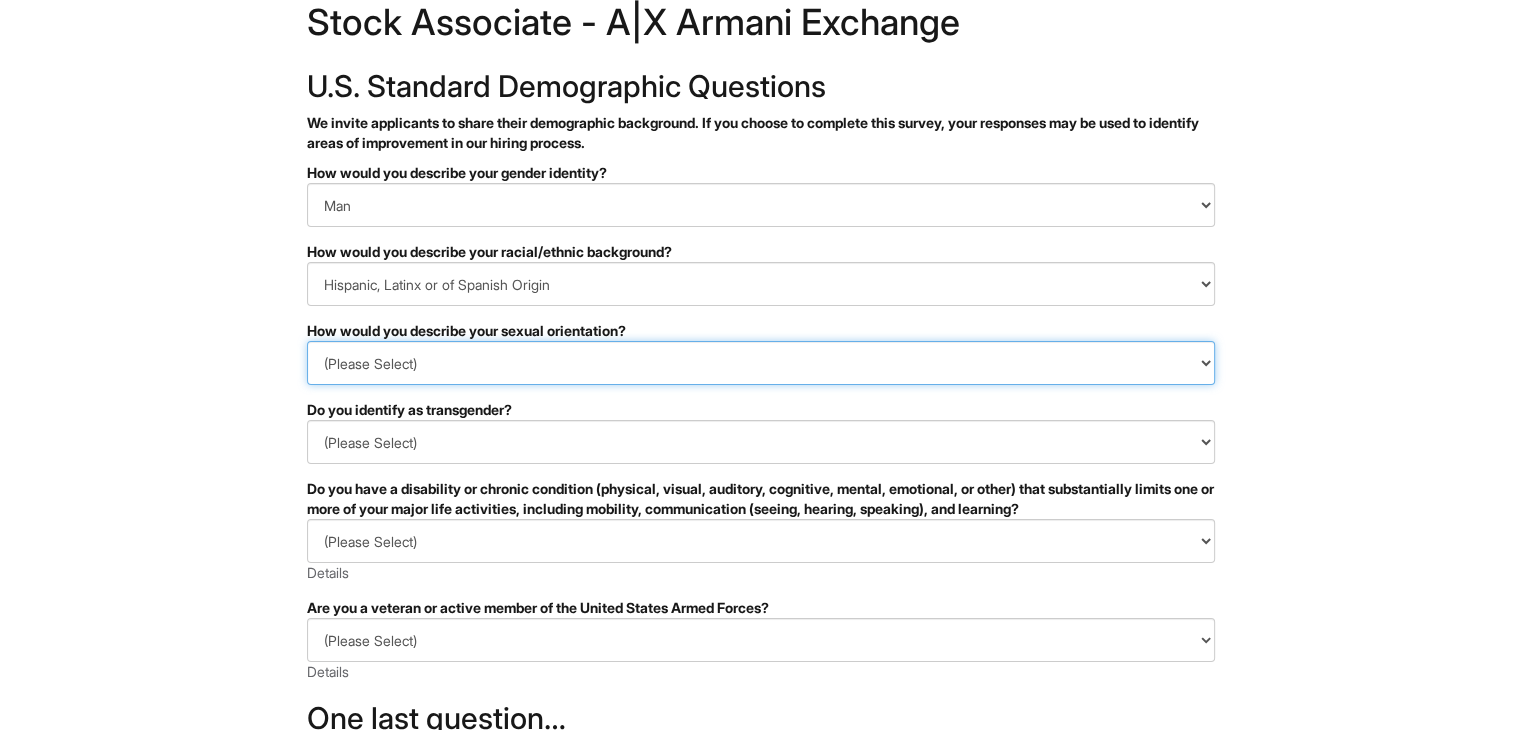 click on "(Please Select) Asexual Bisexual and/or pansexual Gay Heterosexual Lesbian Queer I prefer to self-describe I don't wish to answer" at bounding box center [761, 363] 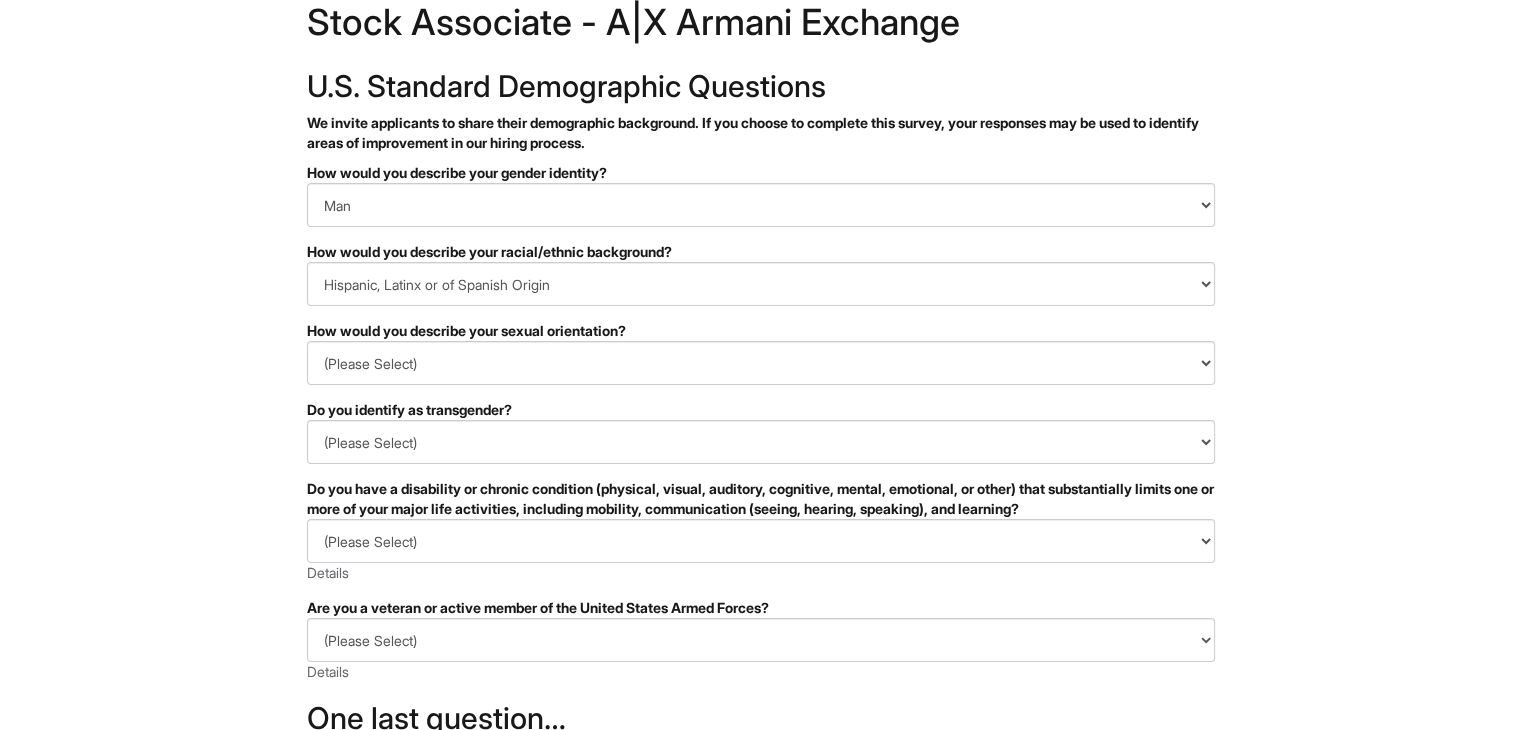 click on "&nbsp; ✔ 2 3 Stock Associate - A|X Armani Exchange U.S. Standard Demographic Questions We invite applicants to share their demographic background. If you choose to complete this survey, your responses may be used to identify
areas of improvement in our hiring process. PLEASE COMPLETE ALL REQUIRED FIELDS How would you describe your gender identity? (Please Select) Man Woman Non-binary I prefer to self-describe I don't wish to answer How would you describe your racial/ethnic background? (Please Select) Black or of African descent    East Asian    Hispanic, Latinx or of Spanish Origin    Indigenous, American Indian or Alaska Native    Middle Eastern or North African    Native Hawaiian or Pacific Islander    South Asian    Southeast Asian    White or European    I prefer to self-describe    I don't wish to answer How would you describe your sexual orientation? (Please Select) Asexual Bisexual and/or pansexual Gay Heterosexual Lesbian Queer I prefer to self-describe I don't wish to answer Yes No Indeed" at bounding box center (760, 507) 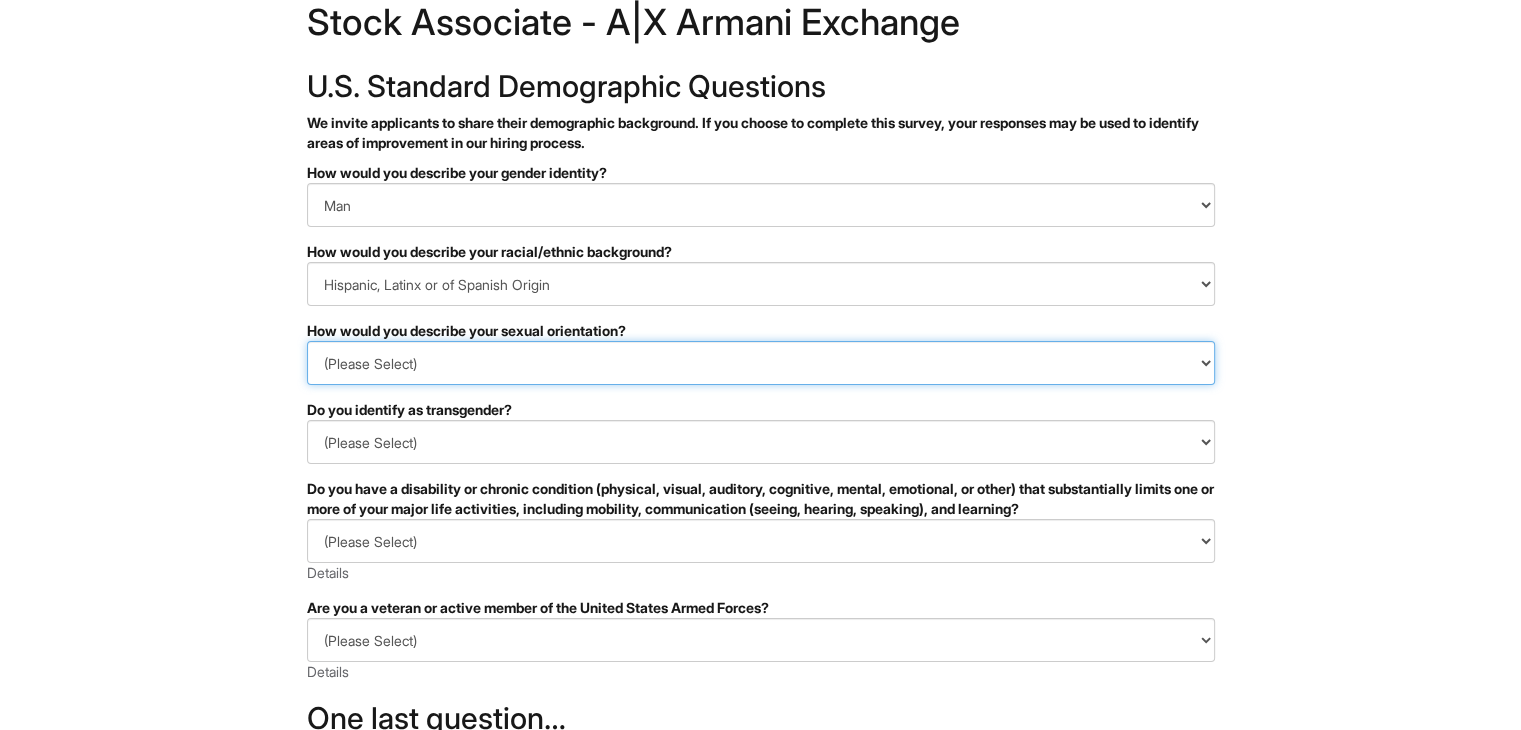 click on "(Please Select) Asexual Bisexual and/or pansexual Gay Heterosexual Lesbian Queer I prefer to self-describe I don't wish to answer" at bounding box center (761, 363) 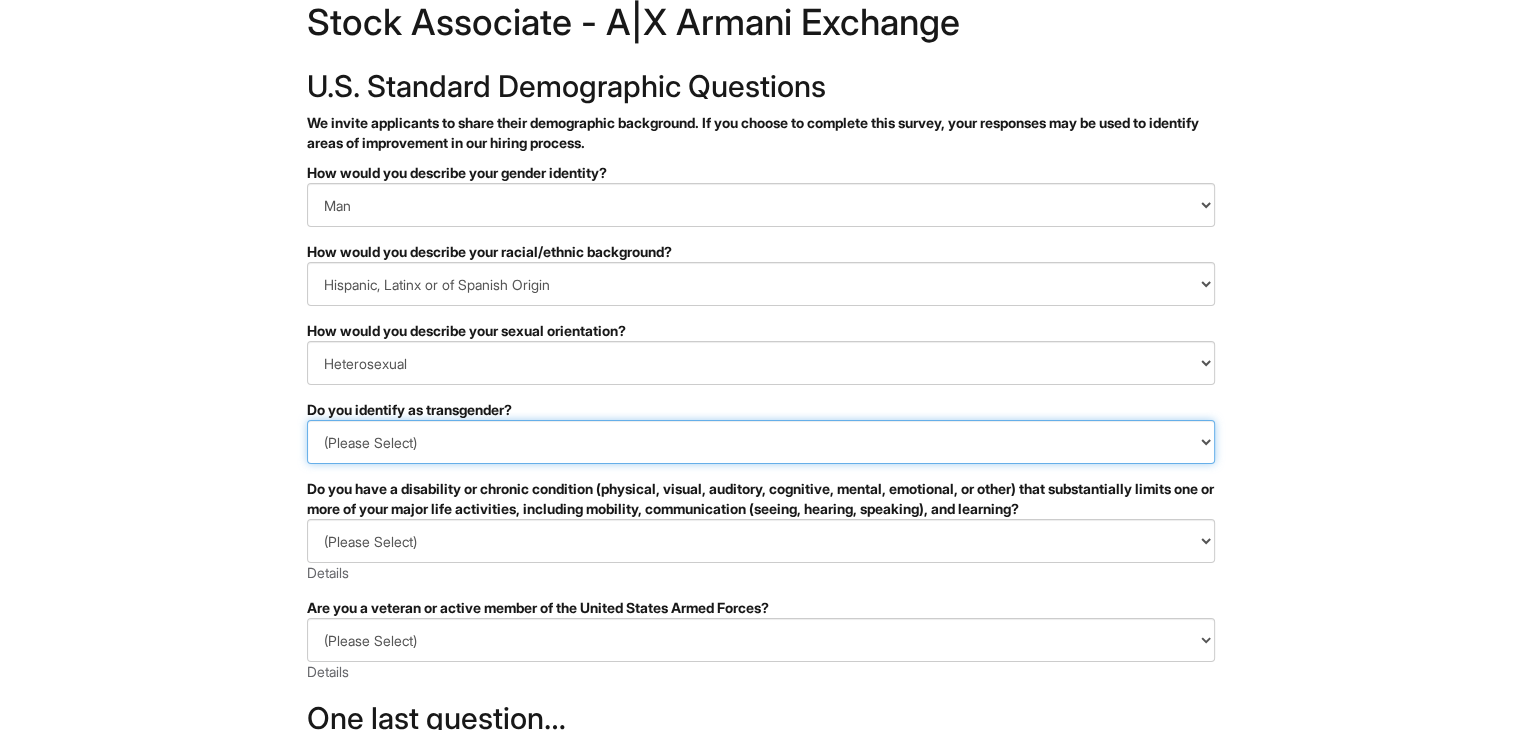 click on "(Please Select) Yes No I prefer to self-describe I don't wish to answer" at bounding box center (761, 442) 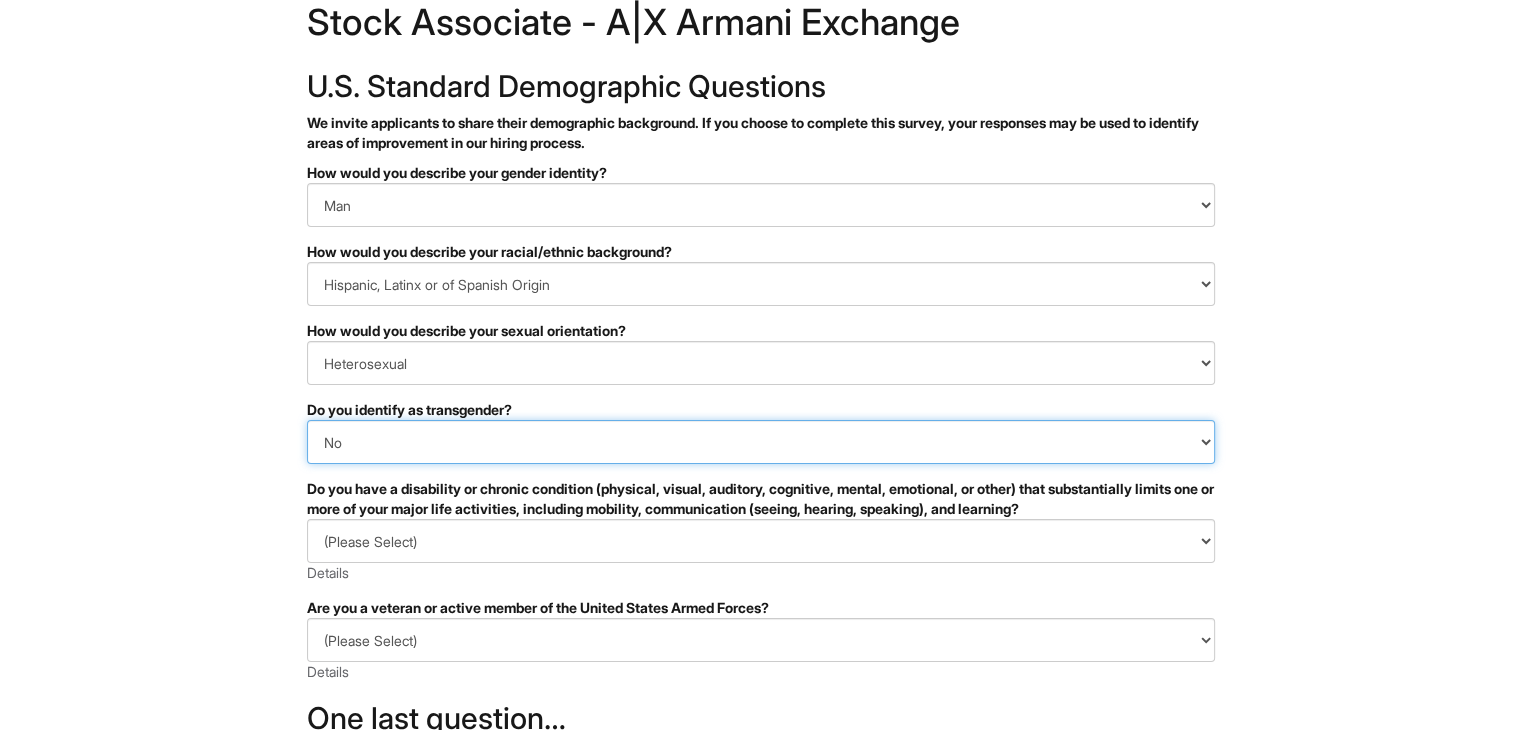 click on "(Please Select) Yes No I prefer to self-describe I don't wish to answer" at bounding box center [761, 442] 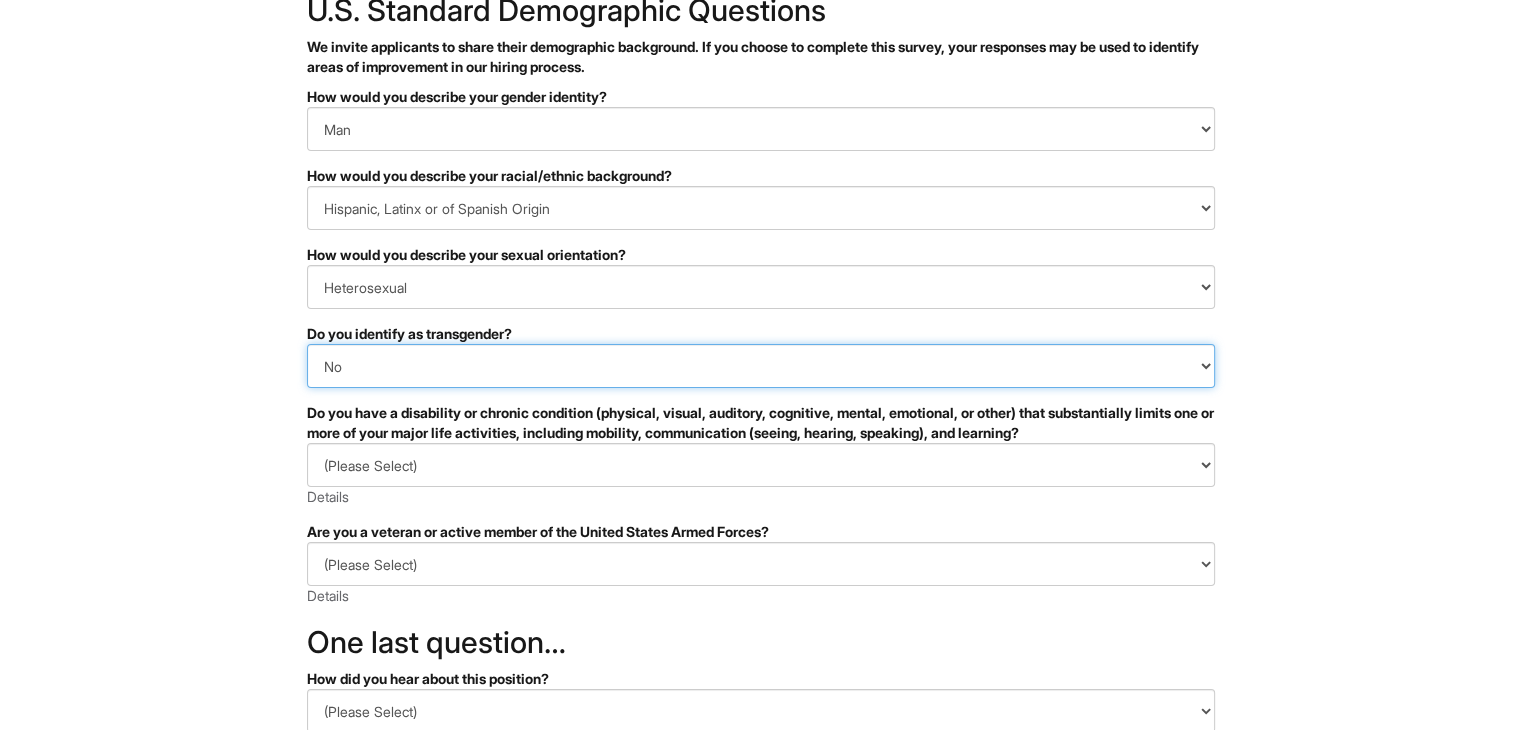 scroll, scrollTop: 136, scrollLeft: 0, axis: vertical 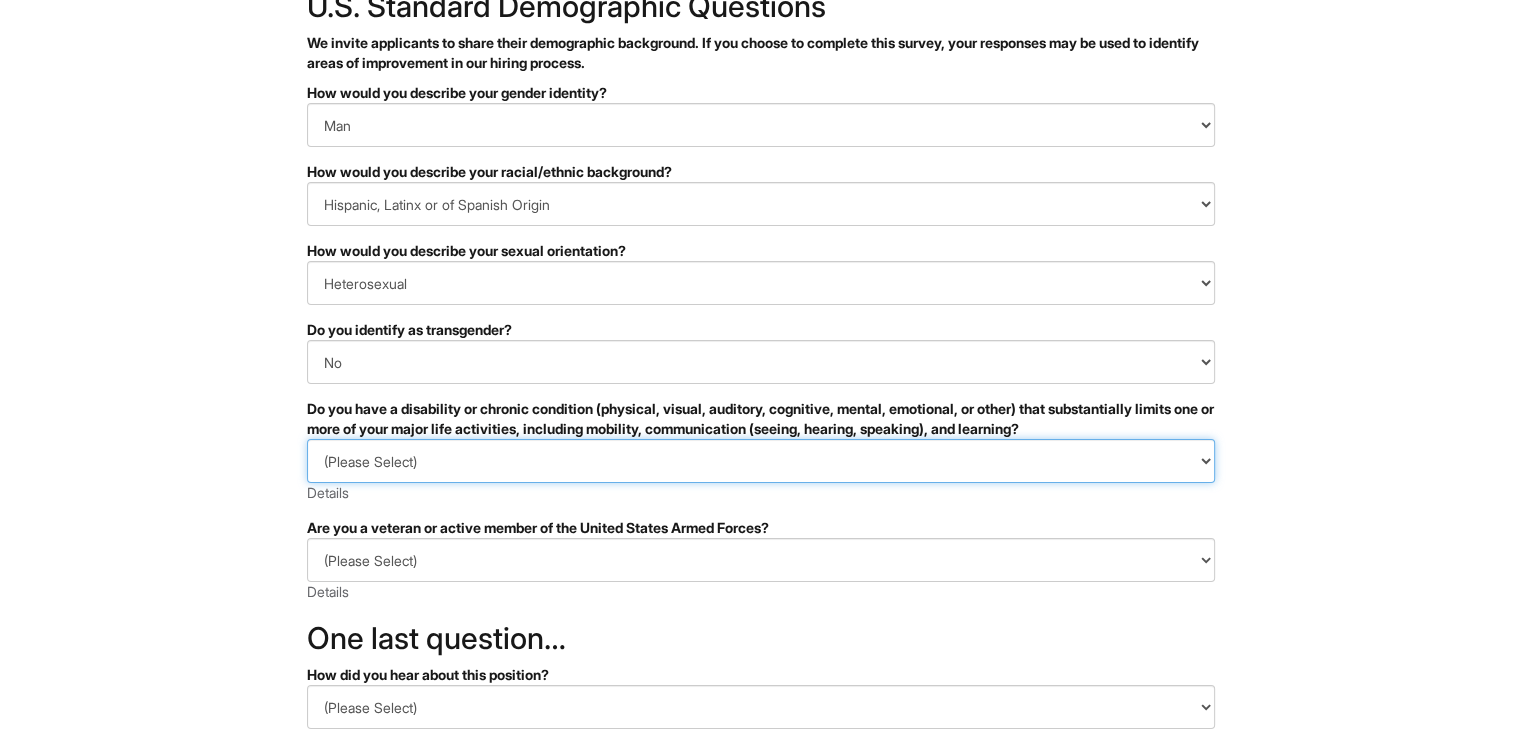 click on "(Please Select) YES, I HAVE A DISABILITY (or previously had a disability) NO, I DON'T HAVE A DISABILITY I DON'T WISH TO ANSWER" at bounding box center (761, 461) 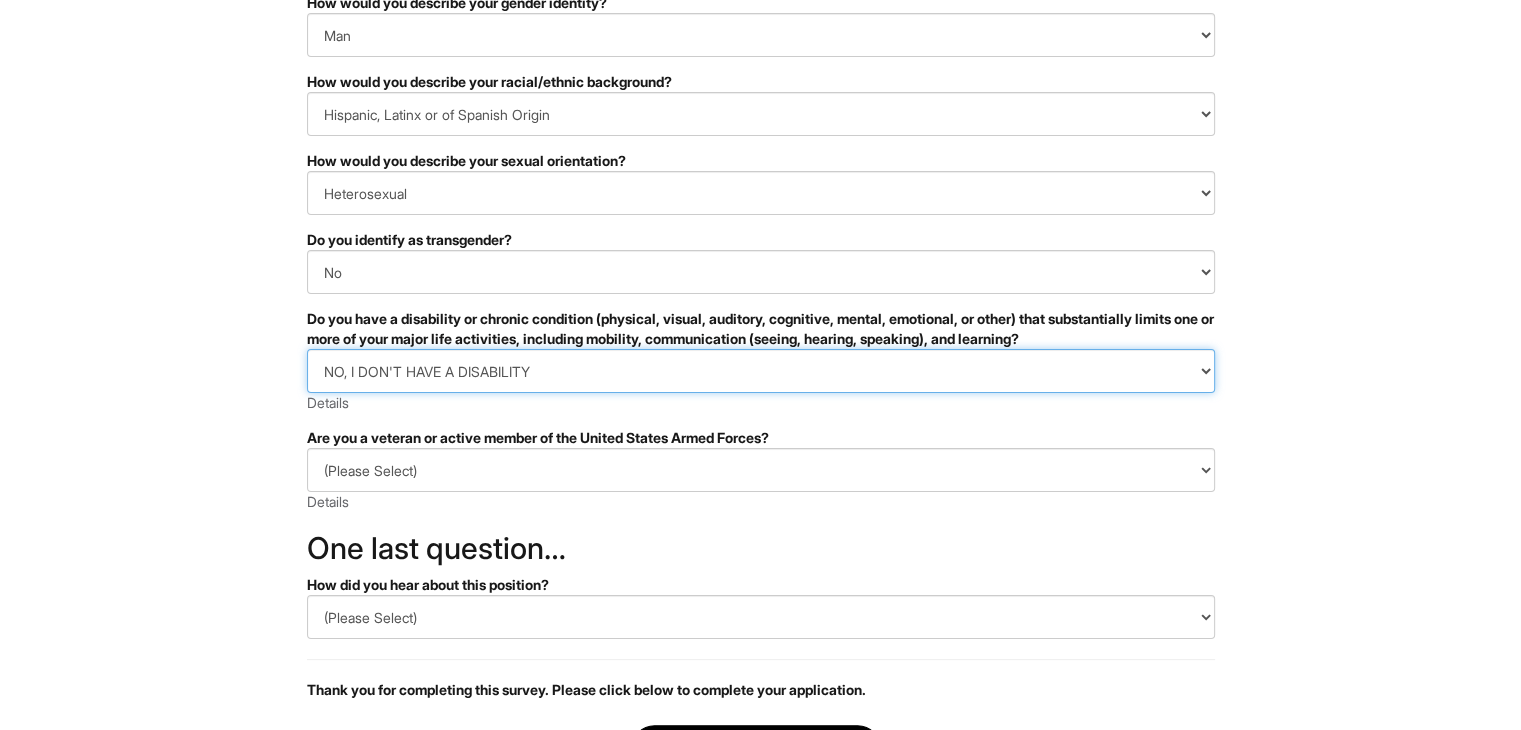 scroll, scrollTop: 230, scrollLeft: 0, axis: vertical 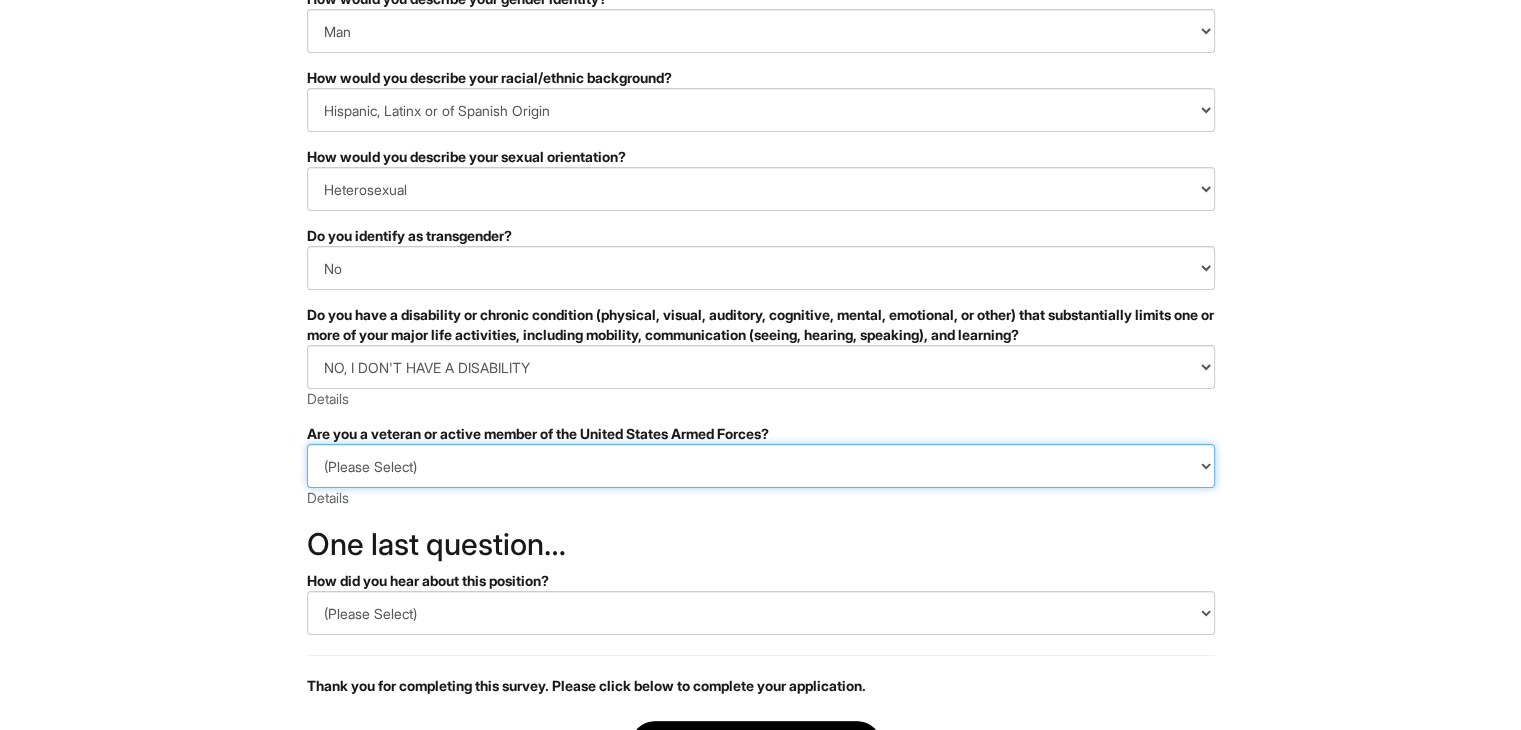 click on "(Please Select) I IDENTIFY AS ONE OR MORE OF THE CLASSIFICATIONS OF PROTECTED VETERANS LISTED I AM NOT A PROTECTED VETERAN I PREFER NOT TO ANSWER" at bounding box center [761, 466] 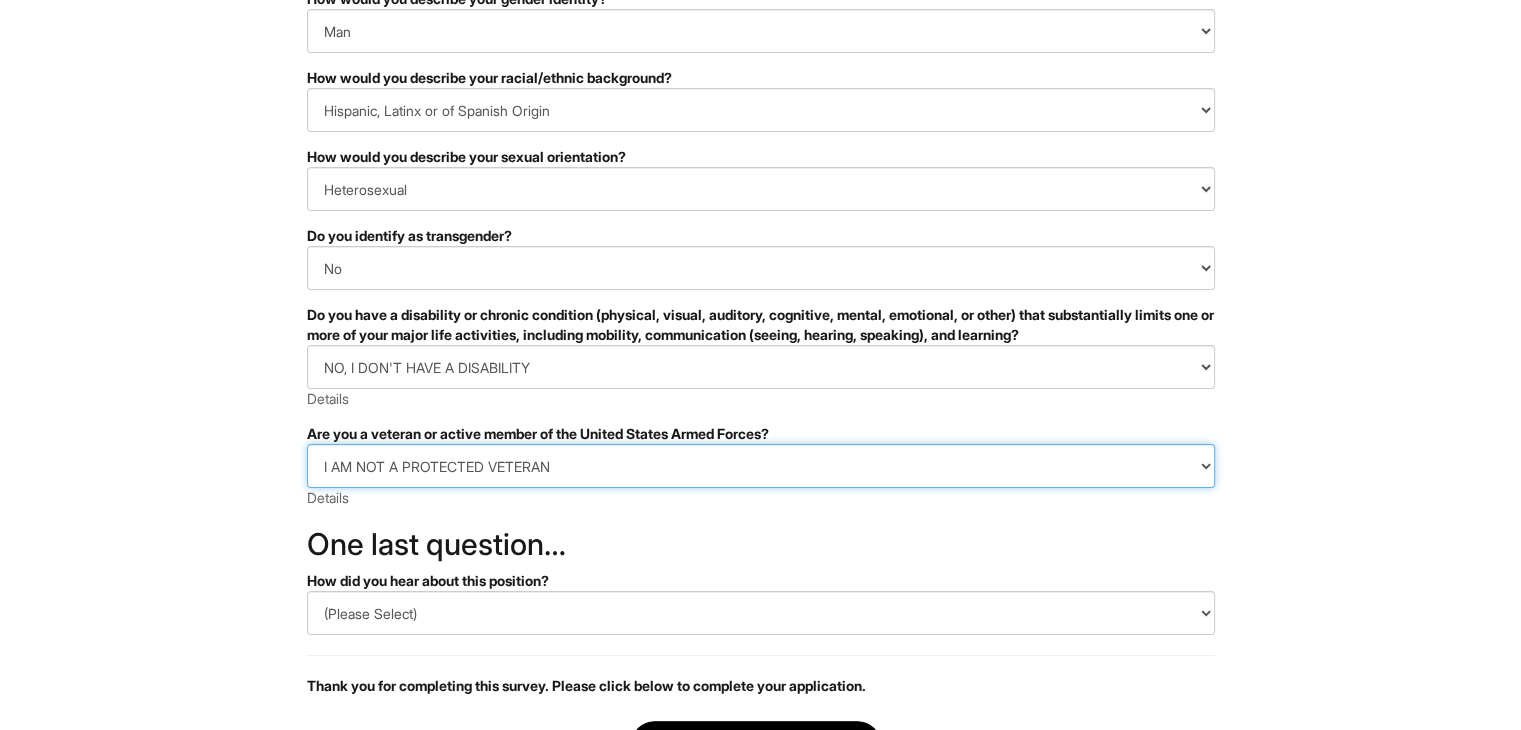 click on "(Please Select) I IDENTIFY AS ONE OR MORE OF THE CLASSIFICATIONS OF PROTECTED VETERANS LISTED I AM NOT A PROTECTED VETERAN I PREFER NOT TO ANSWER" at bounding box center [761, 466] 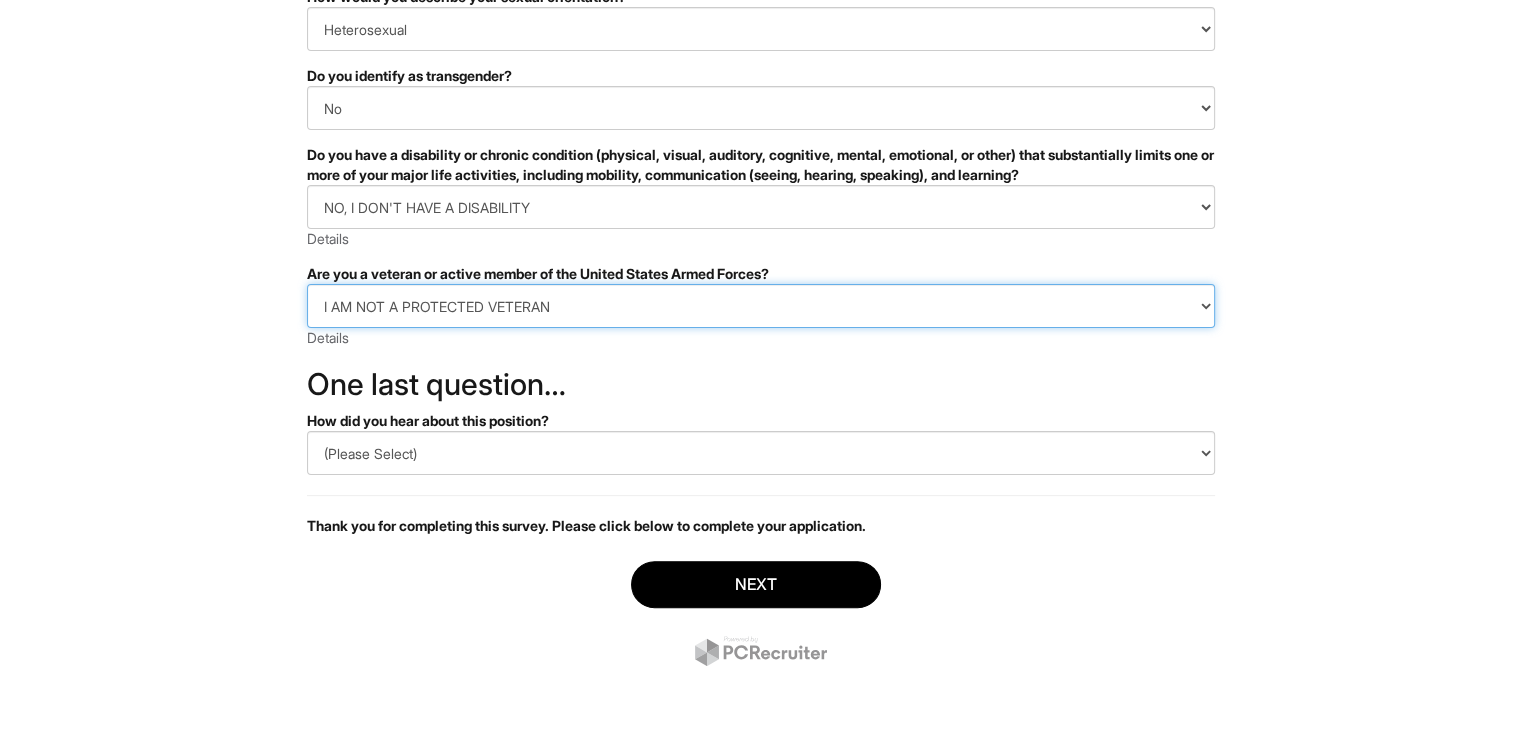 scroll, scrollTop: 392, scrollLeft: 0, axis: vertical 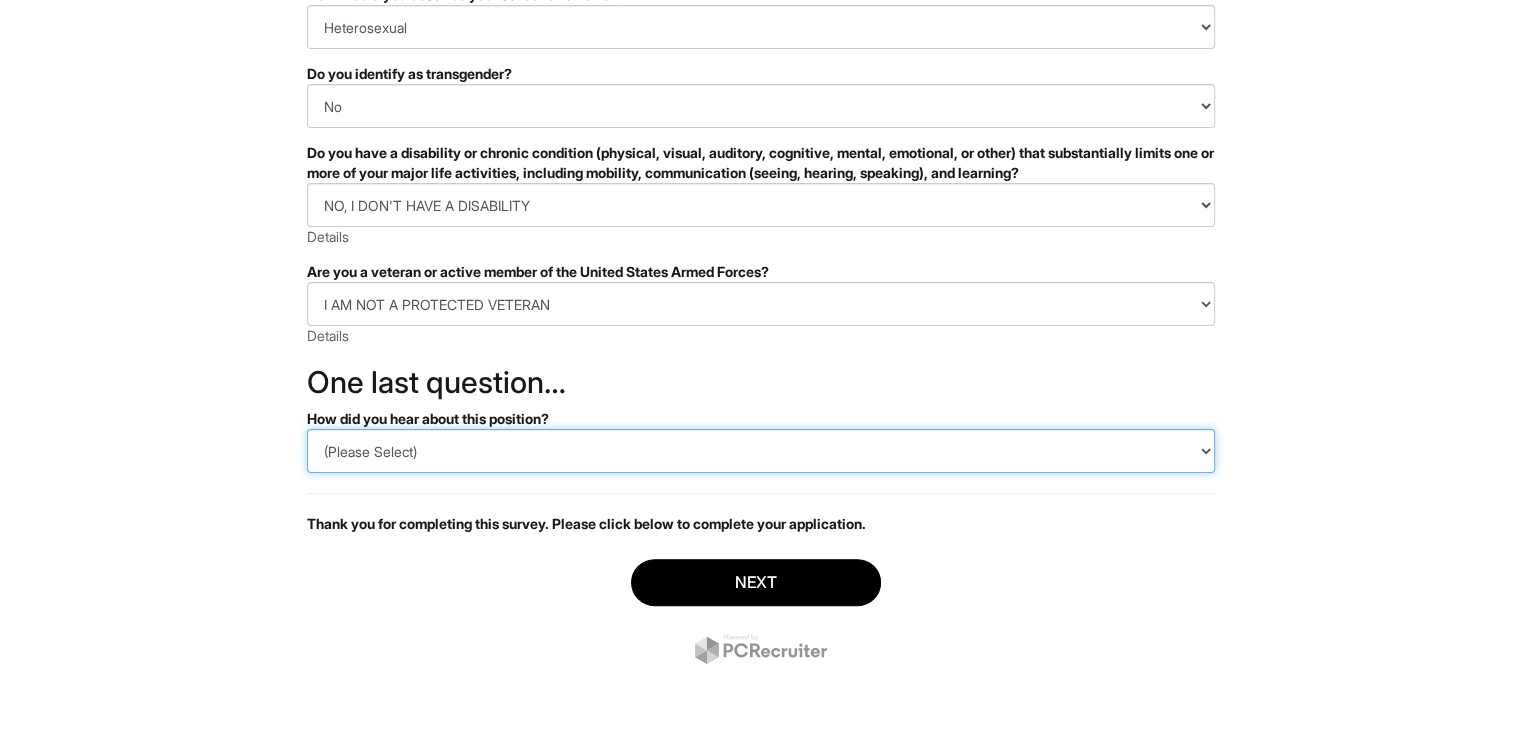 click on "(Please Select) CareerBuilder Indeed LinkedIn Monster Referral Other" at bounding box center [761, 451] 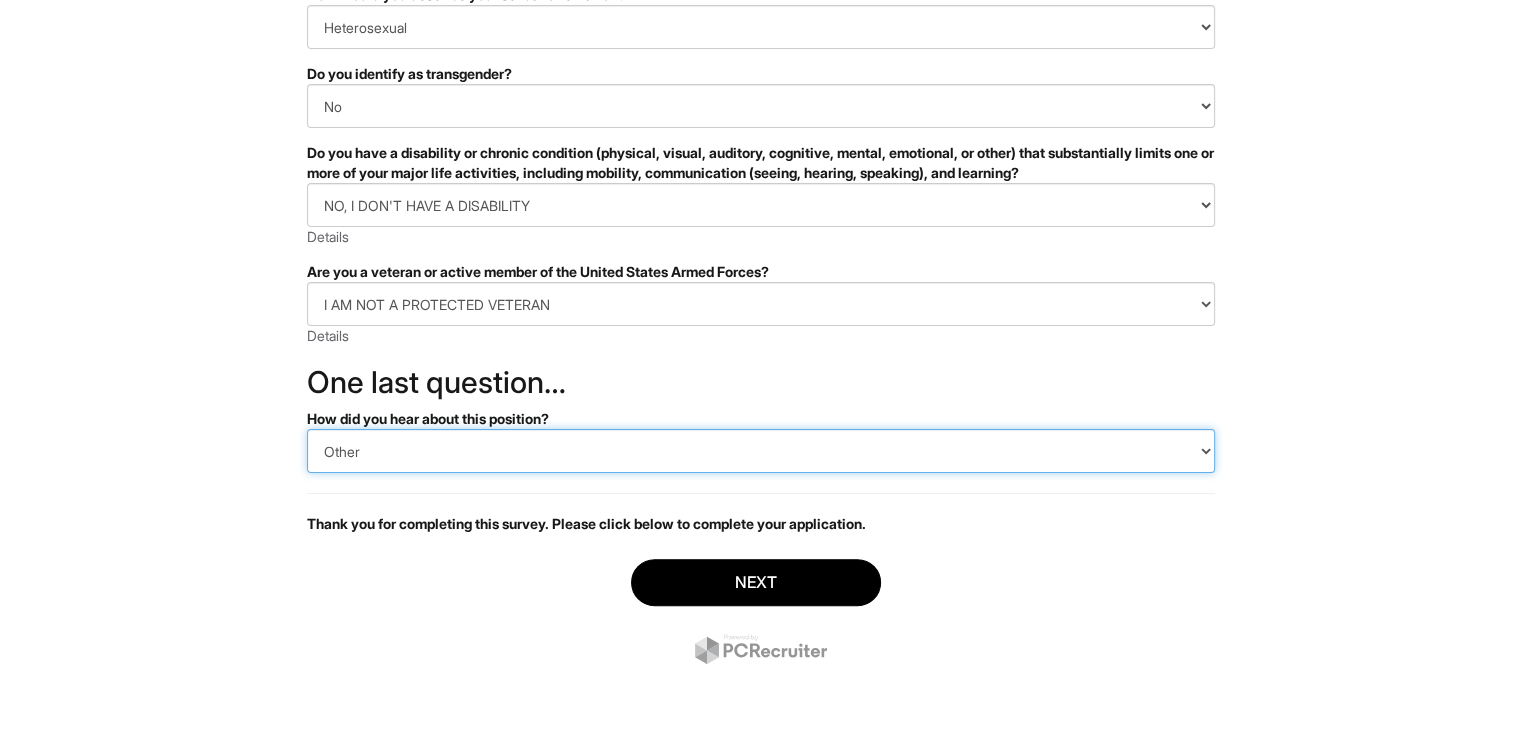 click on "(Please Select) CareerBuilder Indeed LinkedIn Monster Referral Other" at bounding box center [761, 451] 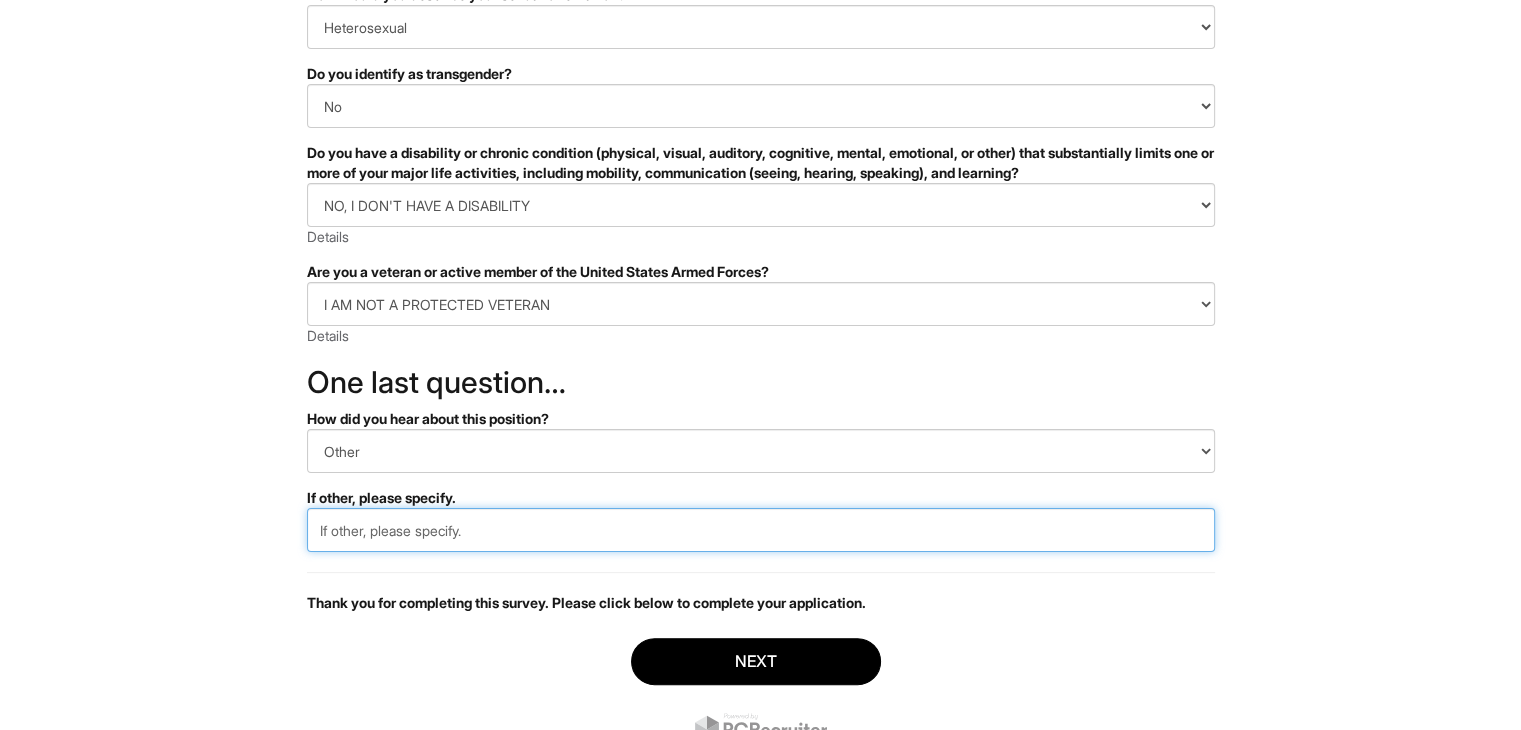 click at bounding box center (761, 530) 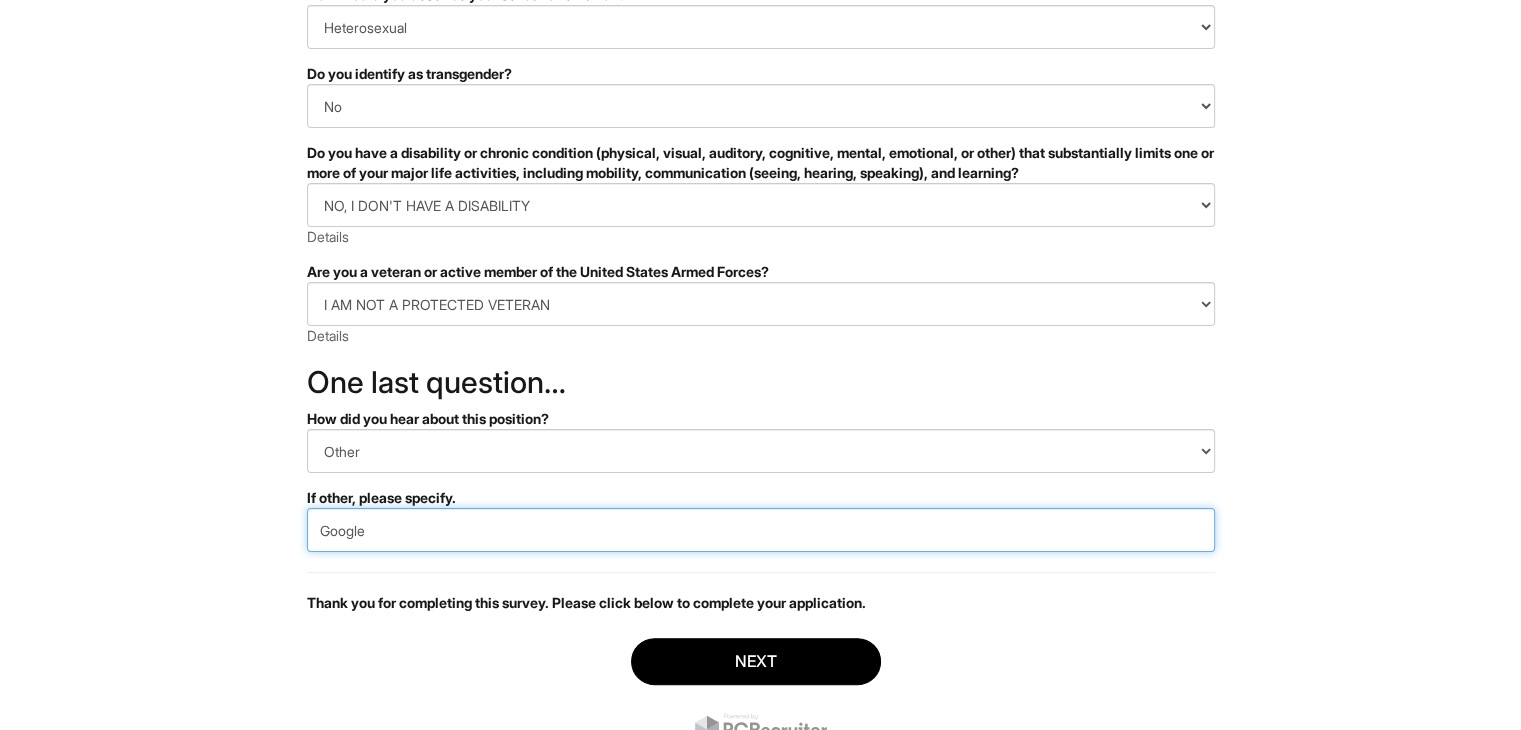 type on "Google" 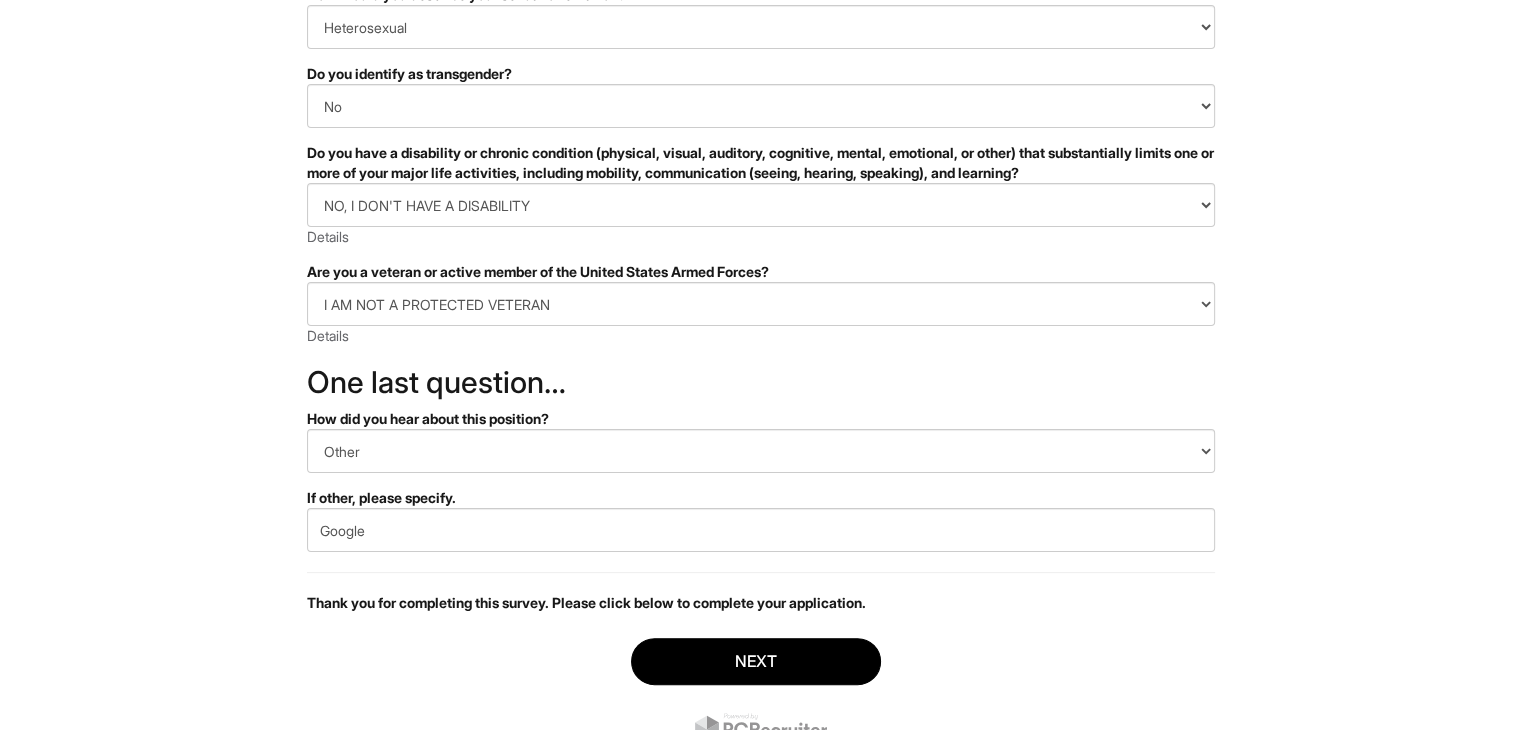 click on "&nbsp; ✔ 2 3 Stock Associate - A|X Armani Exchange U.S. Standard Demographic Questions We invite applicants to share their demographic background. If you choose to complete this survey, your responses may be used to identify
areas of improvement in our hiring process. PLEASE COMPLETE ALL REQUIRED FIELDS How would you describe your gender identity? (Please Select) Man Woman Non-binary I prefer to self-describe I don't wish to answer How would you describe your racial/ethnic background? (Please Select) Black or of African descent    East Asian    Hispanic, Latinx or of Spanish Origin    Indigenous, American Indian or Alaska Native    Middle Eastern or North African    Native Hawaiian or Pacific Islander    South Asian    Southeast Asian    White or European    I prefer to self-describe    I don't wish to answer How would you describe your sexual orientation? (Please Select) Asexual Bisexual and/or pansexual Gay Heterosexual Lesbian Queer I prefer to self-describe I don't wish to answer Yes No Indeed" at bounding box center [760, 210] 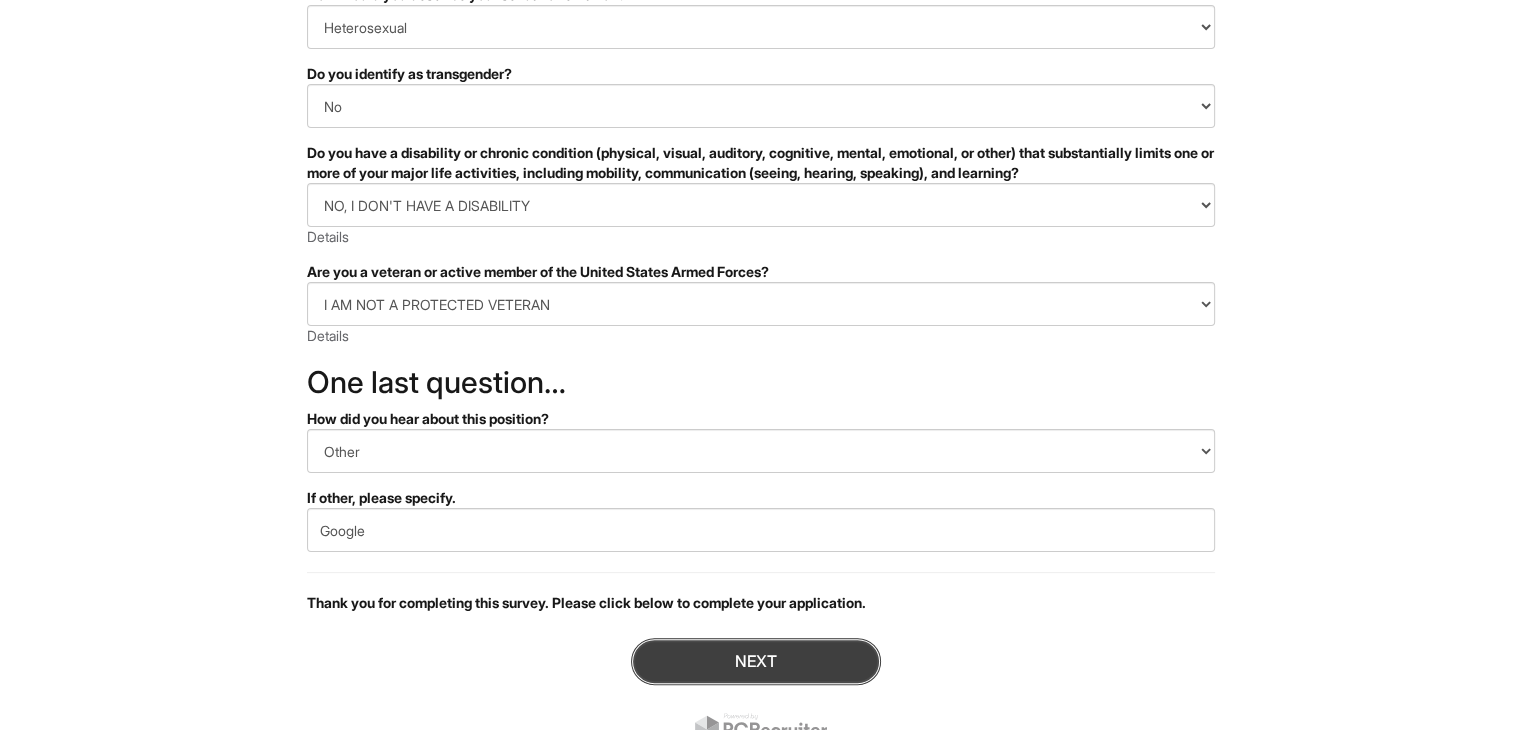 click on "Next" at bounding box center [756, 661] 